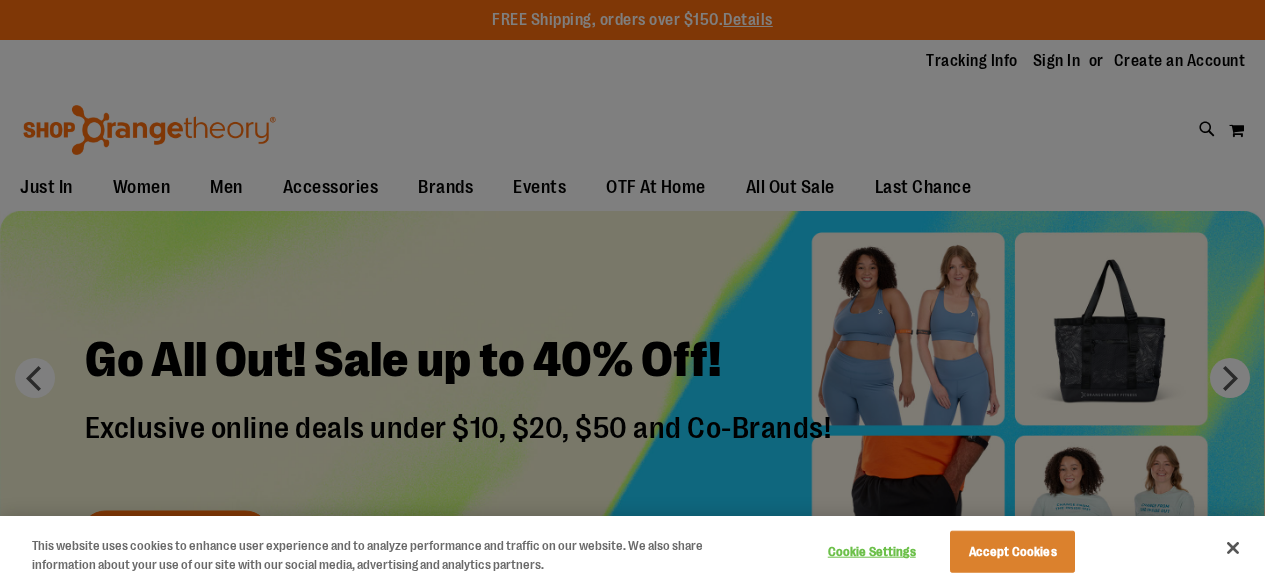 scroll, scrollTop: 0, scrollLeft: 0, axis: both 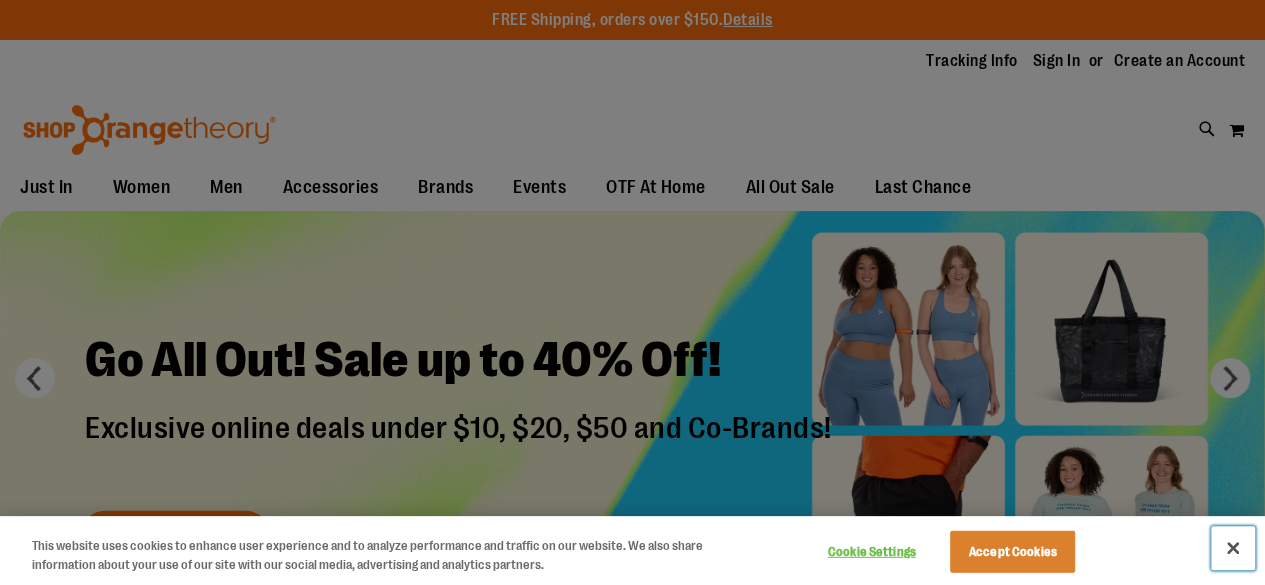 click at bounding box center [1233, 548] 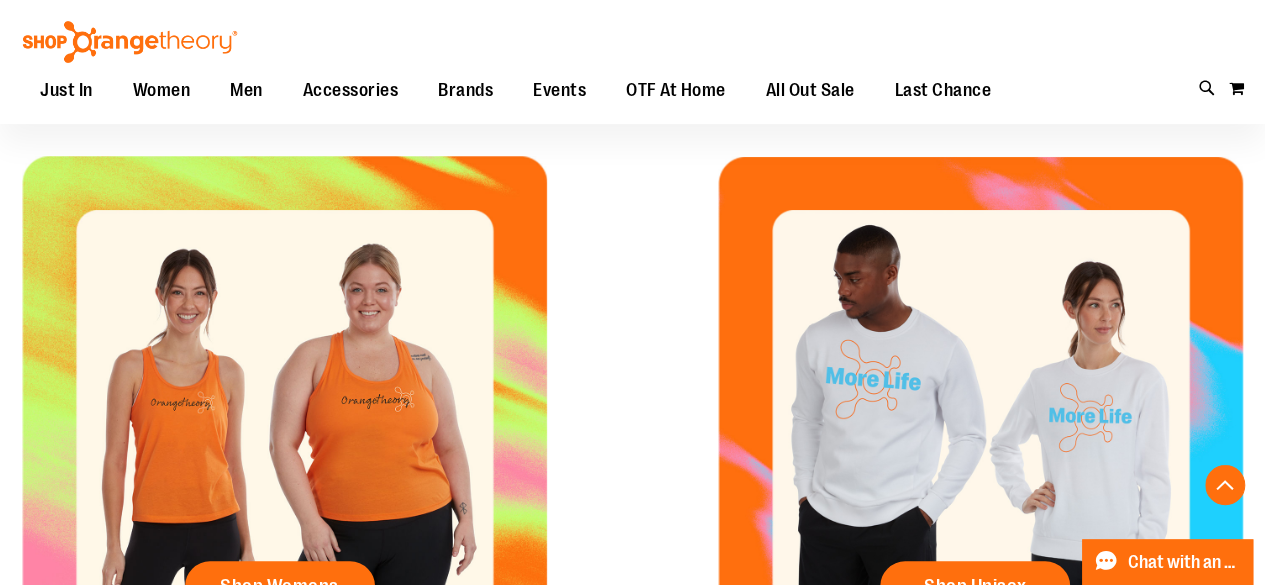 scroll, scrollTop: 499, scrollLeft: 0, axis: vertical 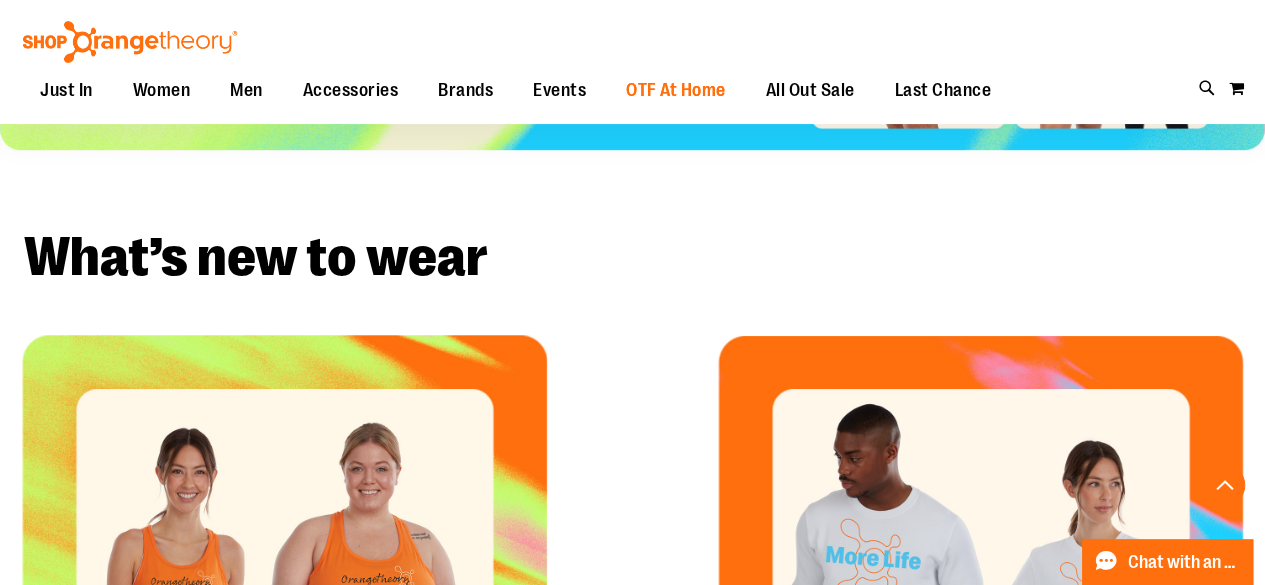 click on "OTF At Home" at bounding box center [676, 90] 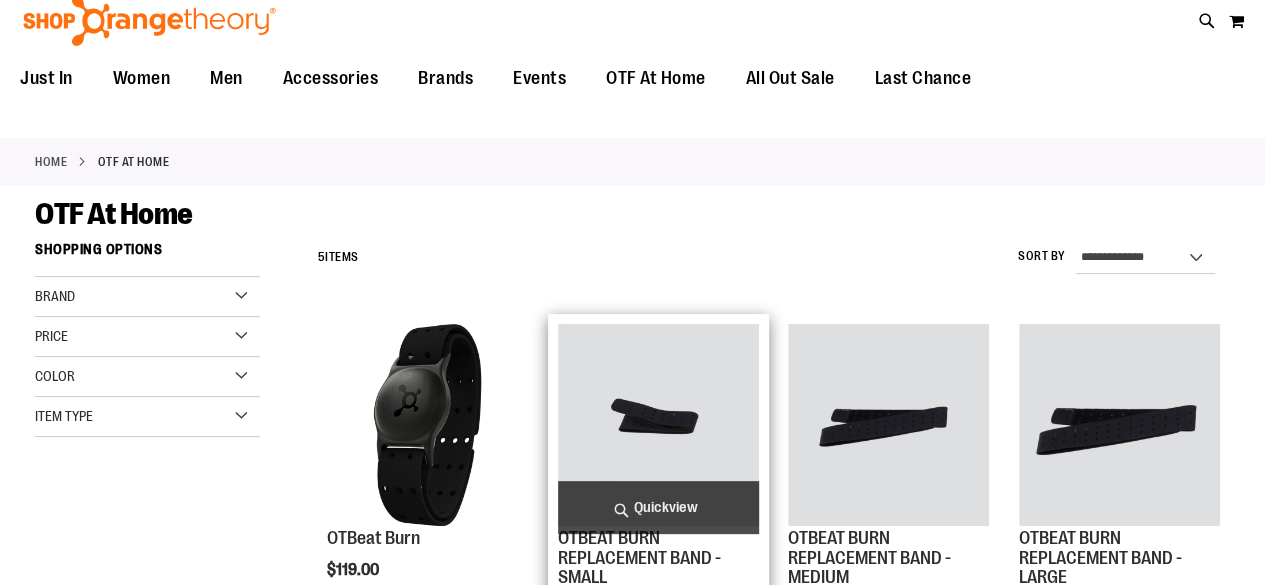 scroll, scrollTop: 0, scrollLeft: 0, axis: both 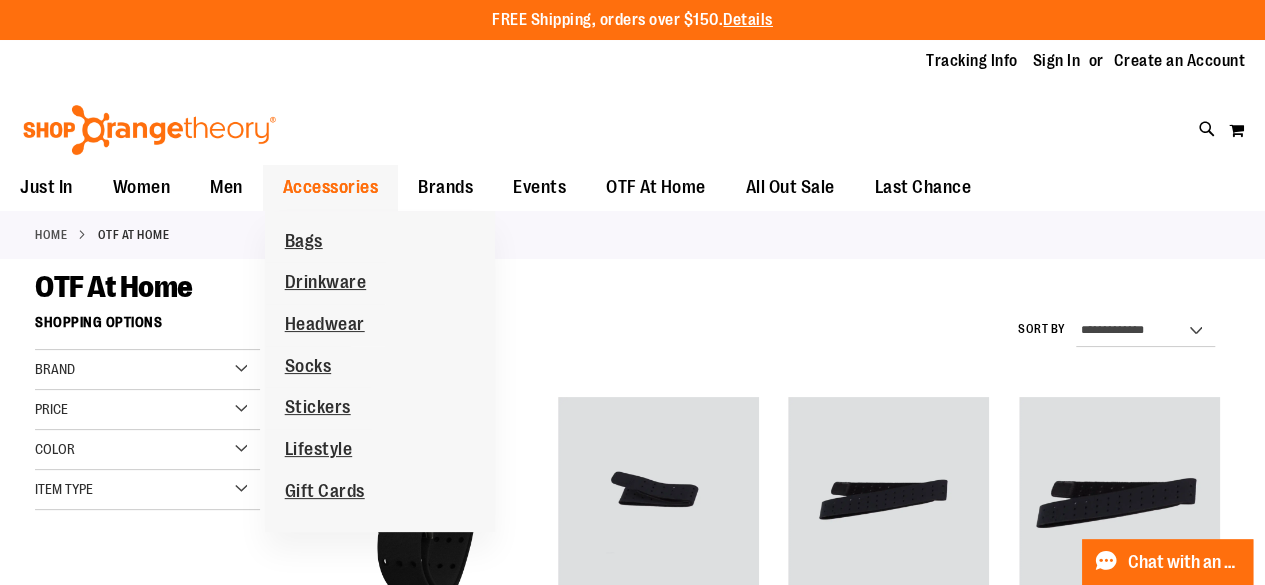 click on "Accessories" at bounding box center (331, 187) 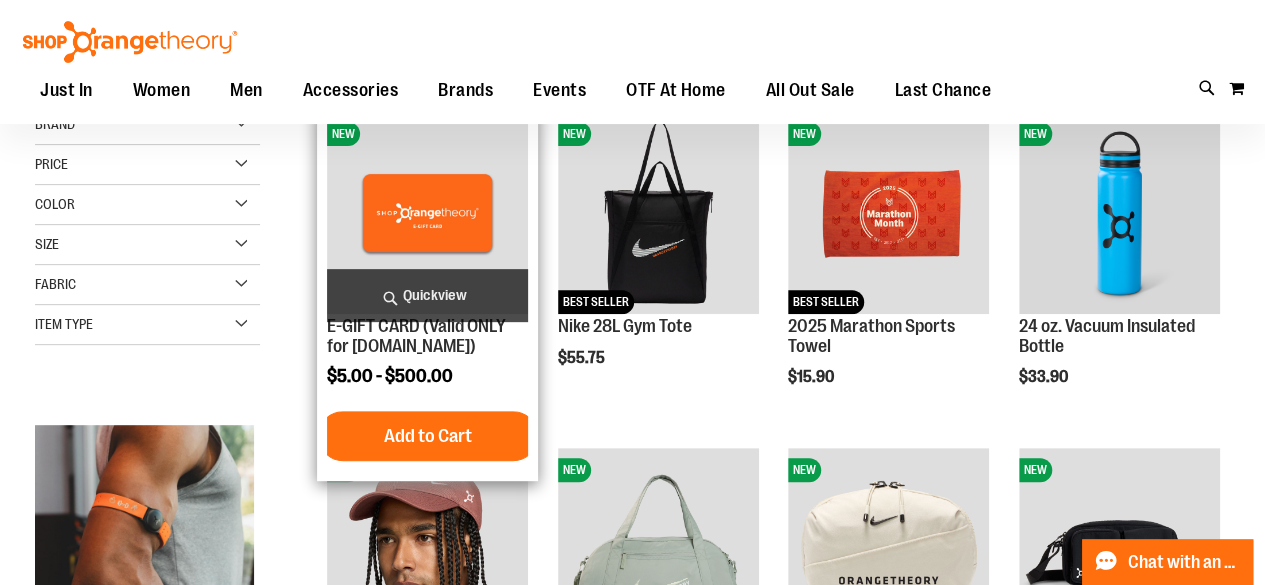 scroll, scrollTop: 399, scrollLeft: 0, axis: vertical 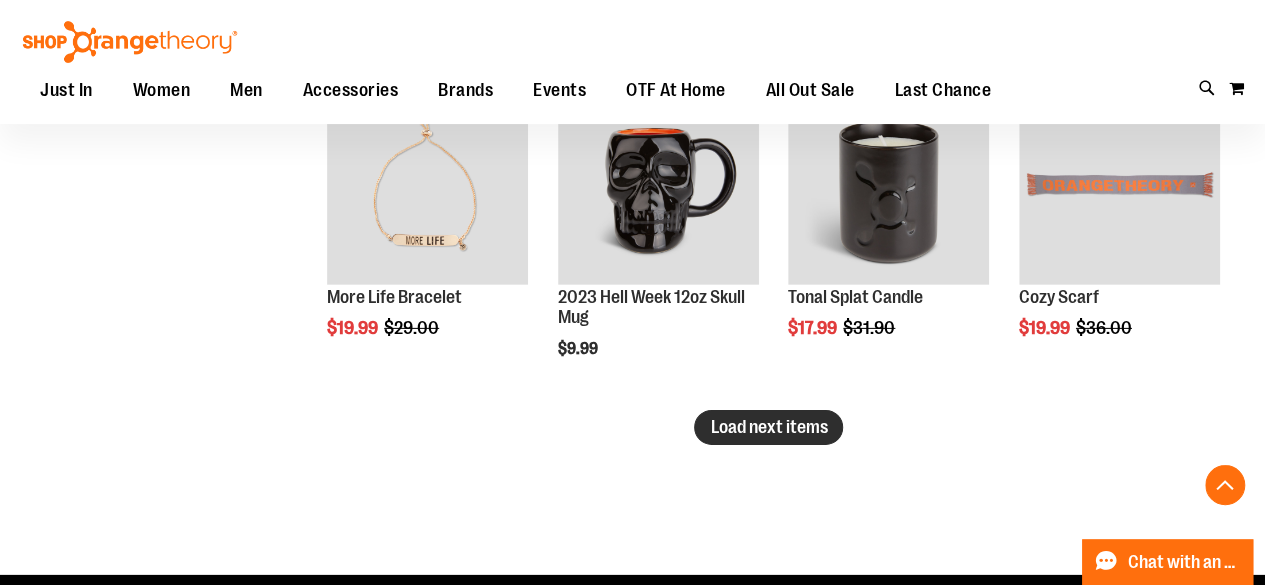 click on "Load next items" at bounding box center [768, 427] 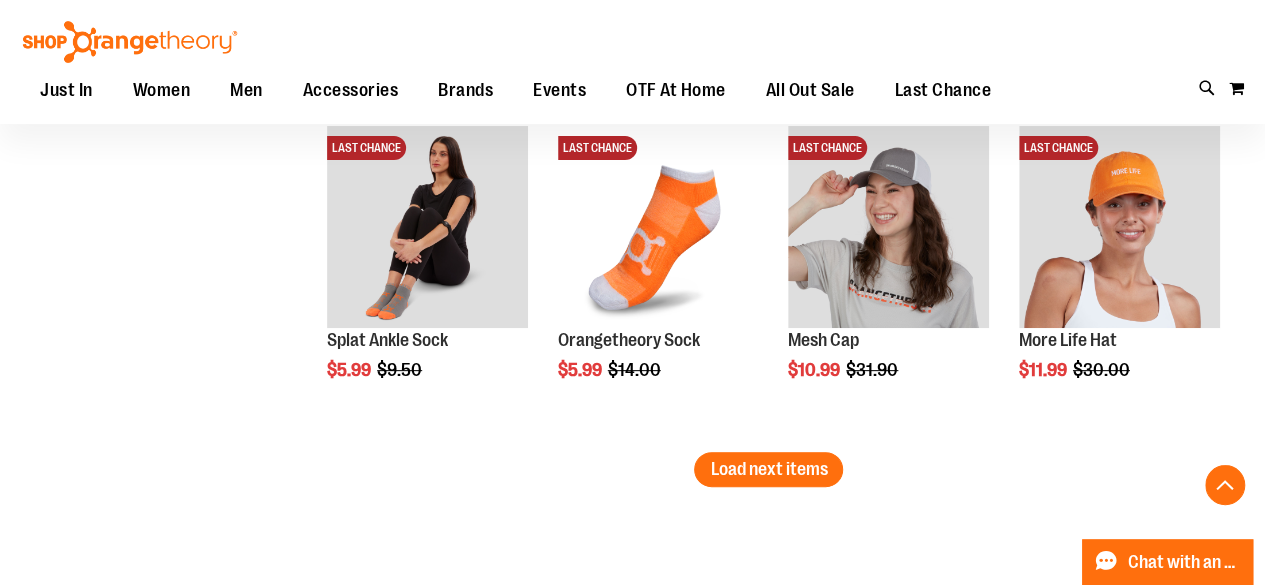 scroll, scrollTop: 4099, scrollLeft: 0, axis: vertical 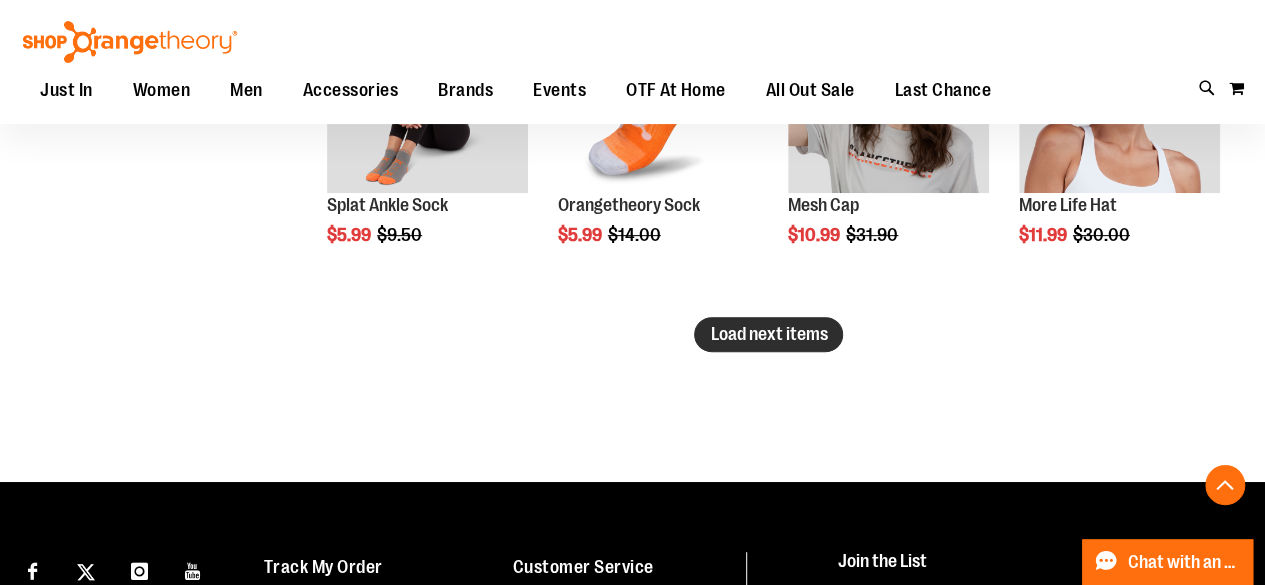 click on "Load next items" at bounding box center (768, 334) 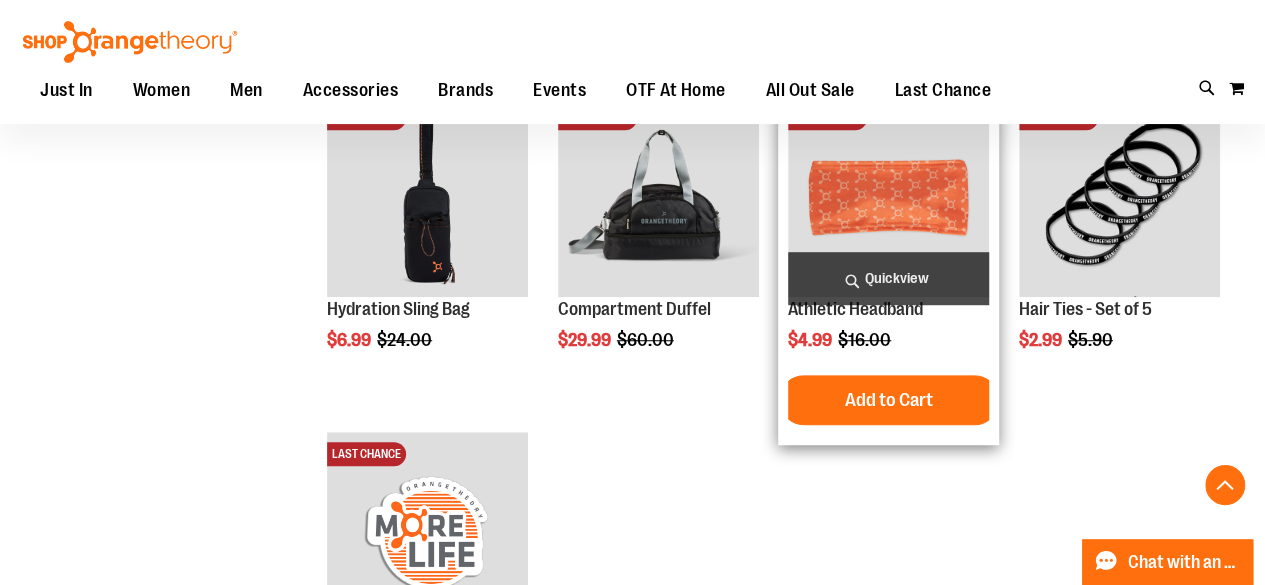 scroll, scrollTop: 4299, scrollLeft: 0, axis: vertical 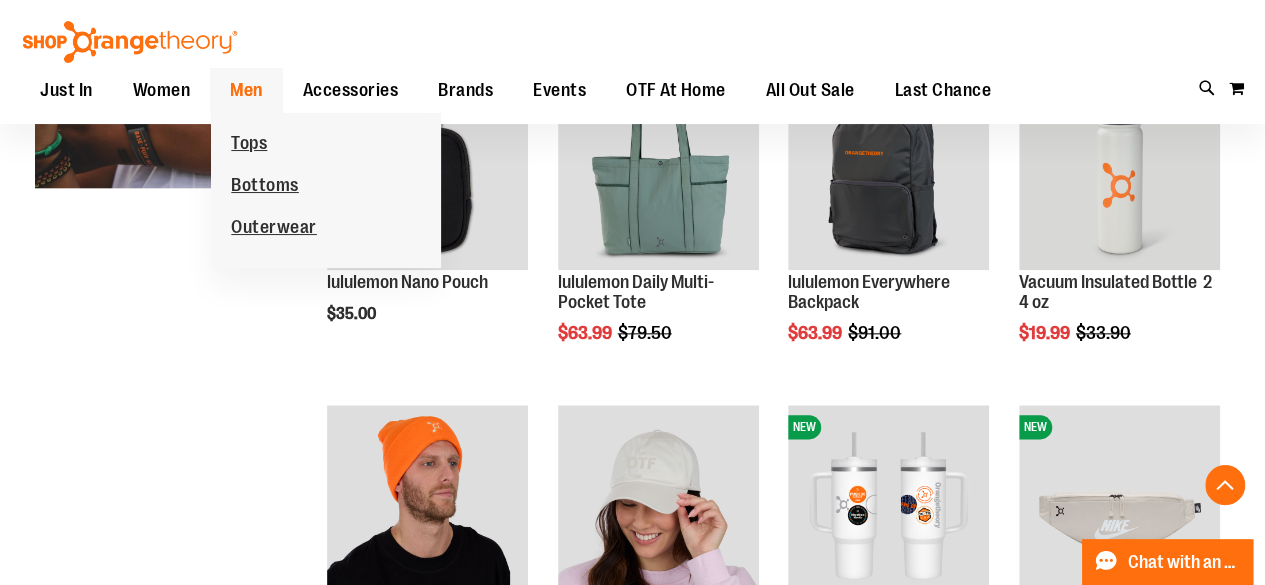 click on "Men" at bounding box center (246, 90) 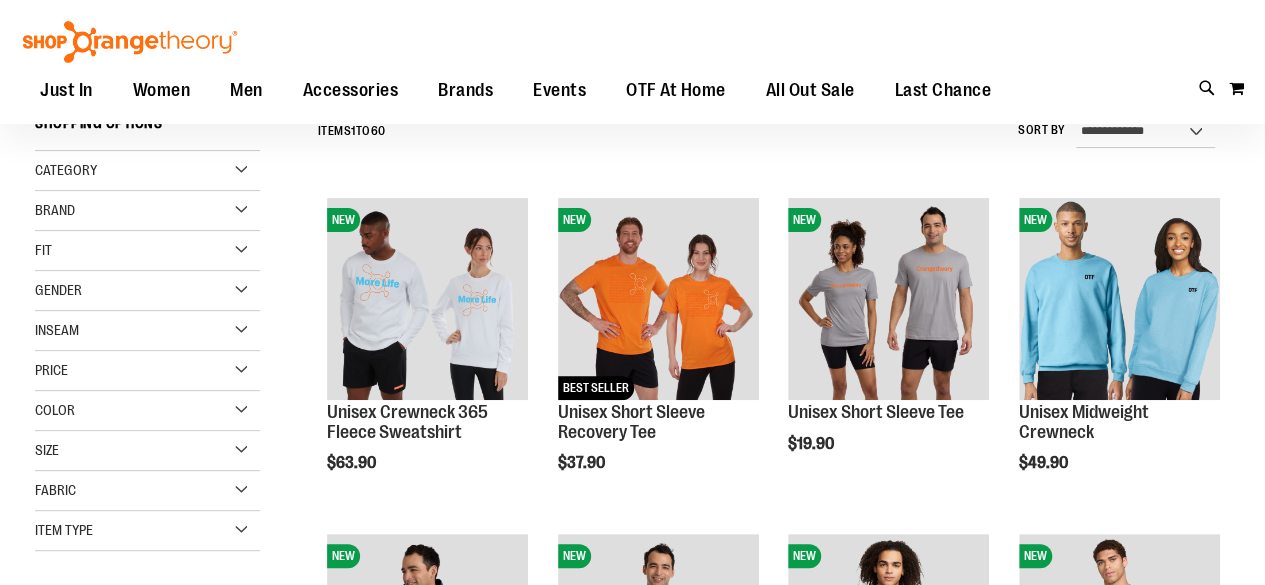 scroll, scrollTop: 199, scrollLeft: 0, axis: vertical 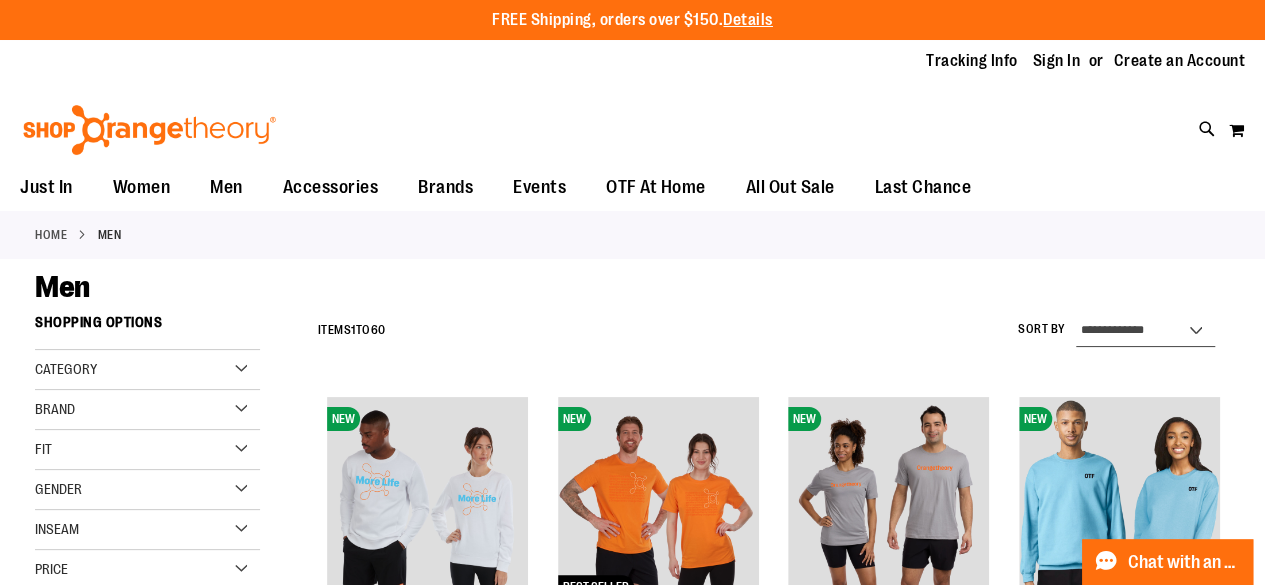 click on "**********" at bounding box center [1145, 331] 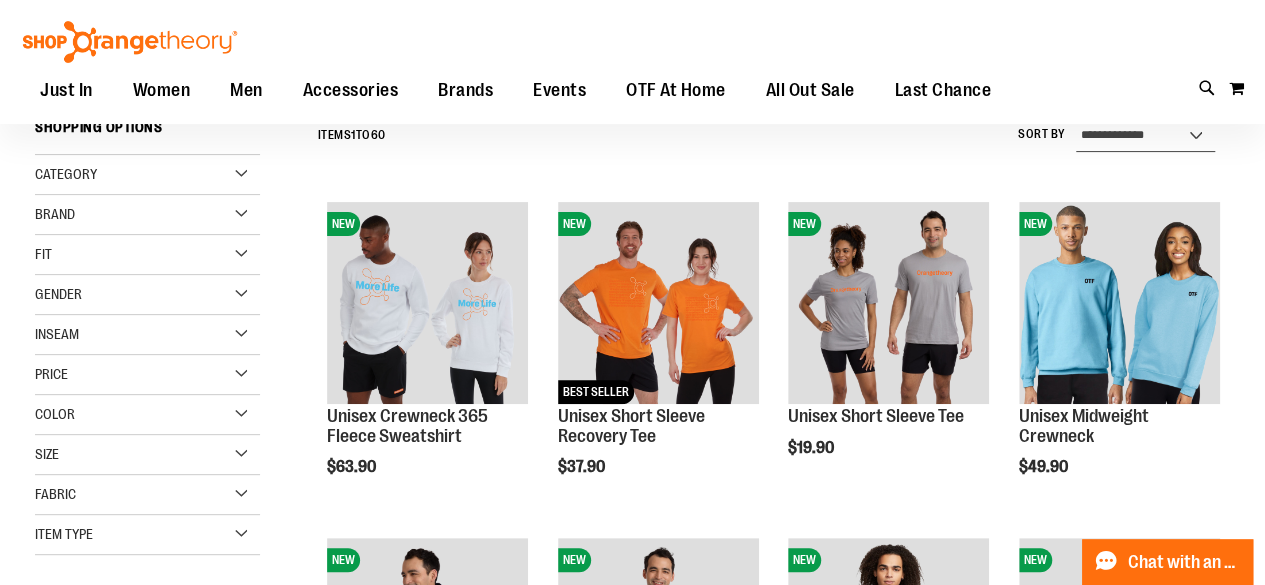 scroll, scrollTop: 199, scrollLeft: 0, axis: vertical 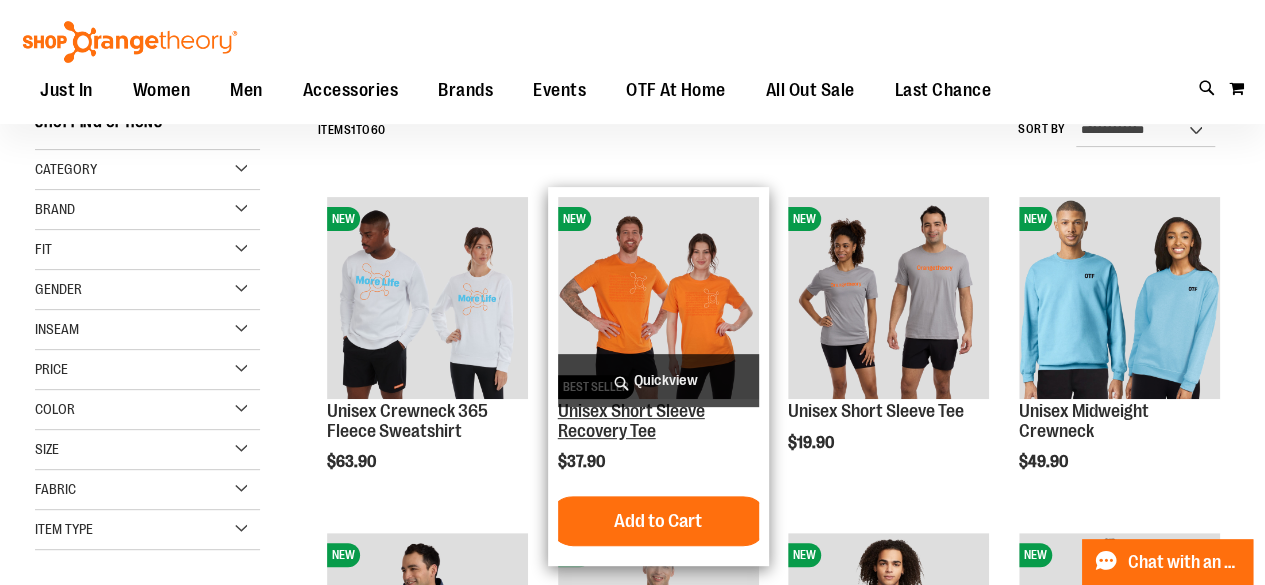 click on "Unisex Short Sleeve Recovery Tee" at bounding box center [631, 421] 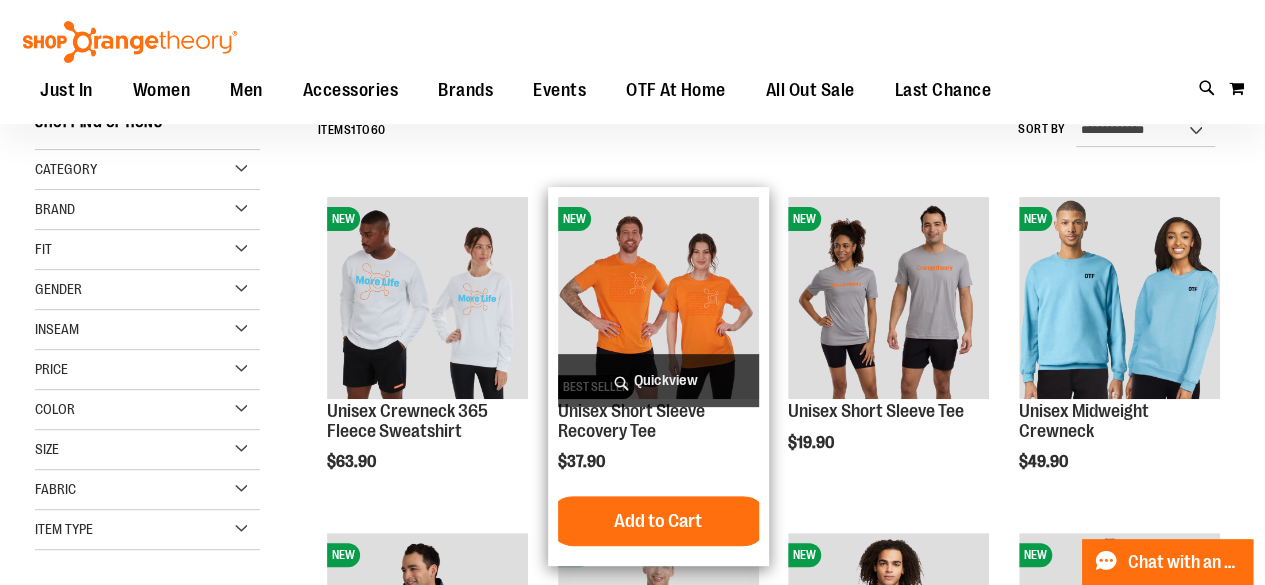 click on "Quickview" at bounding box center (658, 380) 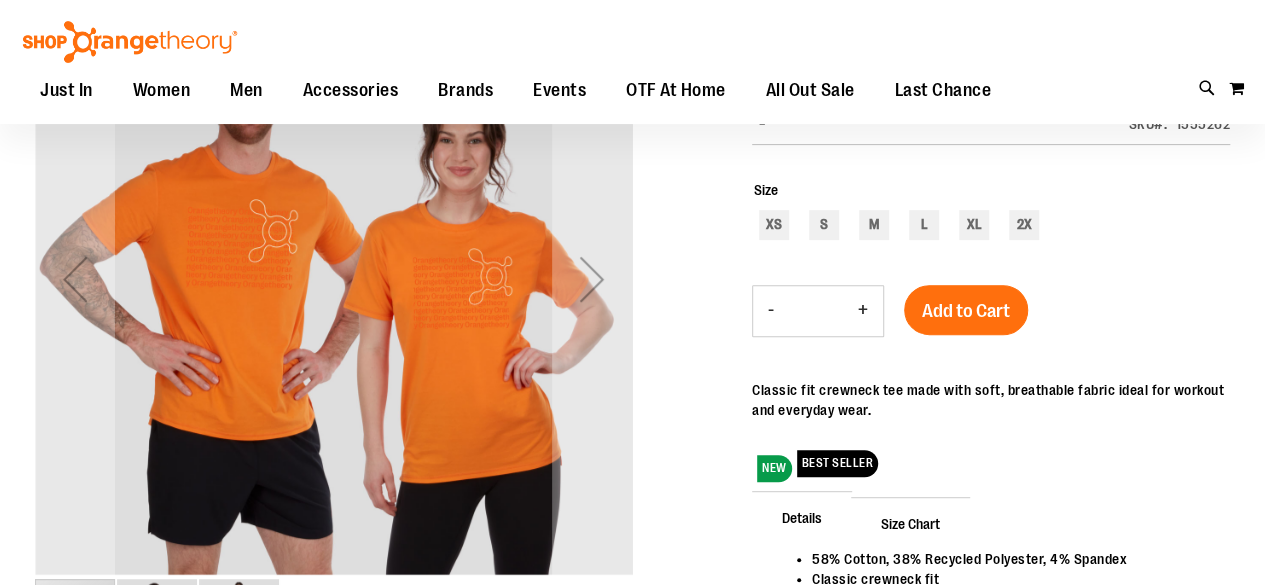 scroll, scrollTop: 298, scrollLeft: 0, axis: vertical 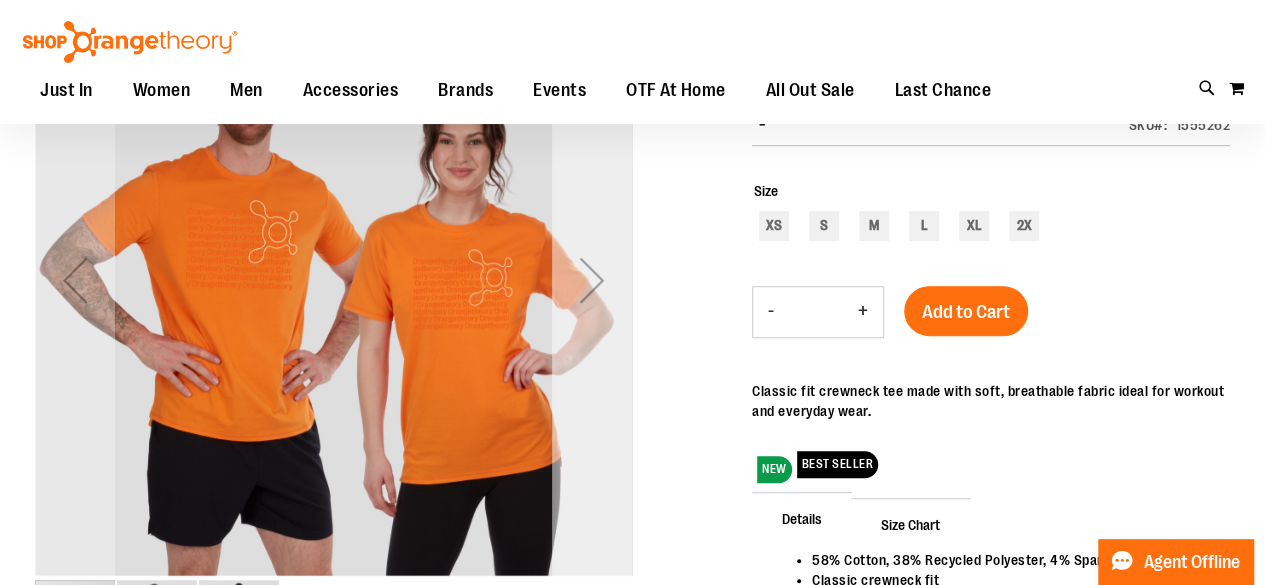 click at bounding box center [592, 280] 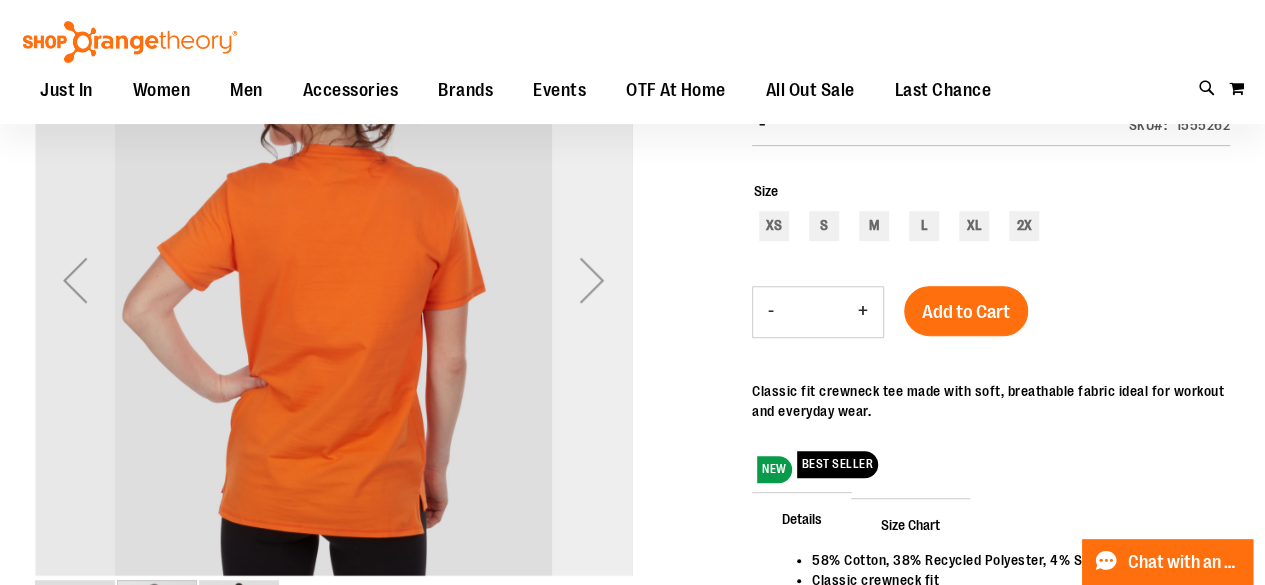 click at bounding box center (592, 280) 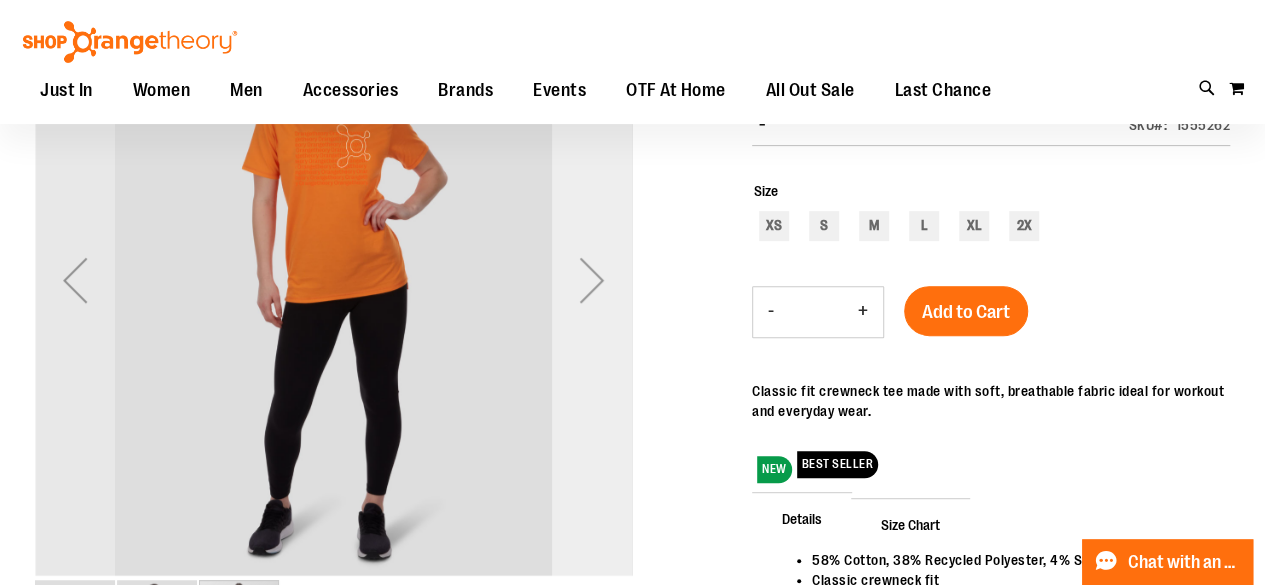 click at bounding box center [592, 280] 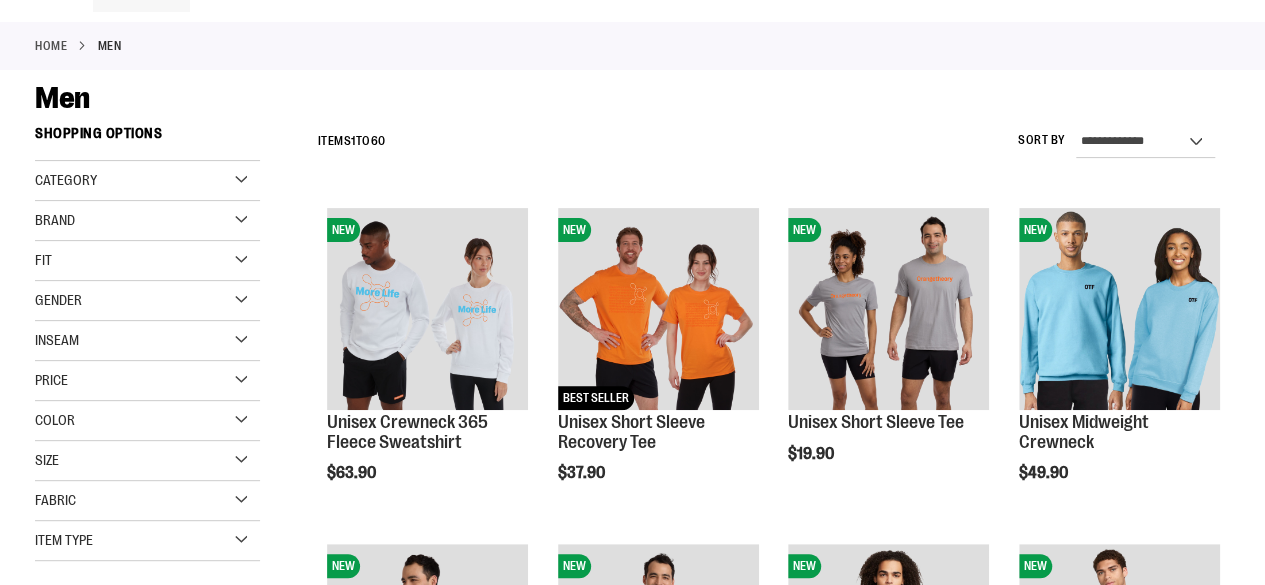 scroll, scrollTop: 188, scrollLeft: 0, axis: vertical 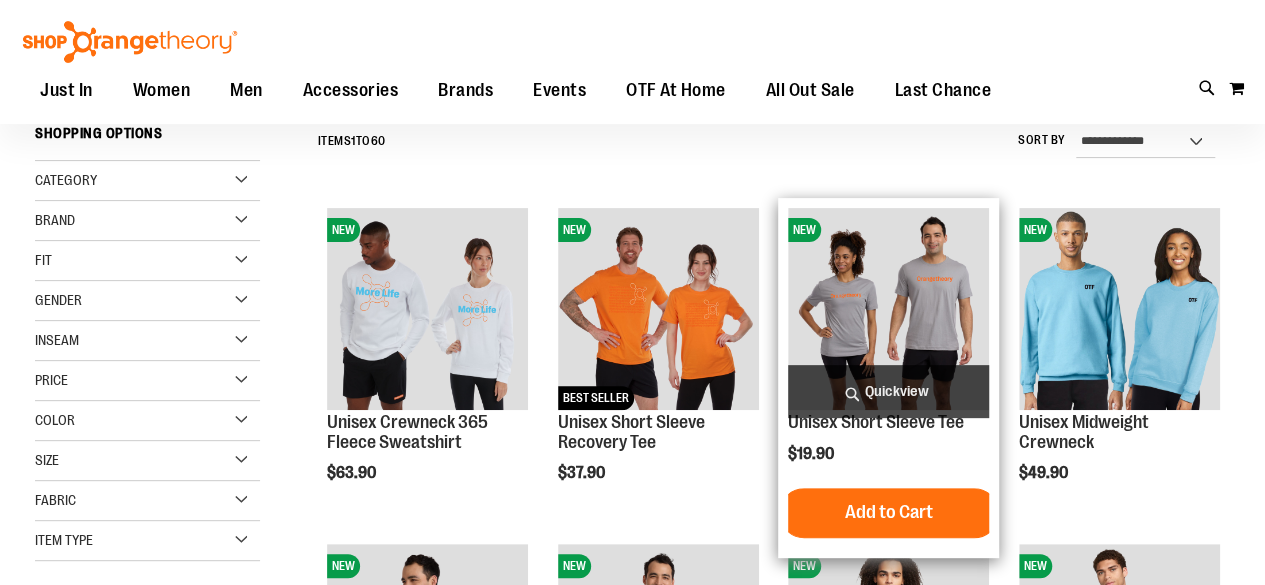 click at bounding box center (888, 308) 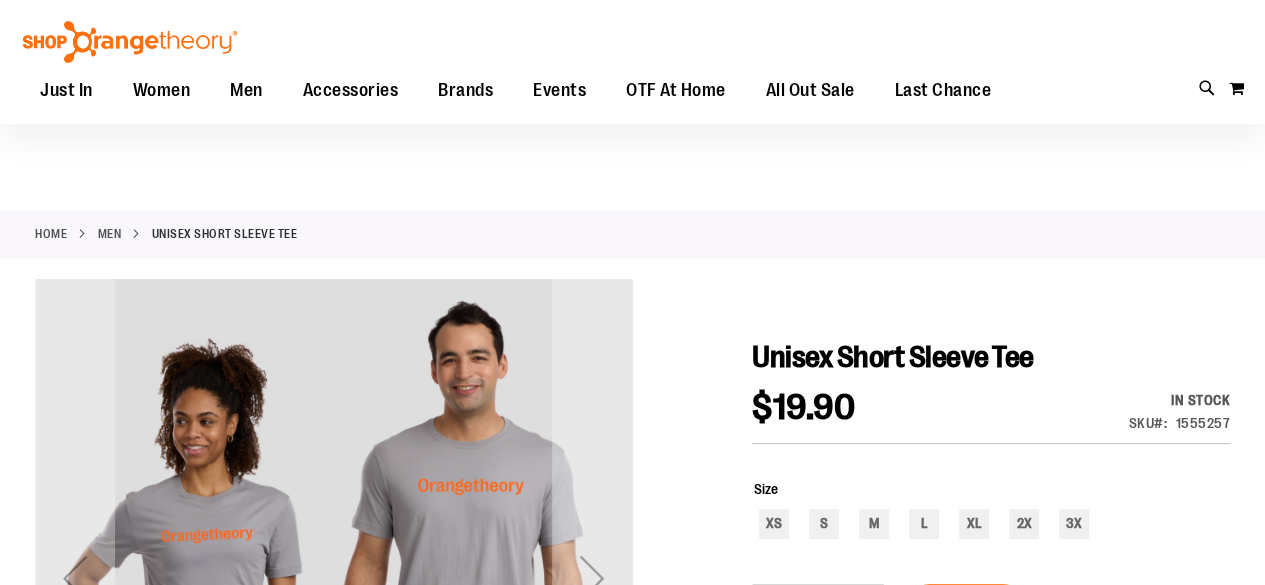 scroll, scrollTop: 99, scrollLeft: 0, axis: vertical 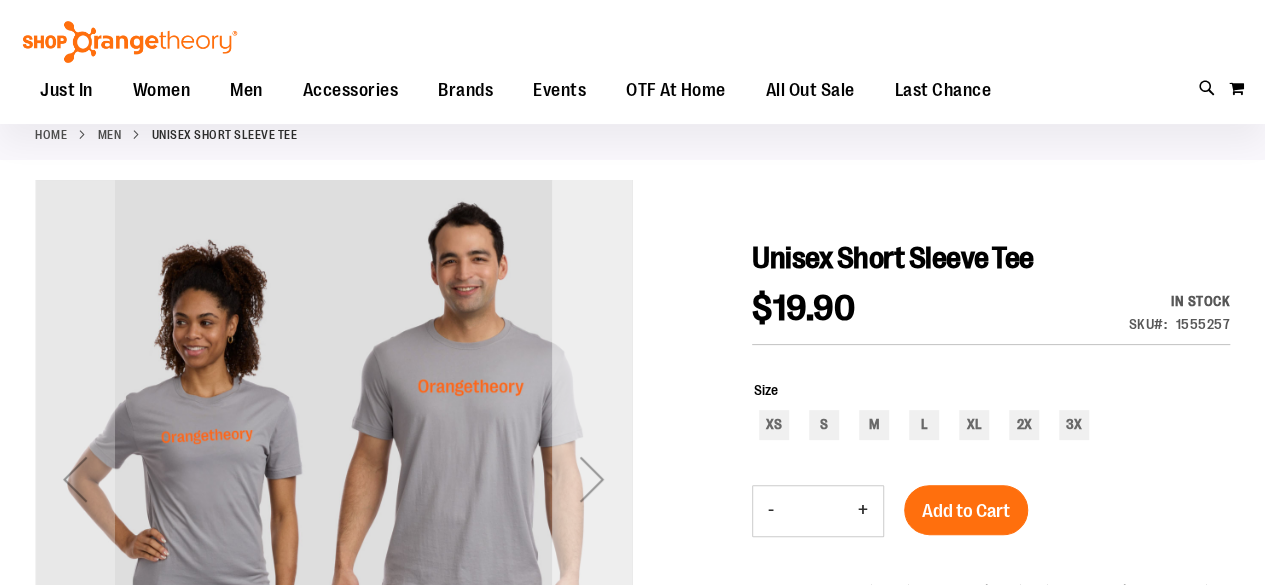 click at bounding box center (592, 479) 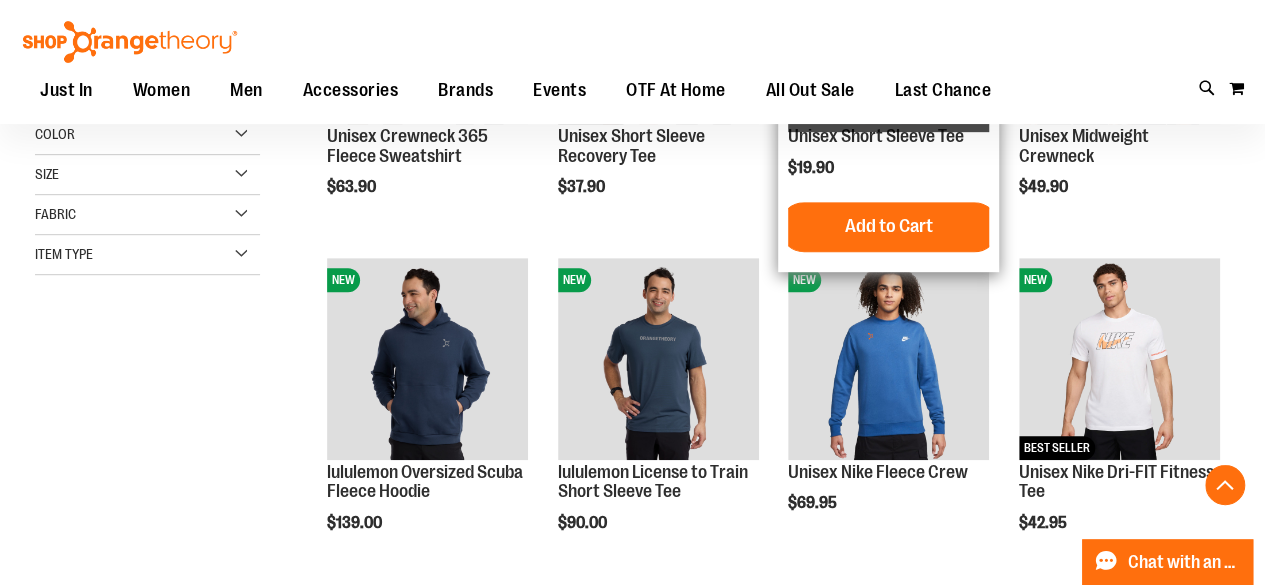 scroll, scrollTop: 499, scrollLeft: 0, axis: vertical 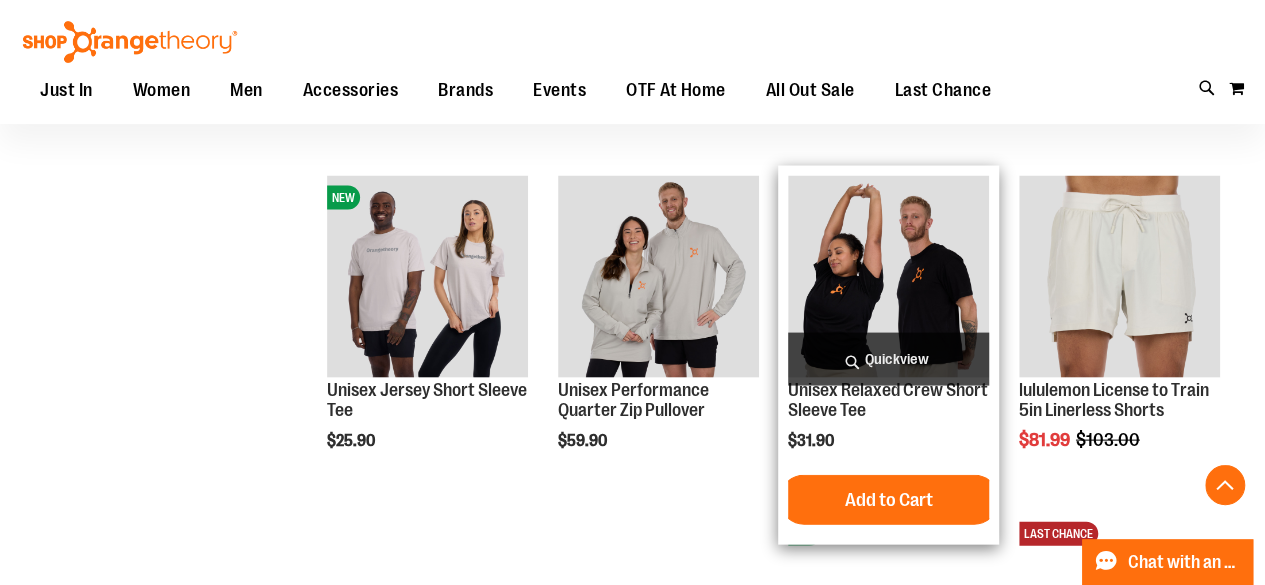 click on "Quickview" at bounding box center [888, 359] 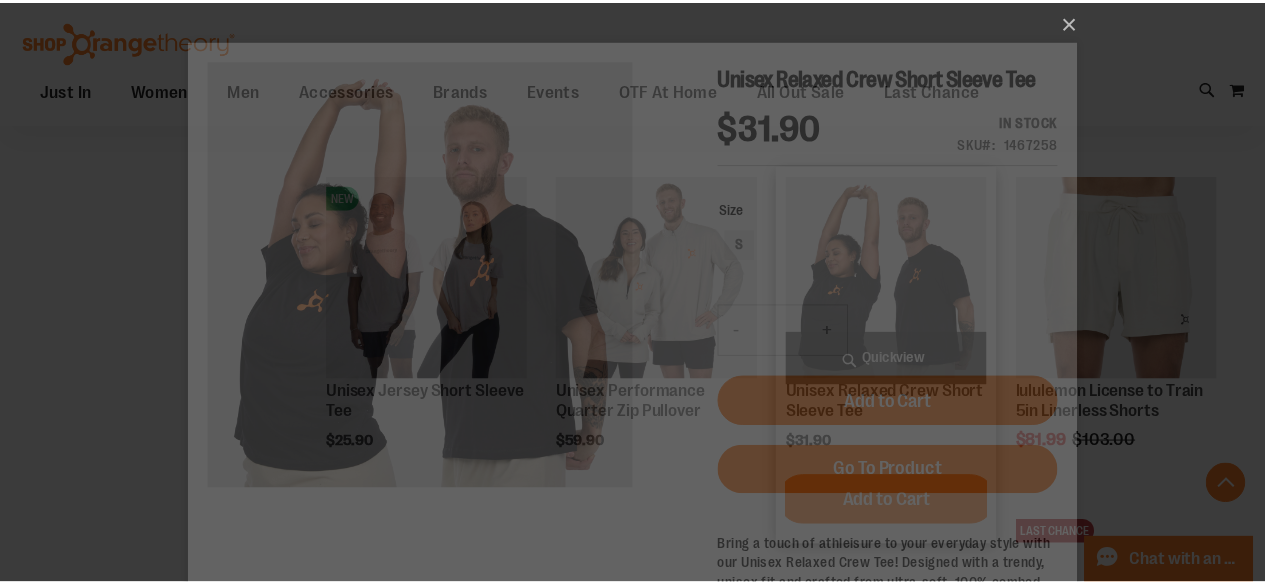 scroll, scrollTop: 0, scrollLeft: 0, axis: both 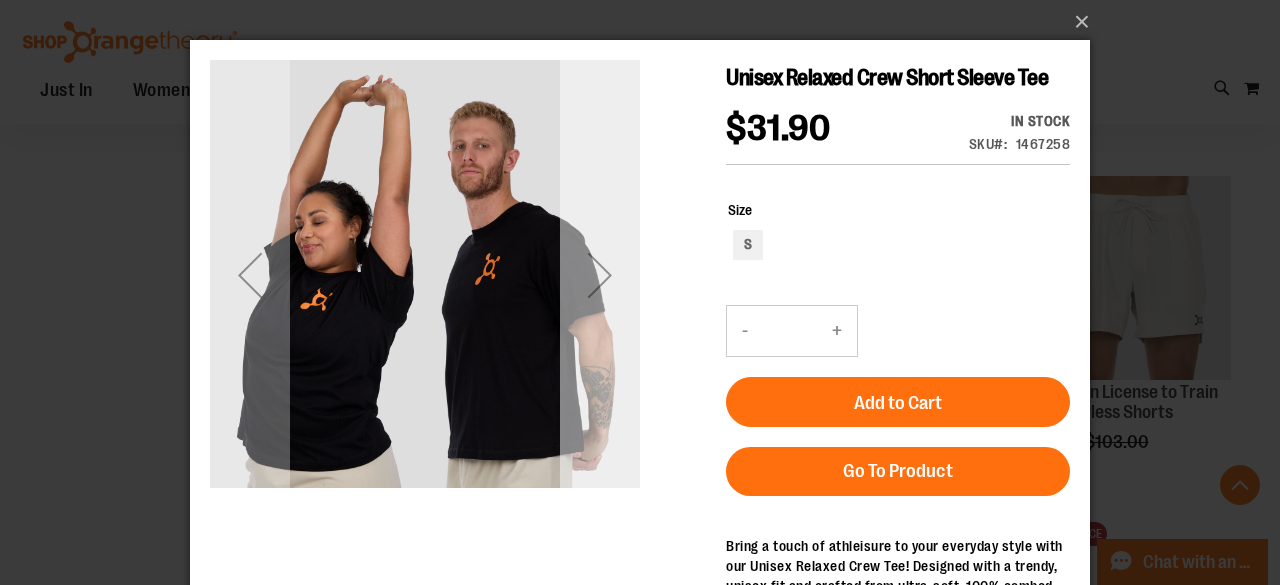 click at bounding box center (600, 275) 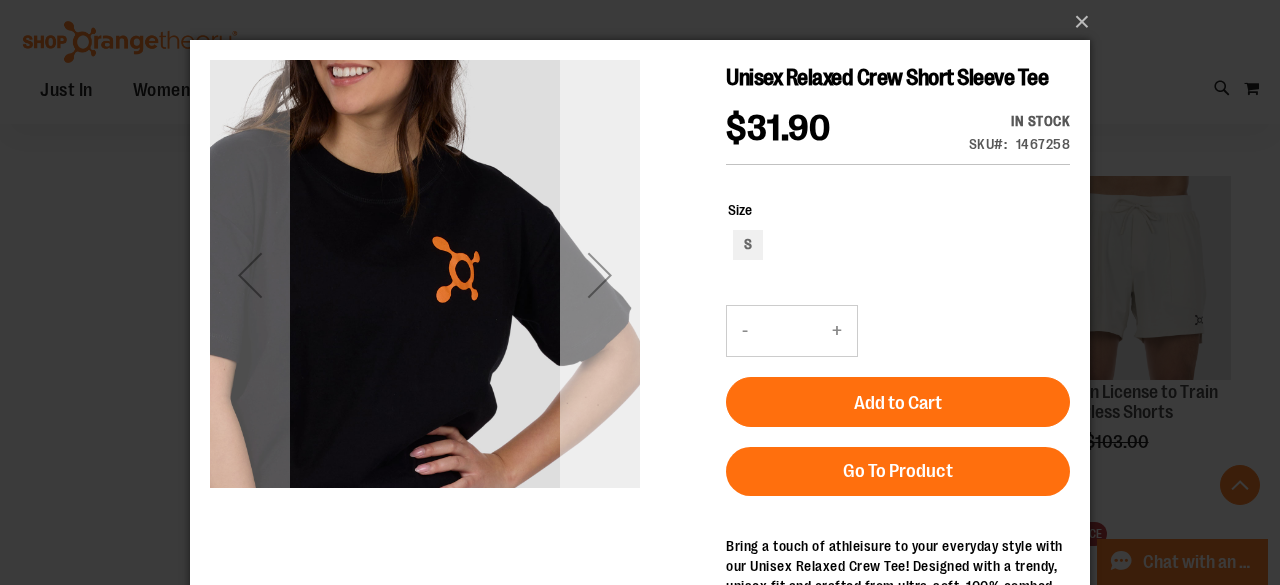 click at bounding box center (600, 275) 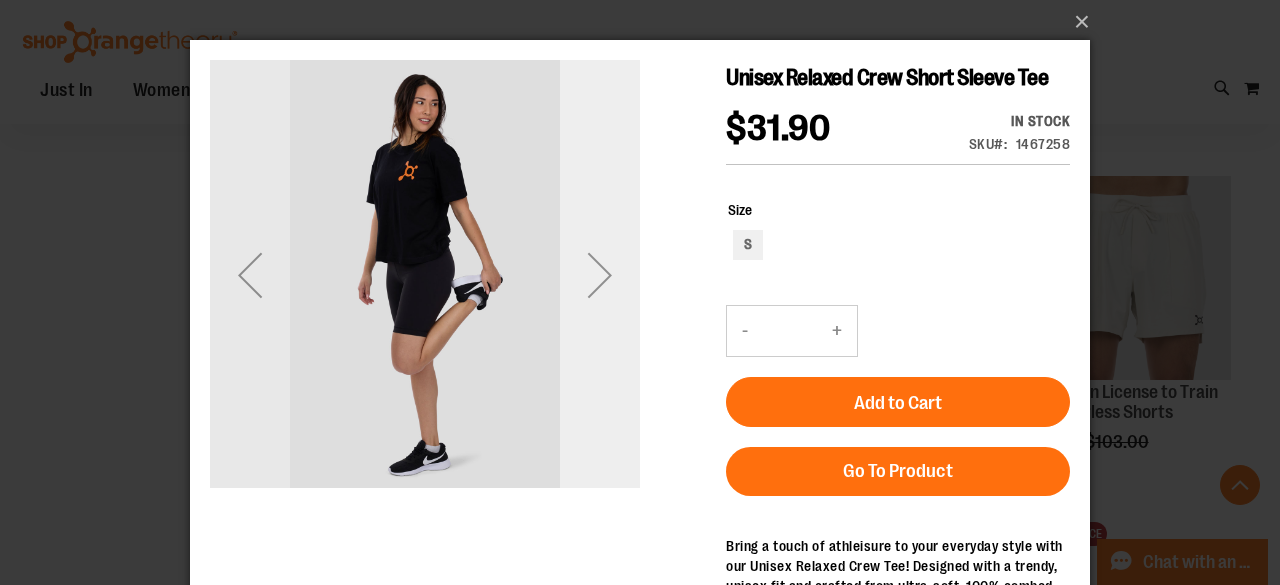 click at bounding box center (600, 275) 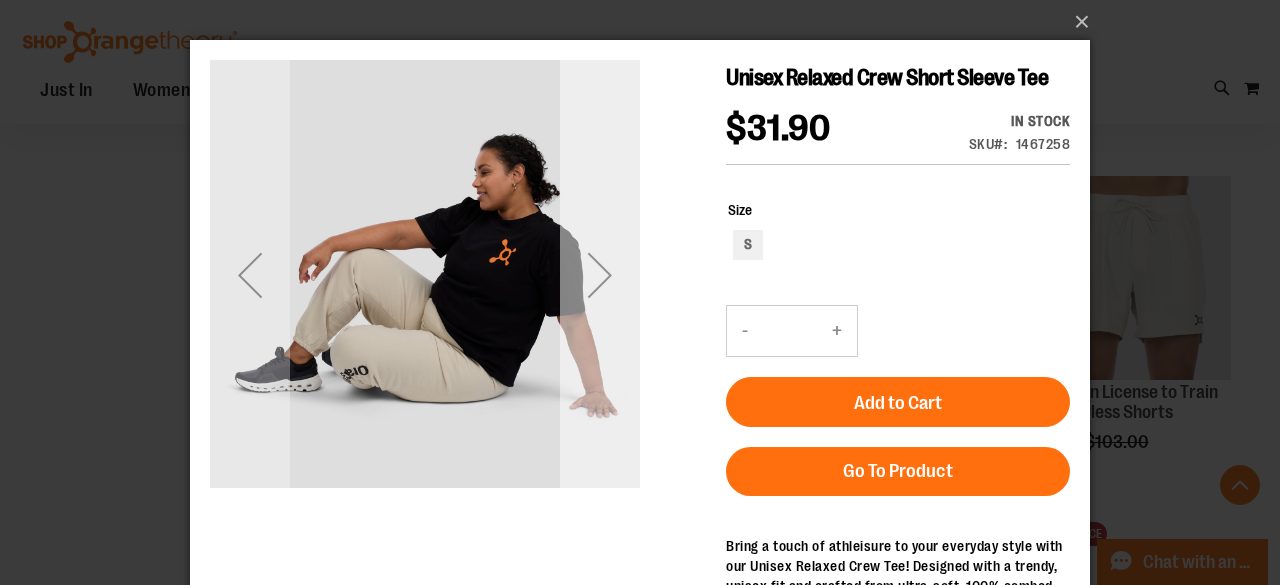 click at bounding box center [600, 275] 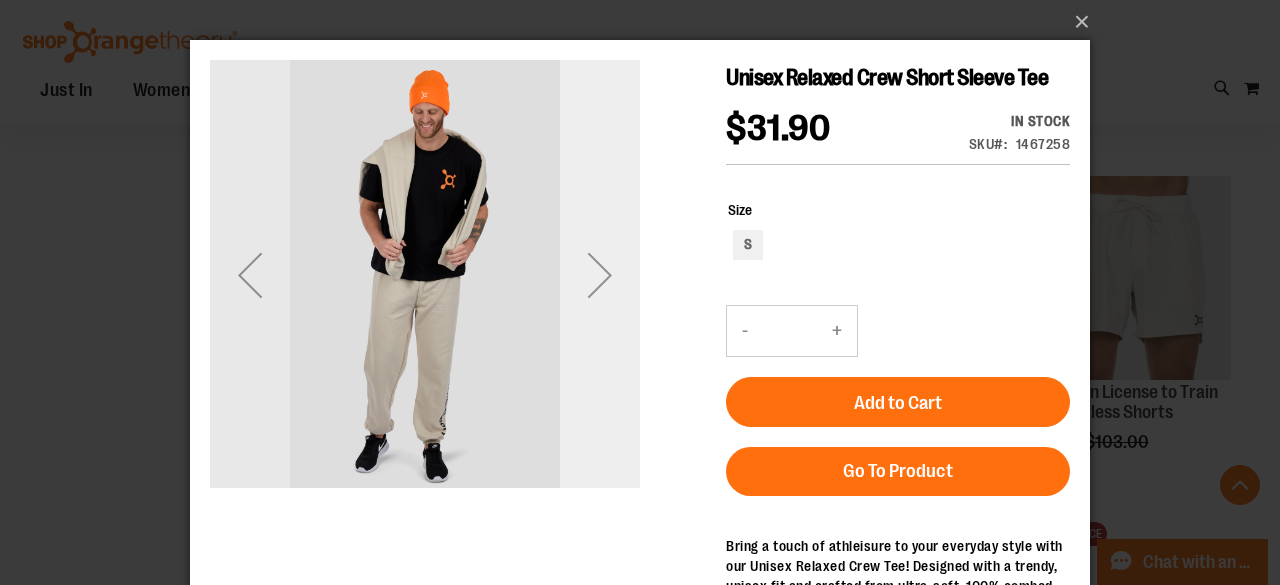 click at bounding box center [600, 275] 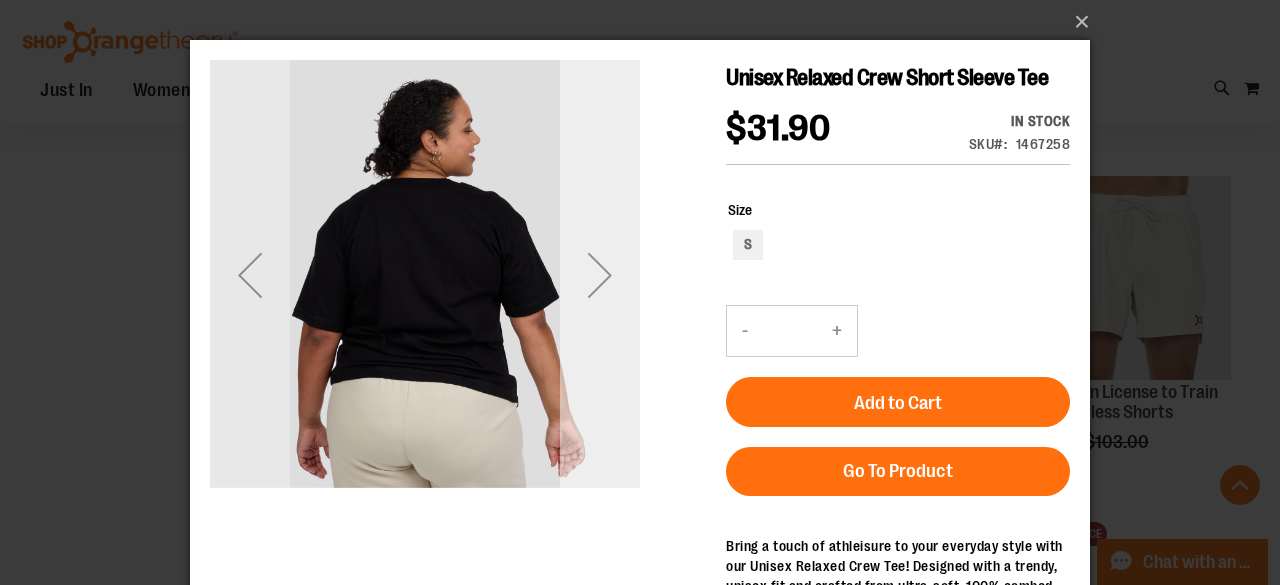 click at bounding box center [600, 275] 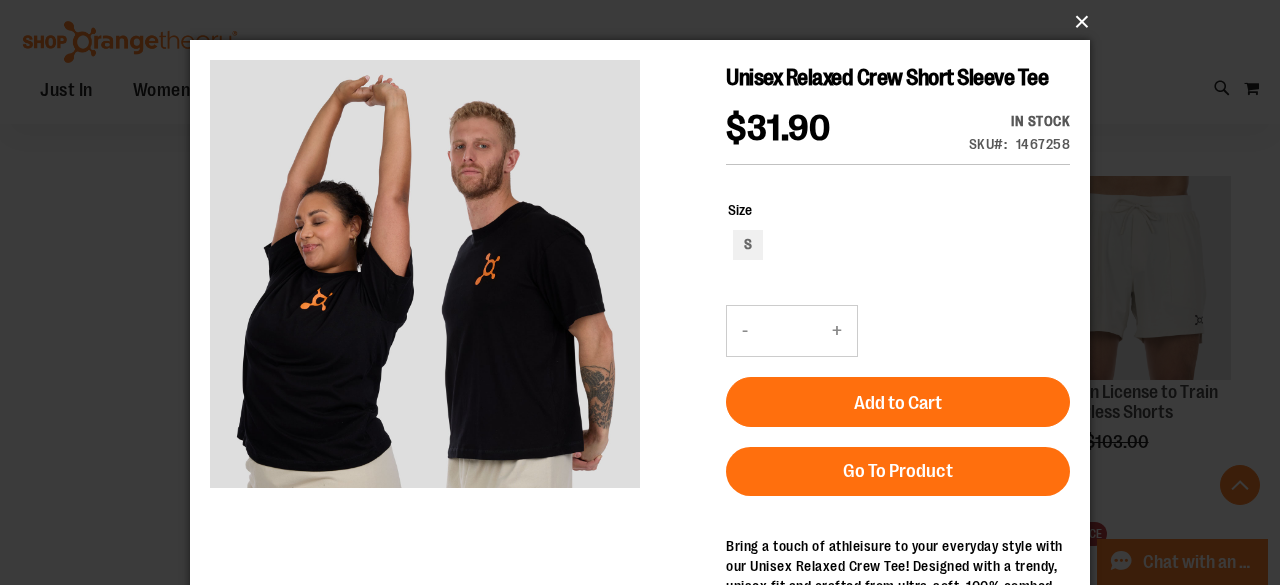 click on "×" at bounding box center (646, 22) 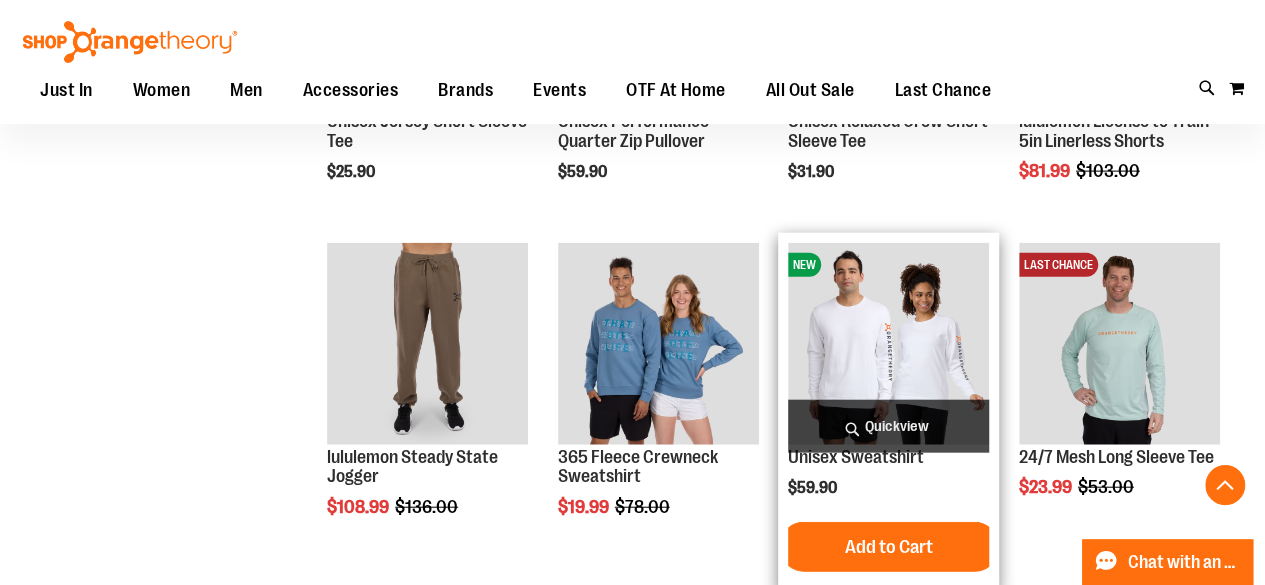 scroll, scrollTop: 2199, scrollLeft: 0, axis: vertical 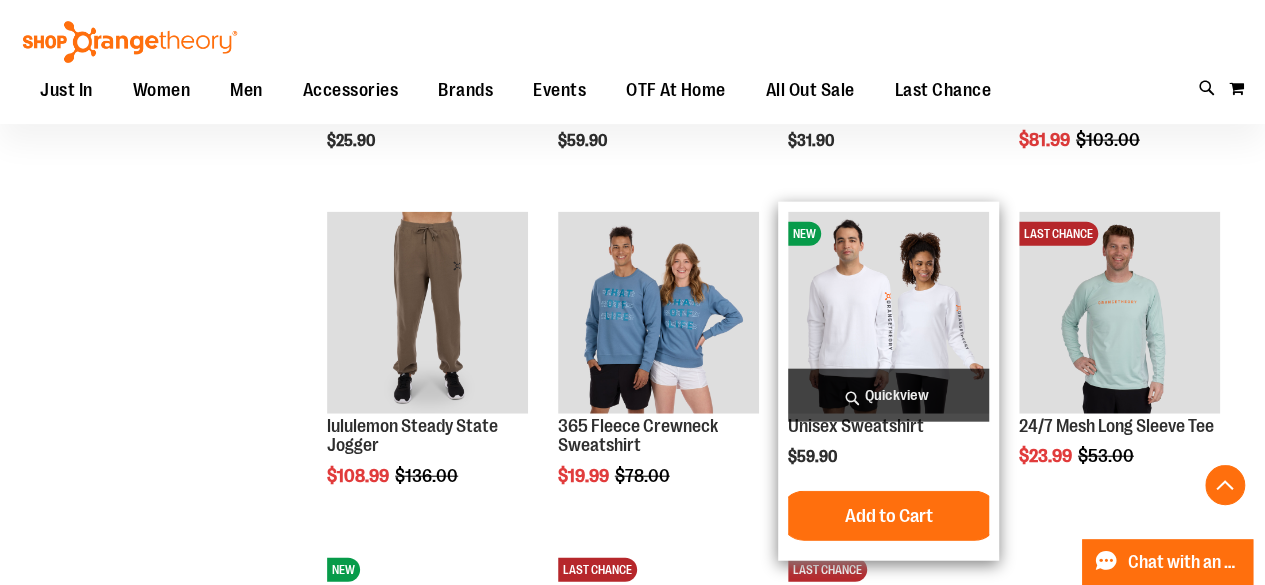 click at bounding box center (888, 312) 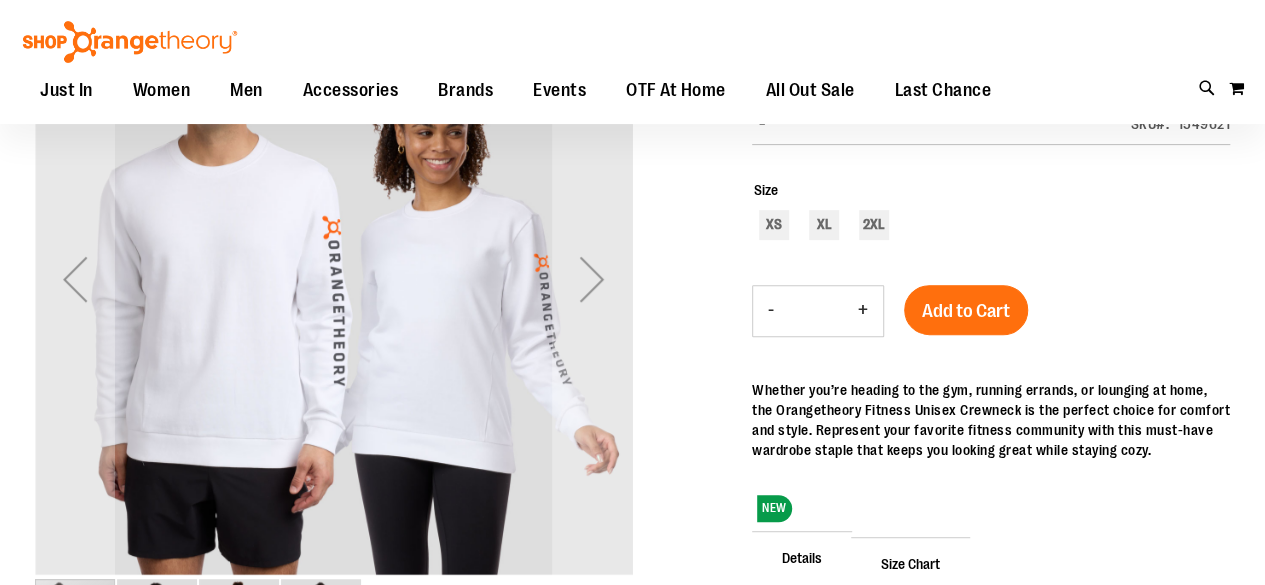 scroll, scrollTop: 298, scrollLeft: 0, axis: vertical 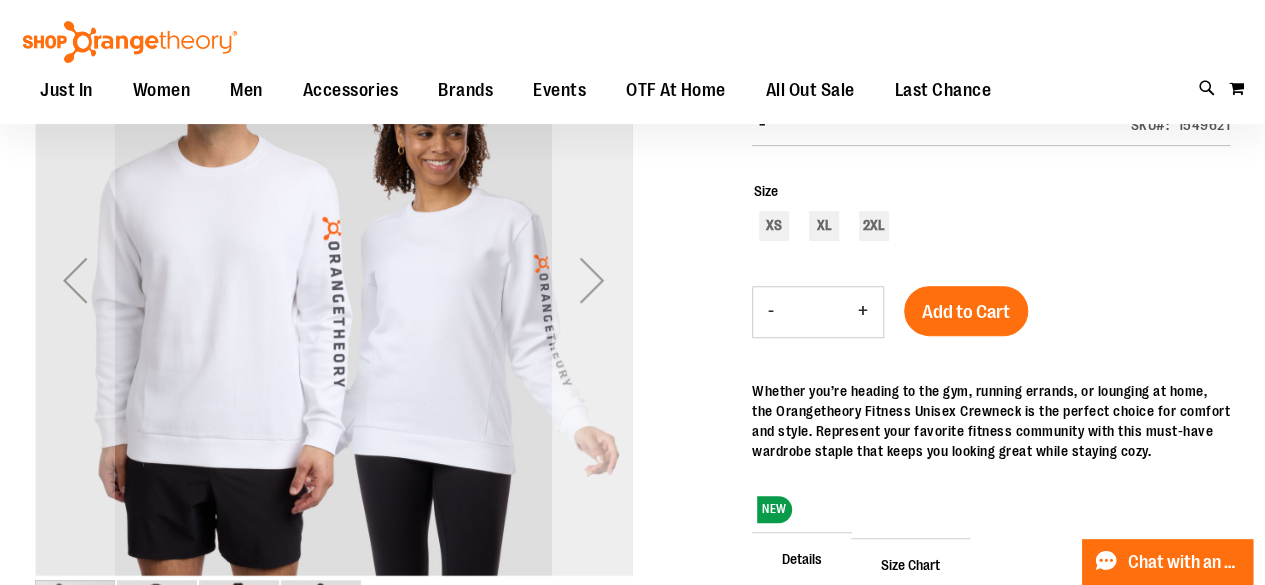 click at bounding box center (592, 280) 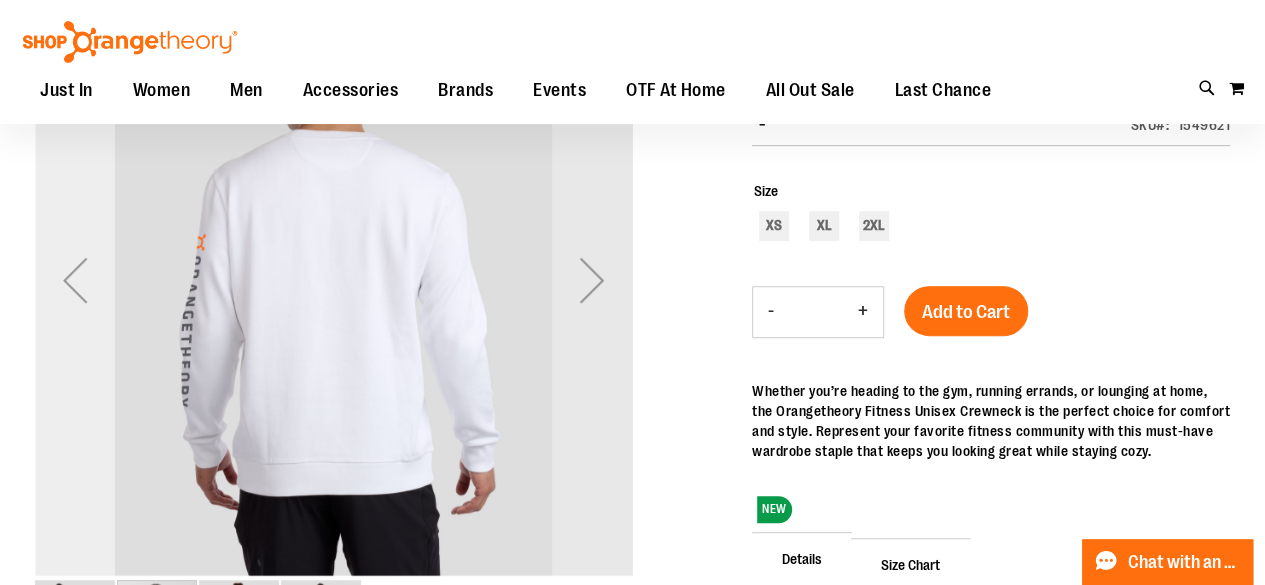 click at bounding box center (75, 280) 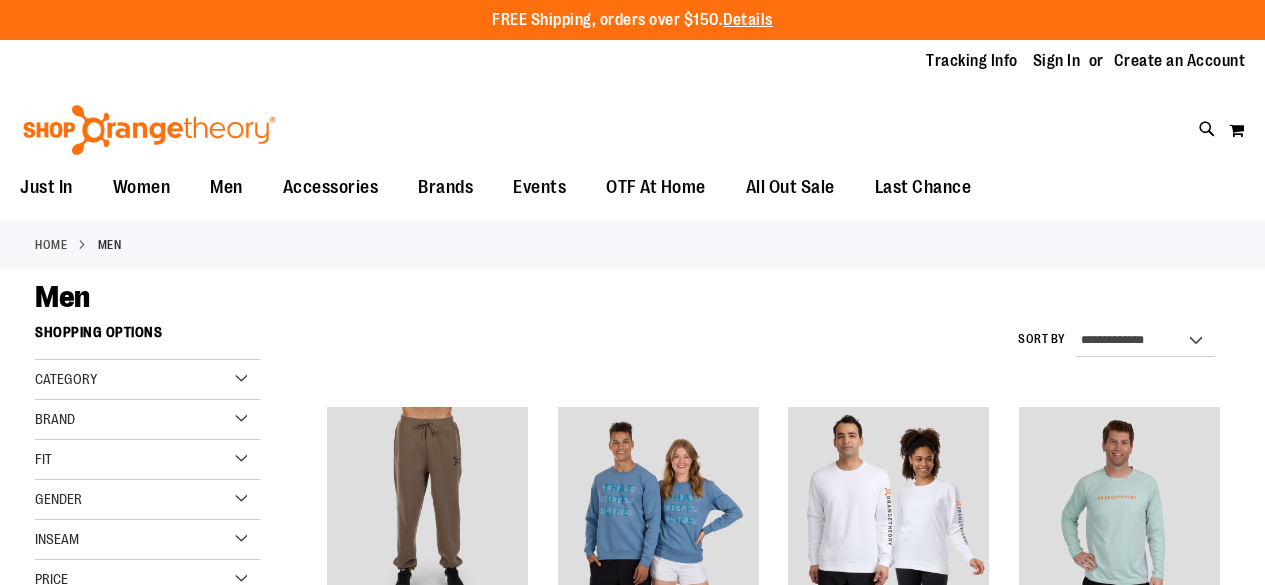 scroll, scrollTop: 0, scrollLeft: 0, axis: both 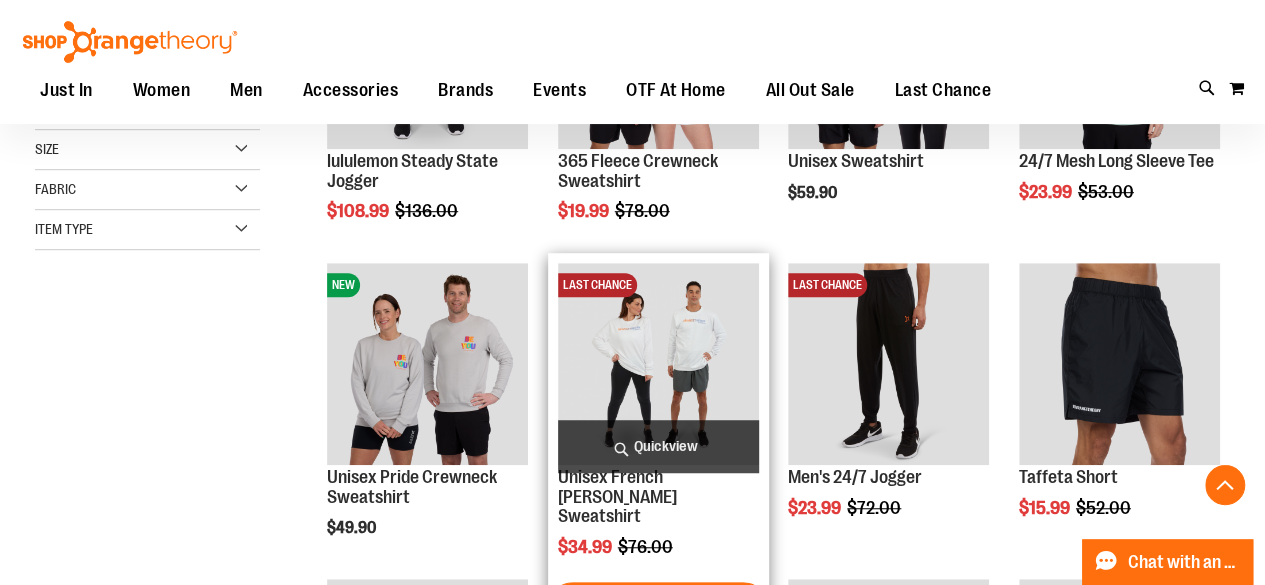 click at bounding box center (658, 363) 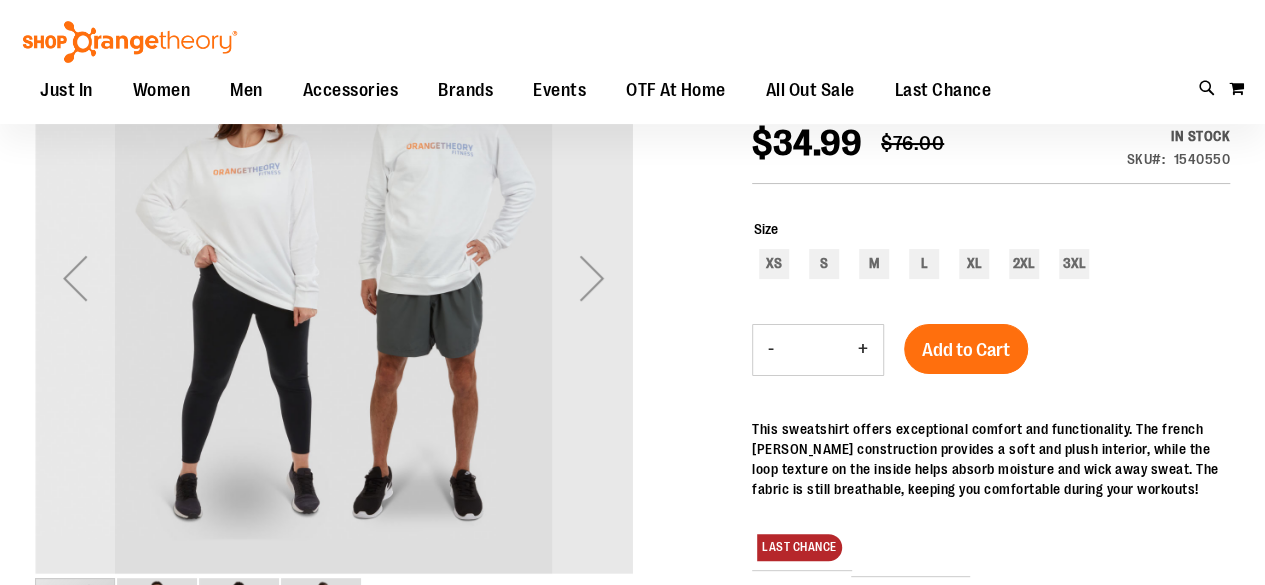 scroll, scrollTop: 98, scrollLeft: 0, axis: vertical 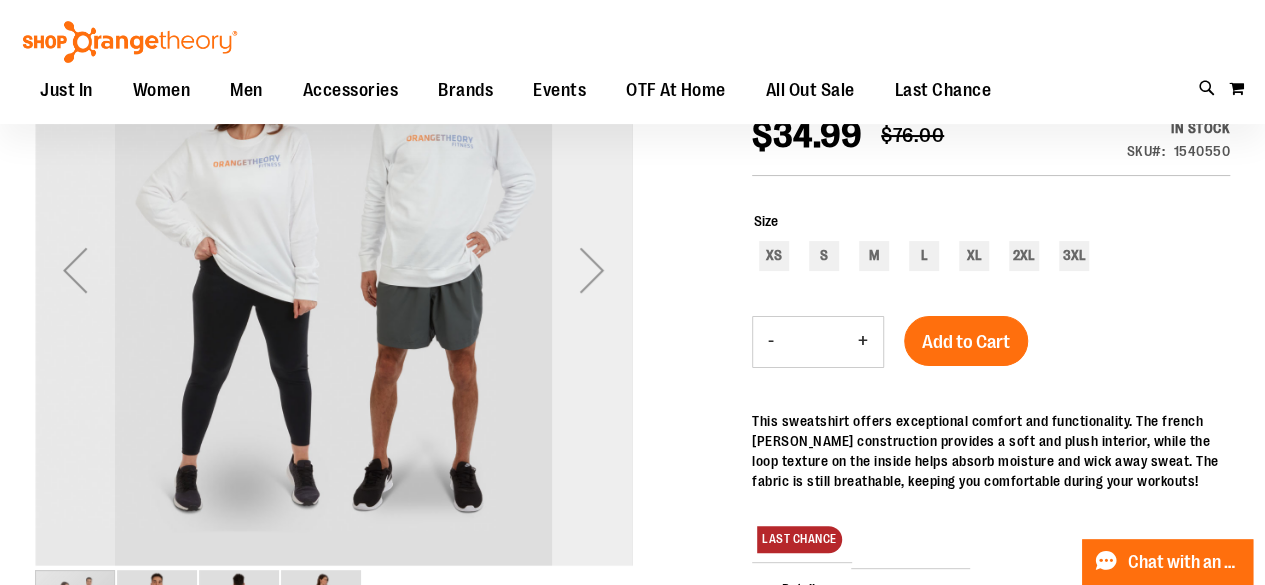 click at bounding box center (592, 270) 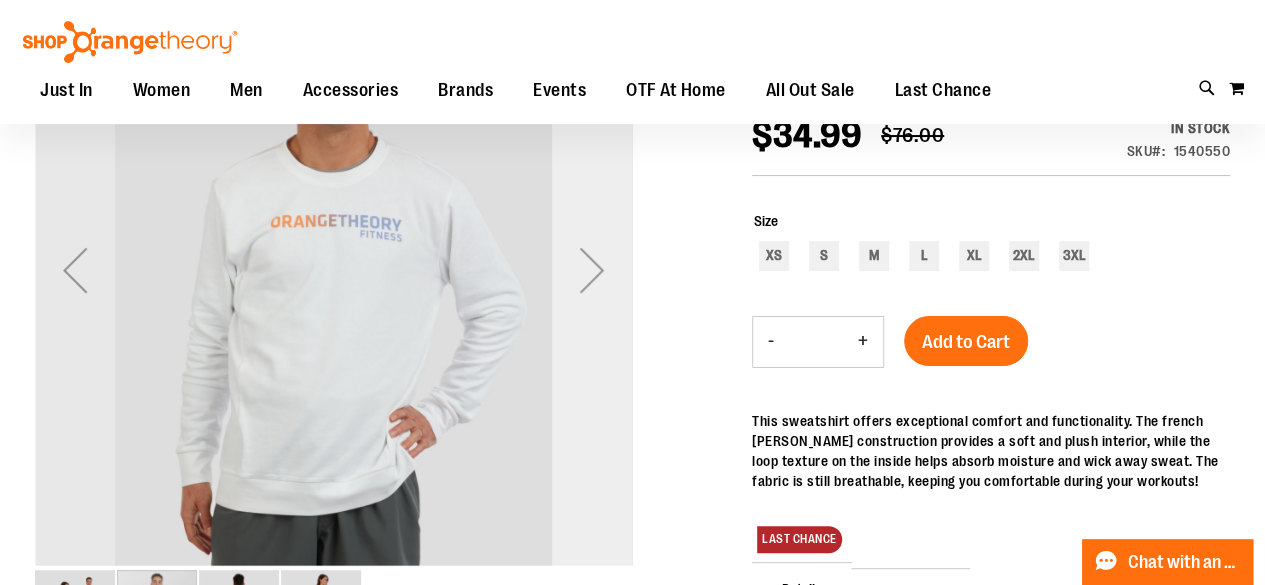 click at bounding box center [592, 270] 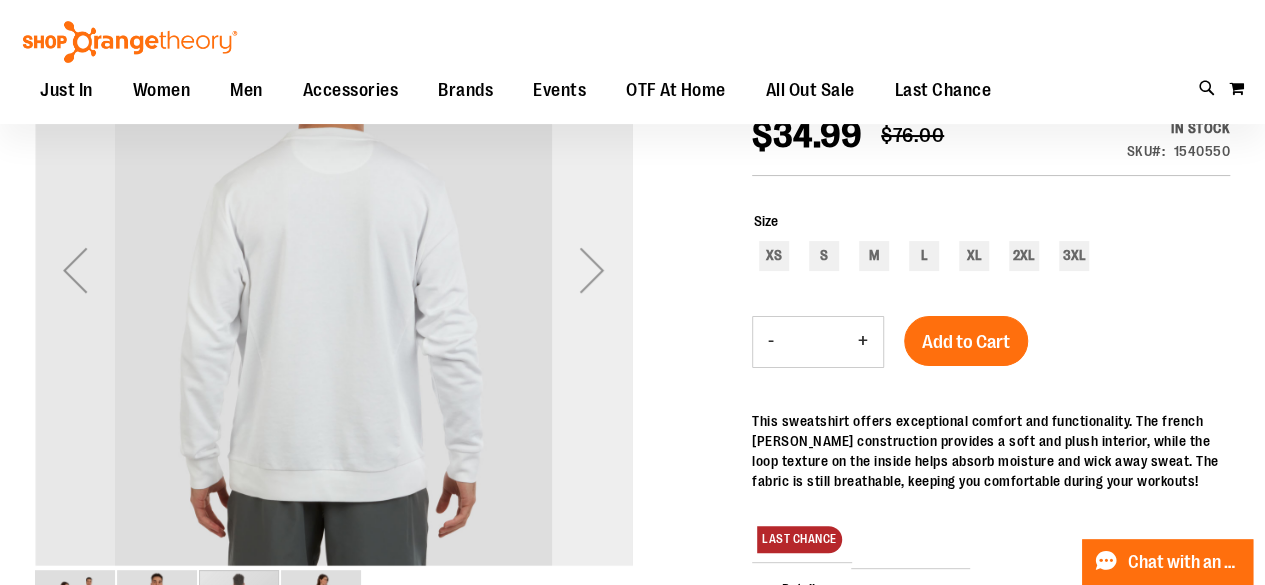click at bounding box center (592, 270) 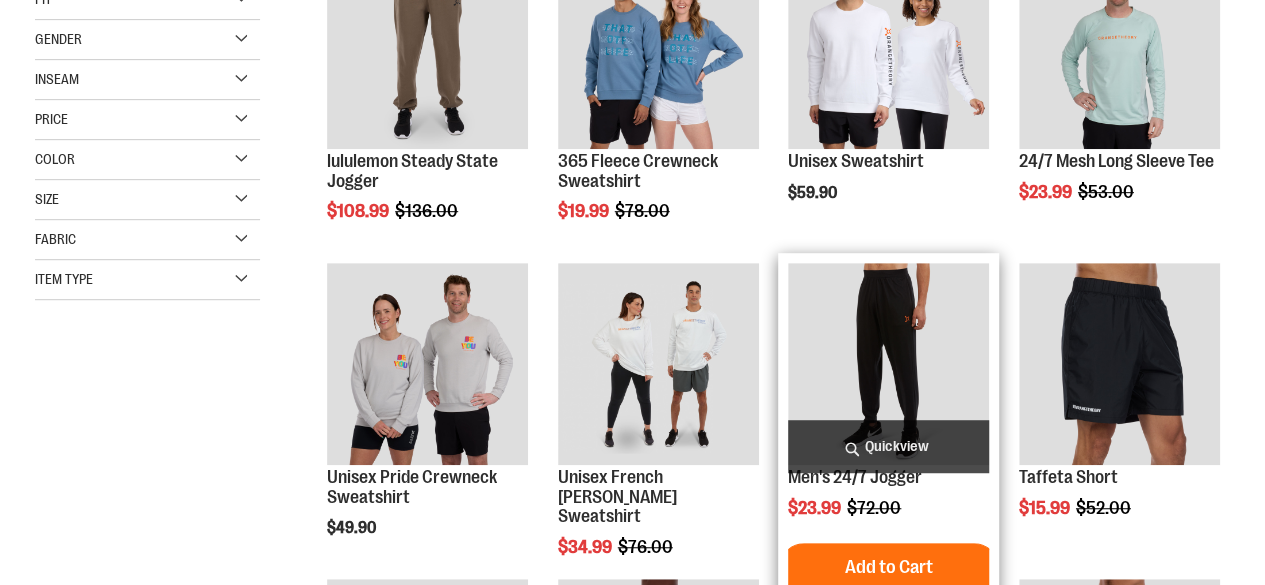 scroll, scrollTop: 449, scrollLeft: 0, axis: vertical 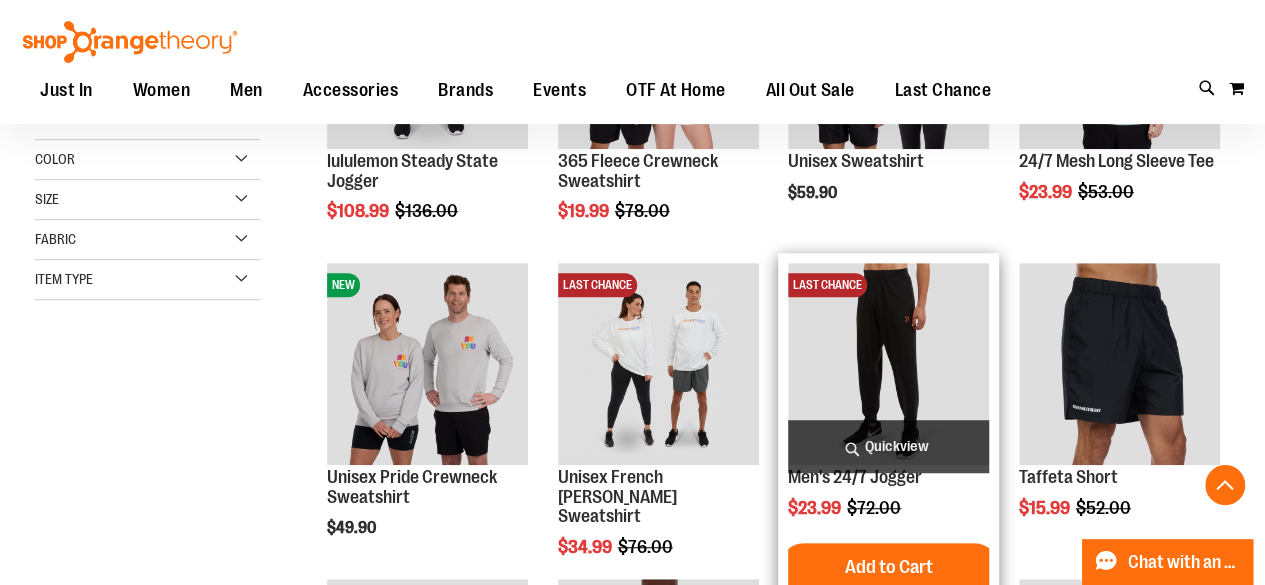 click at bounding box center (888, 363) 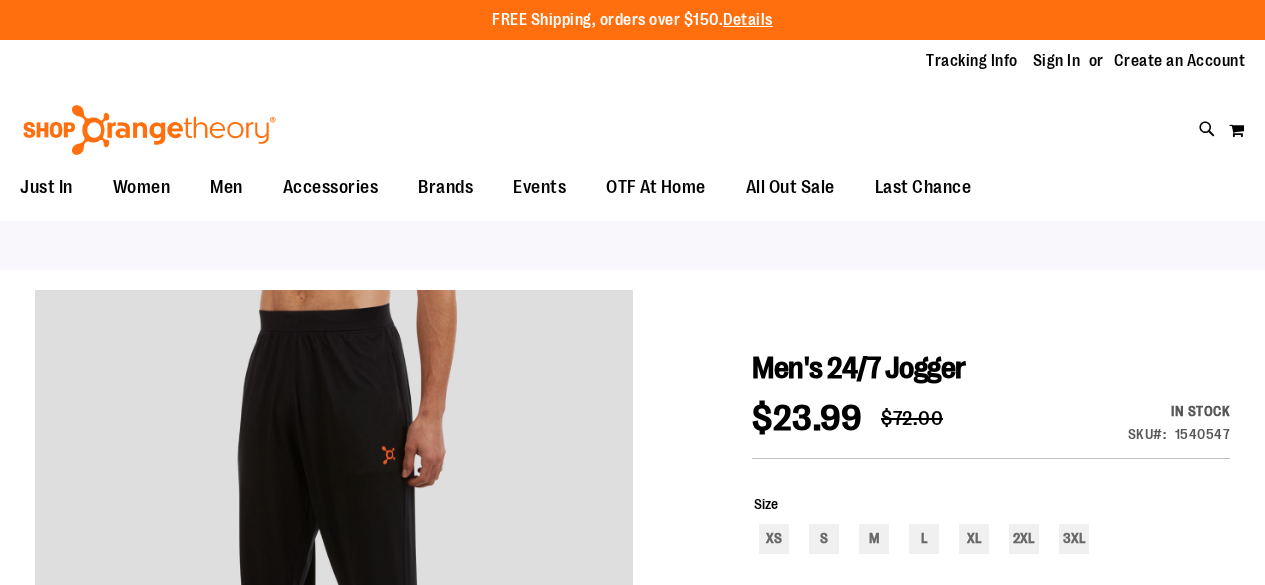 scroll, scrollTop: 0, scrollLeft: 0, axis: both 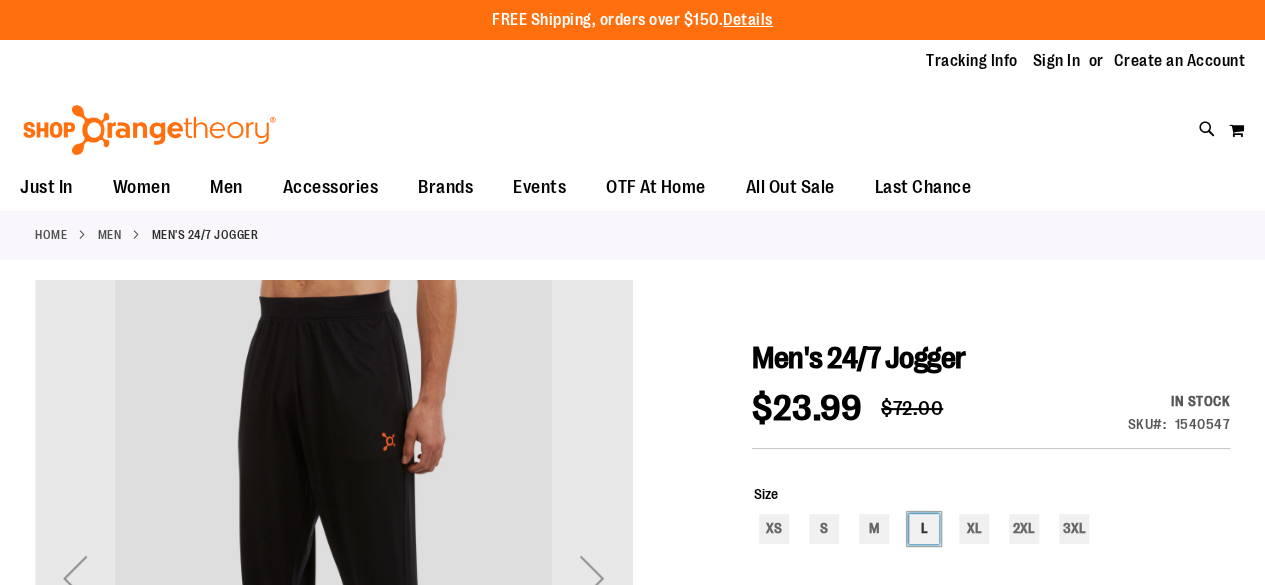 click on "L" at bounding box center [924, 529] 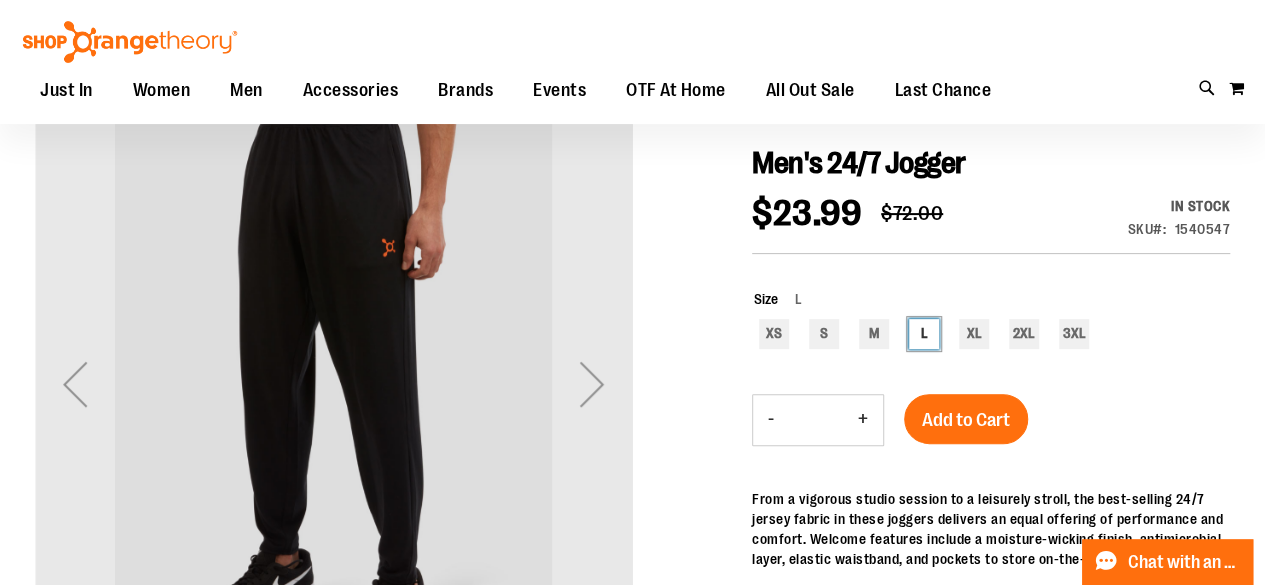 scroll, scrollTop: 99, scrollLeft: 0, axis: vertical 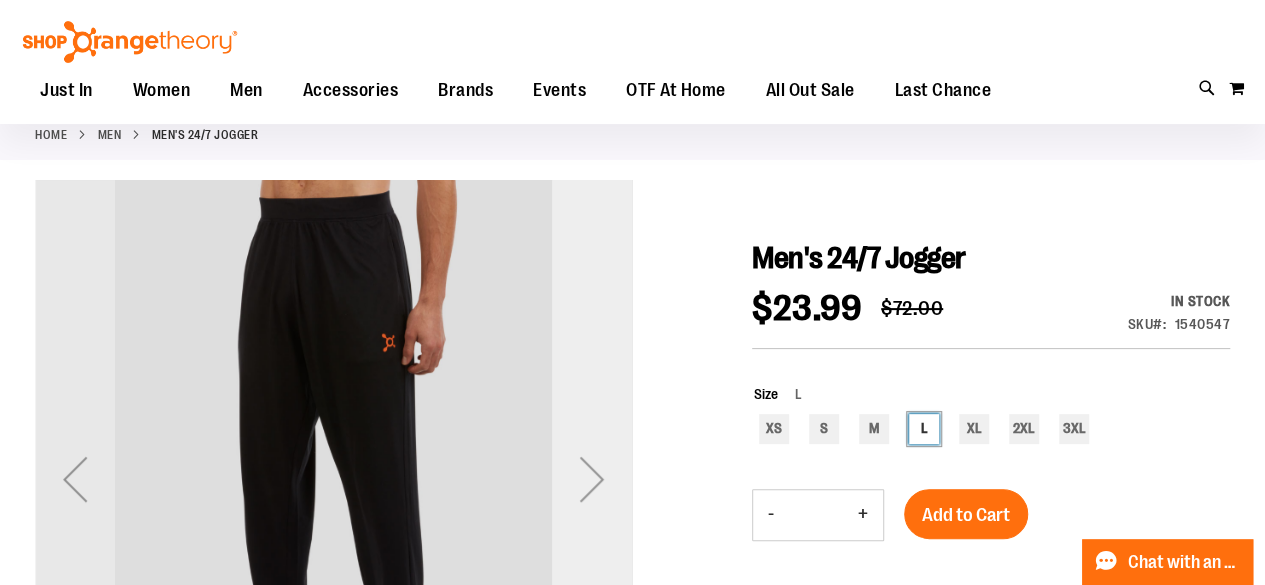 click at bounding box center [592, 479] 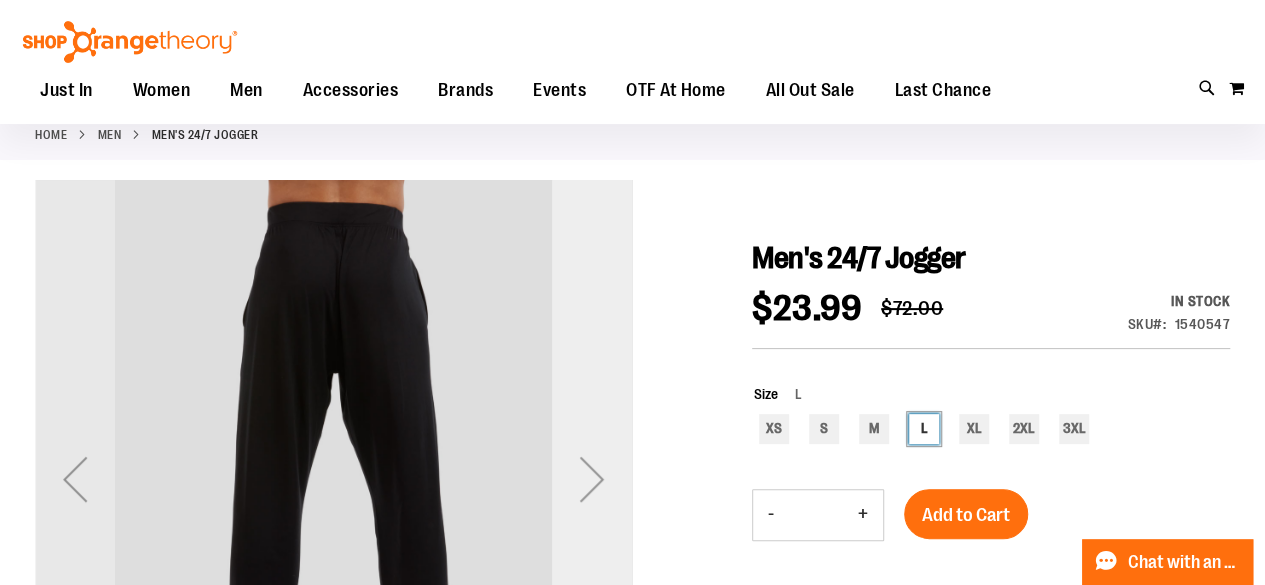 click at bounding box center (592, 479) 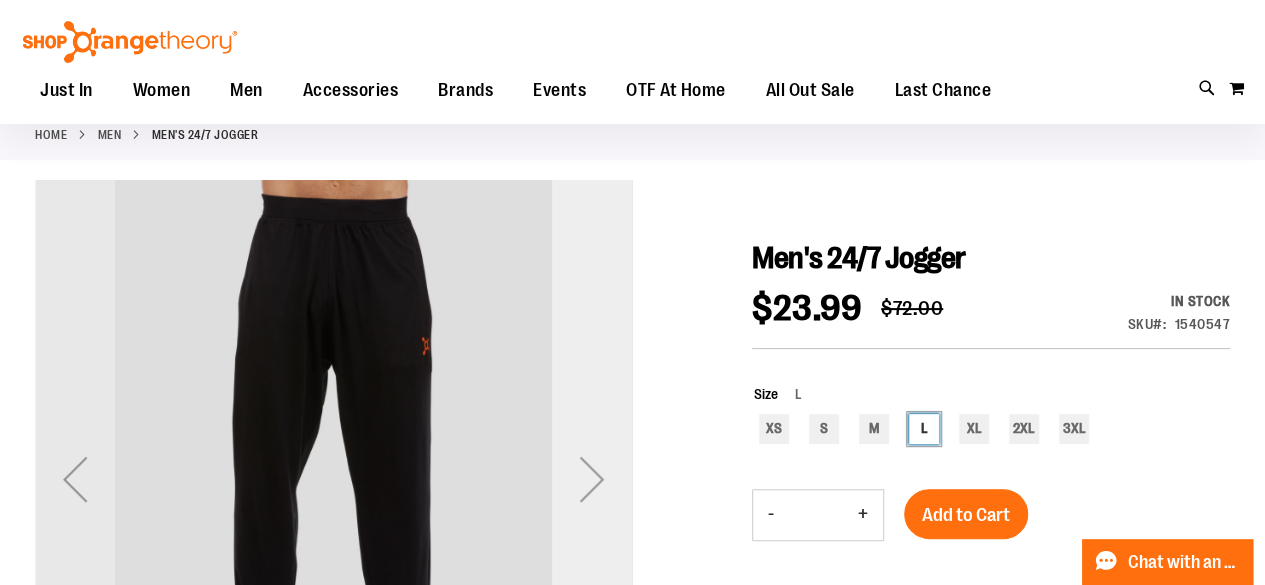 click at bounding box center [592, 479] 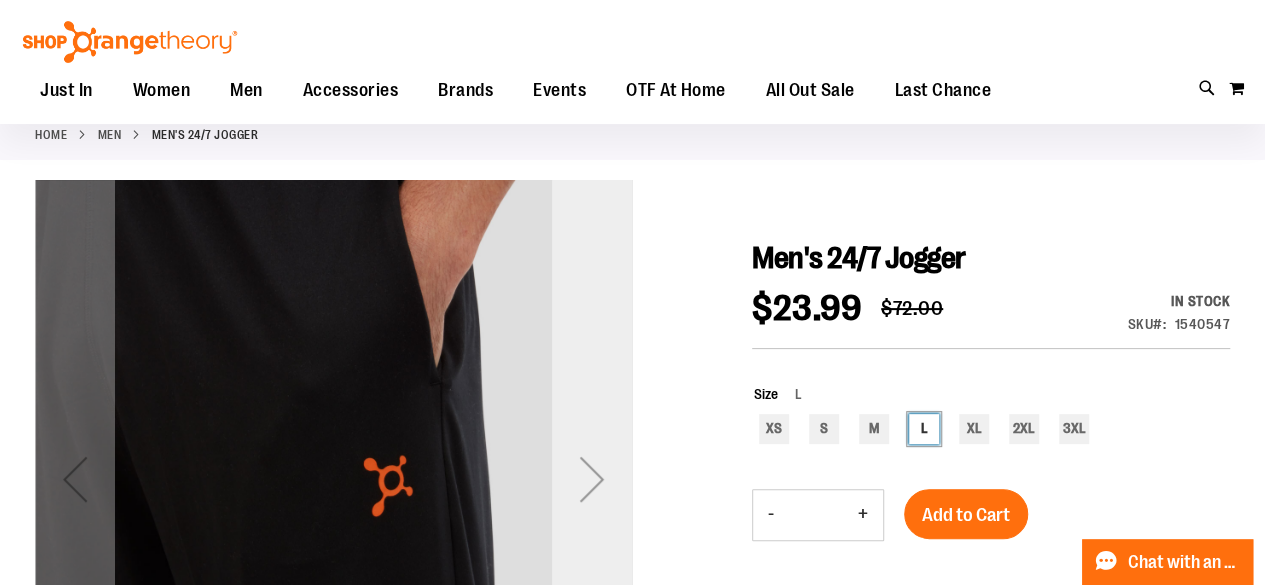 click at bounding box center (592, 479) 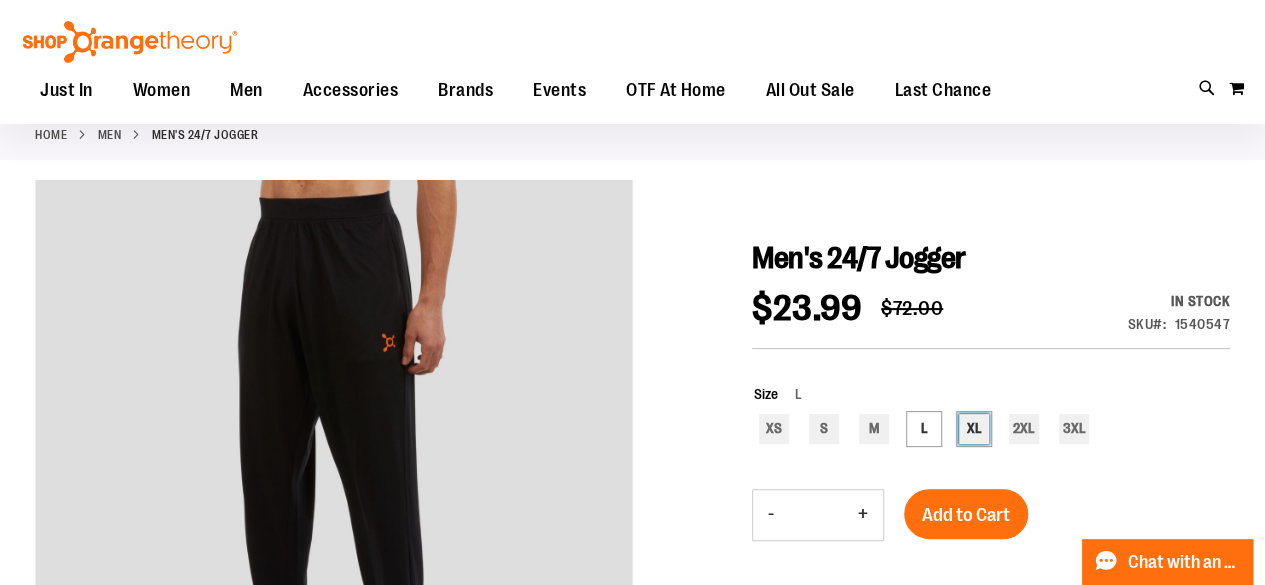 click on "XL" at bounding box center [974, 429] 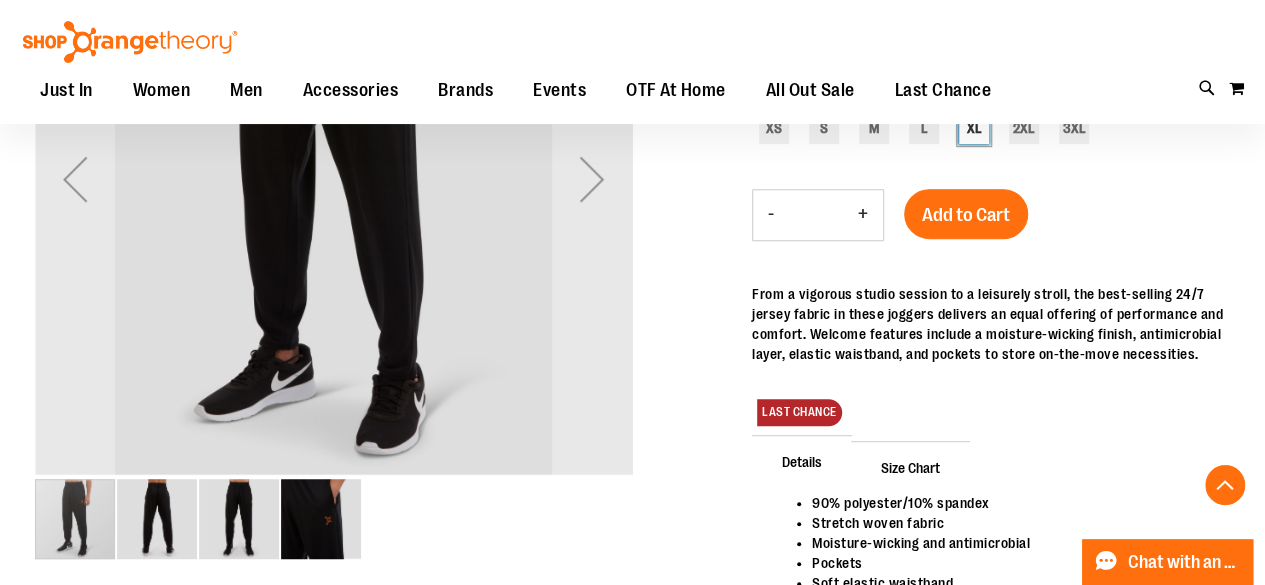 scroll, scrollTop: 499, scrollLeft: 0, axis: vertical 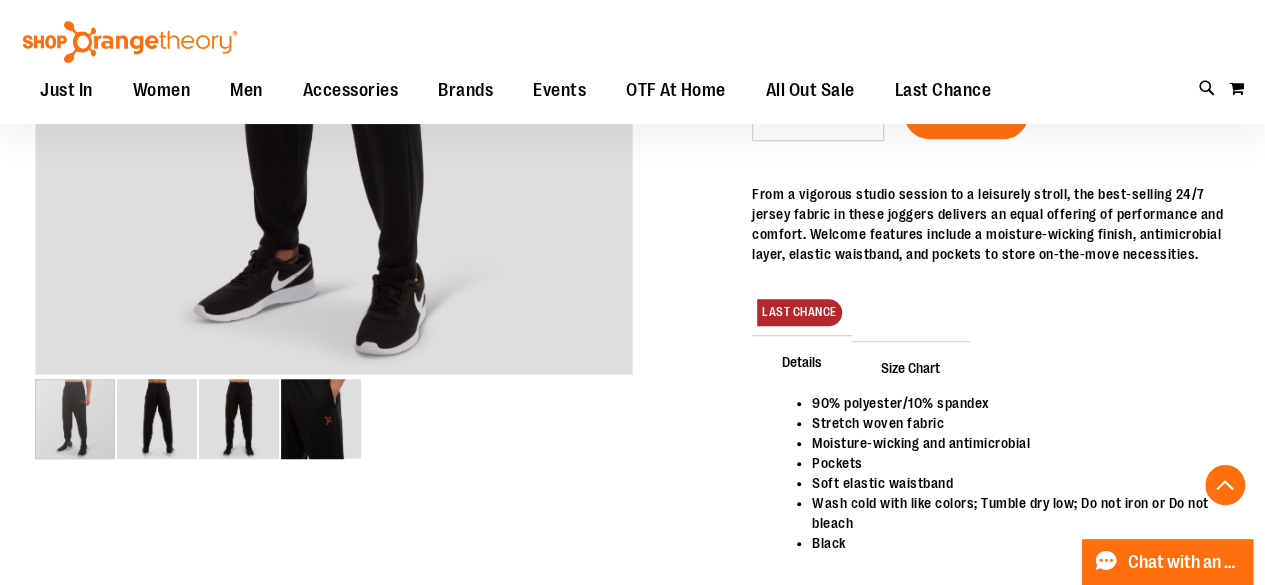 click on "Size Chart" at bounding box center [910, 367] 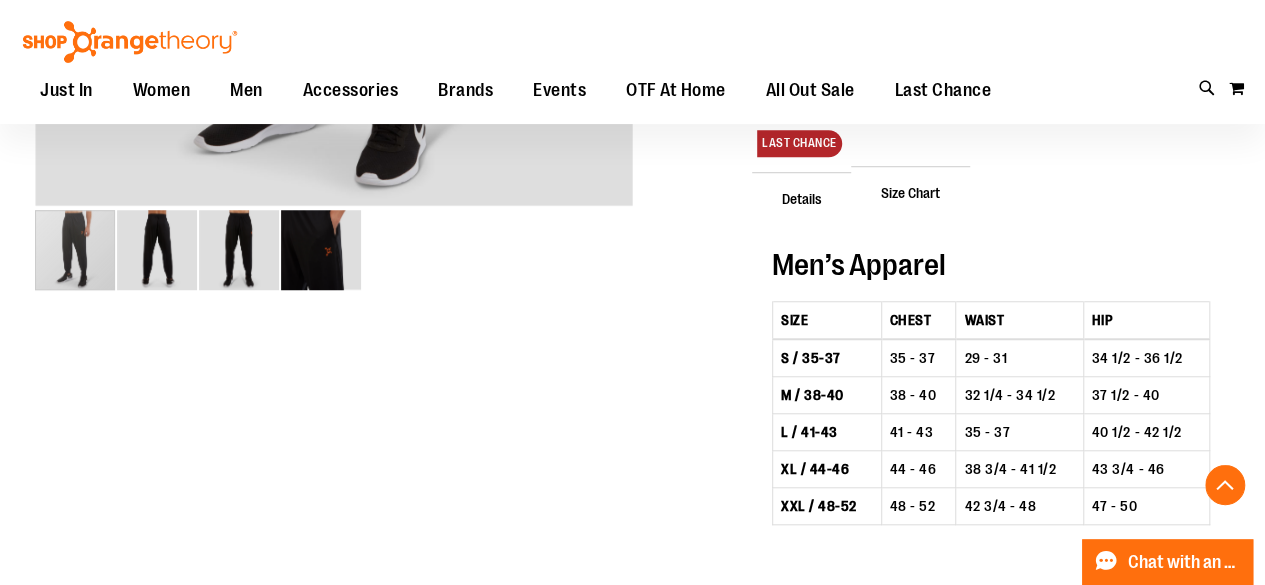 scroll, scrollTop: 699, scrollLeft: 0, axis: vertical 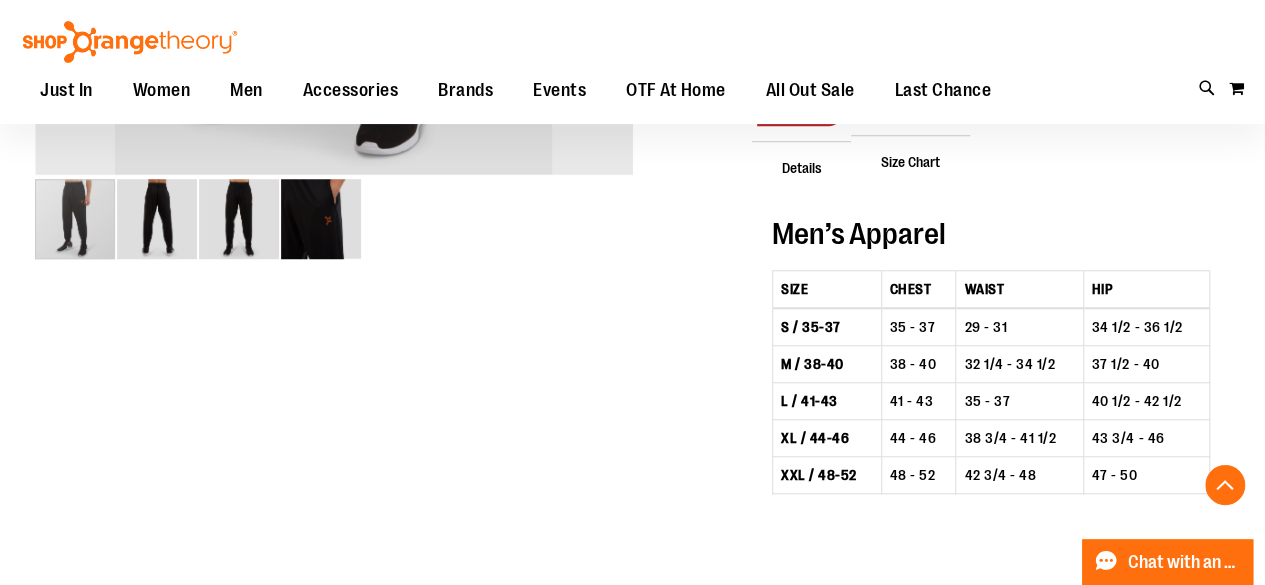 click at bounding box center [75, 219] 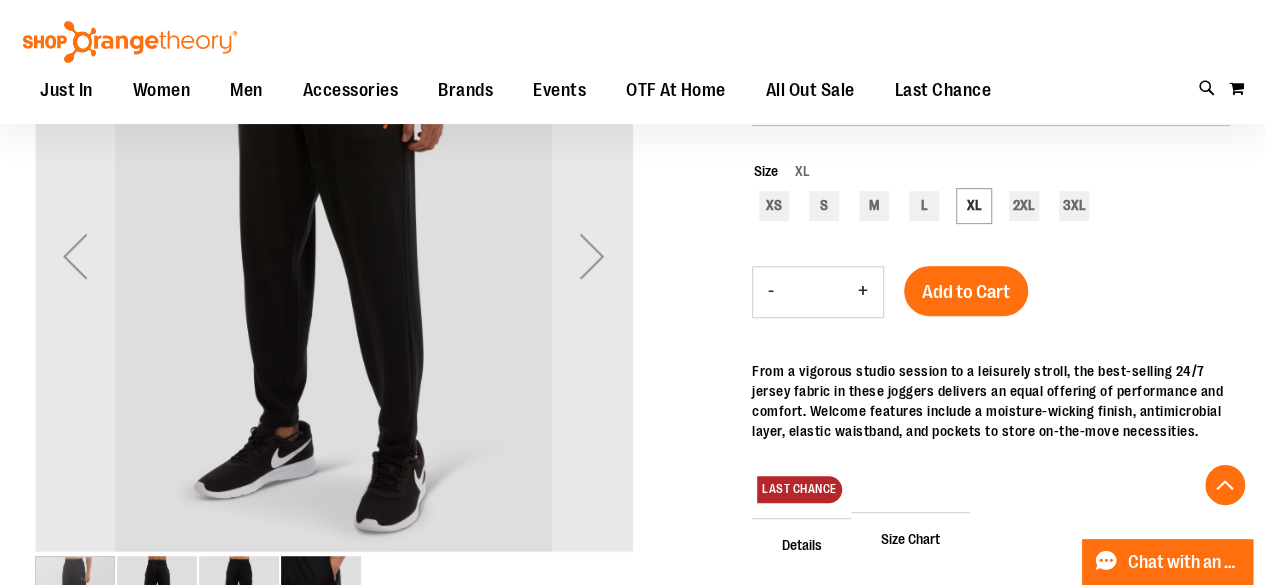 scroll, scrollTop: 399, scrollLeft: 0, axis: vertical 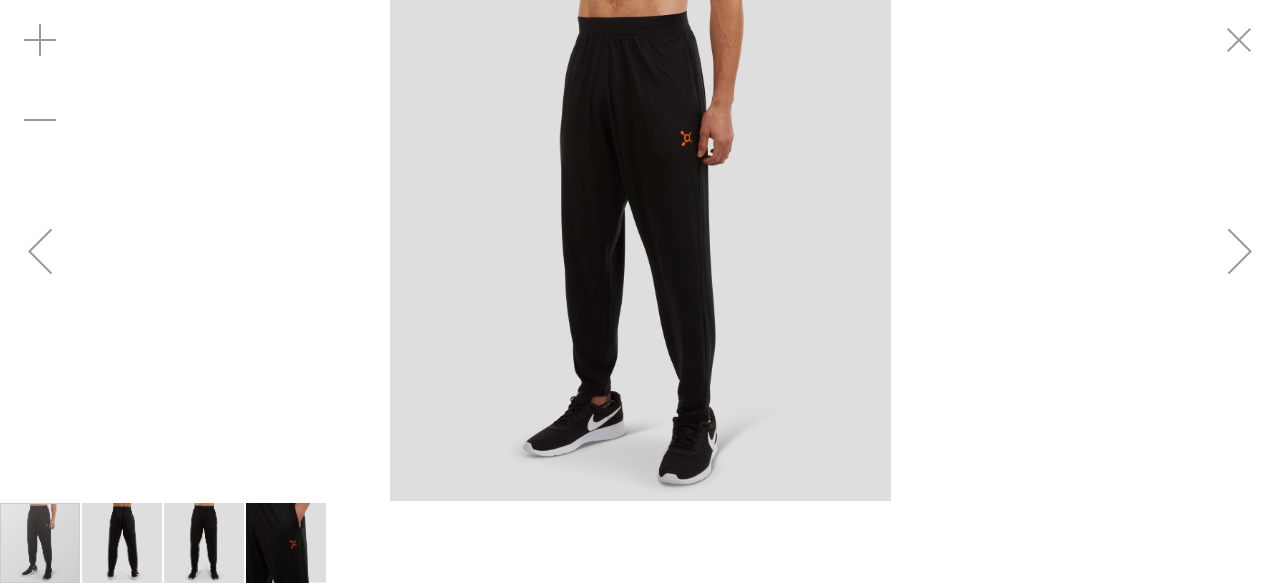 click at bounding box center (640, 250) 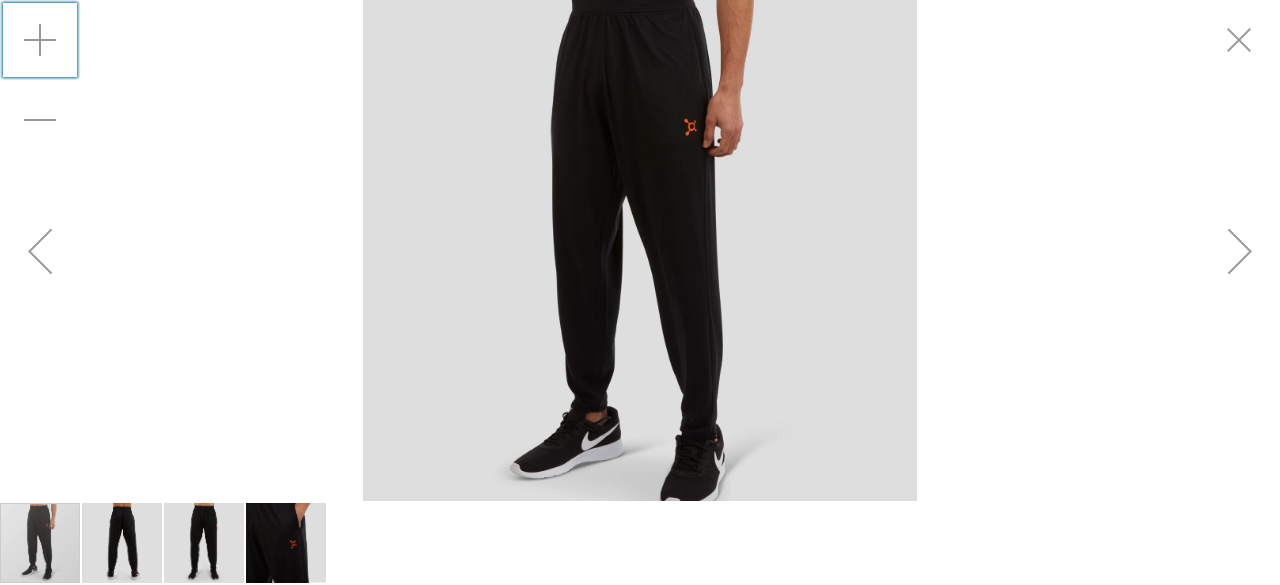 click at bounding box center [40, 40] 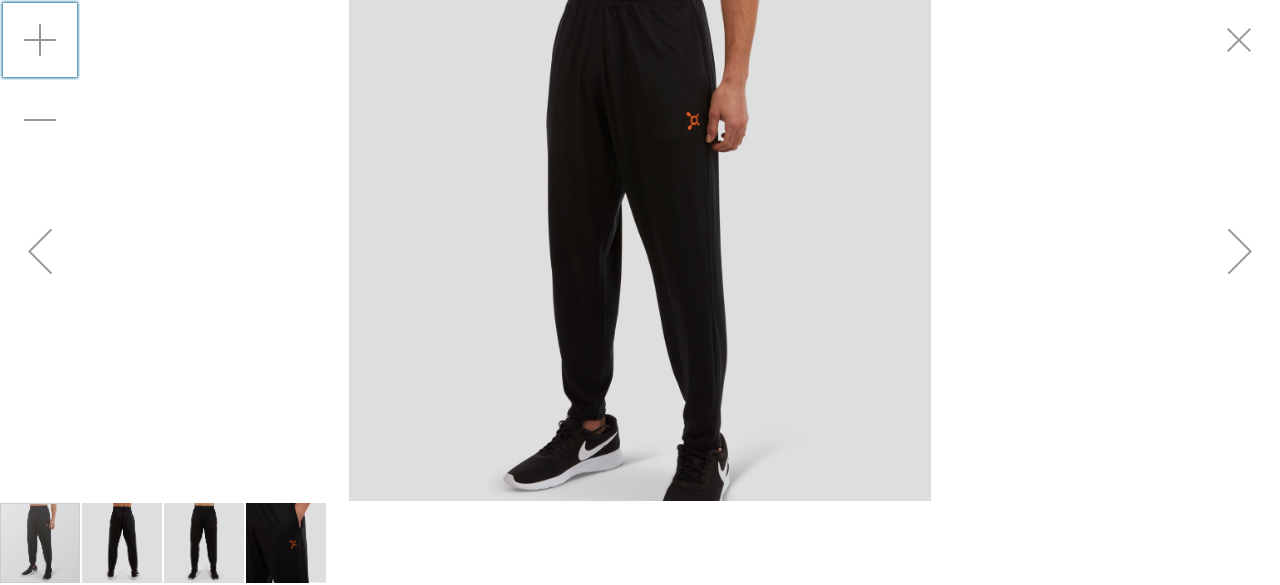 click at bounding box center [1240, 251] 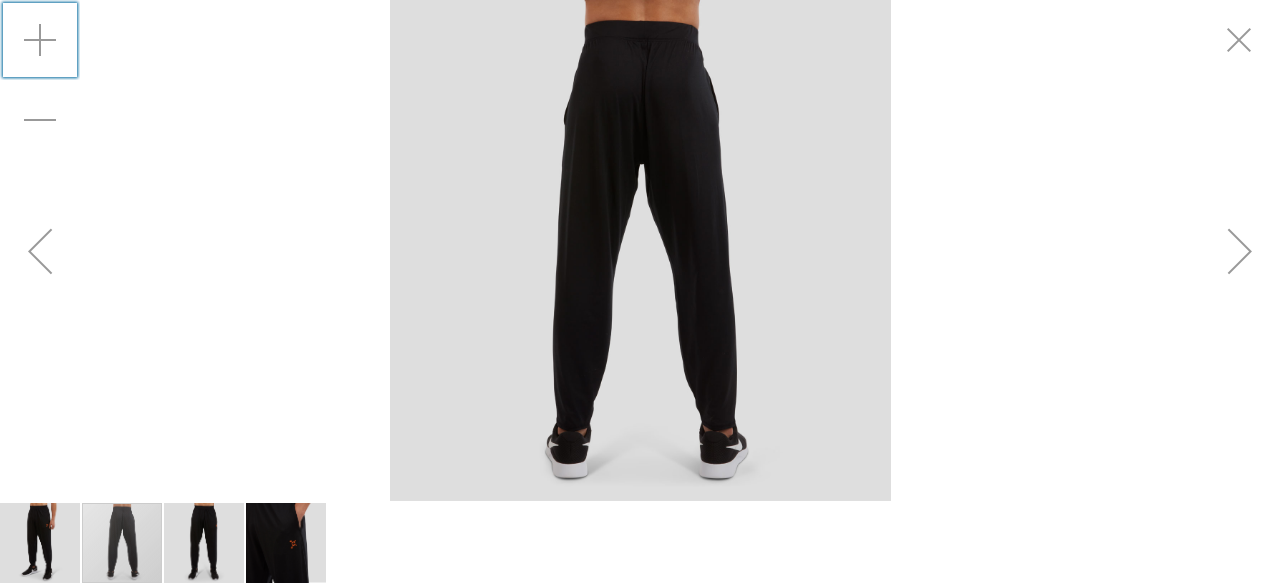click at bounding box center (1240, 251) 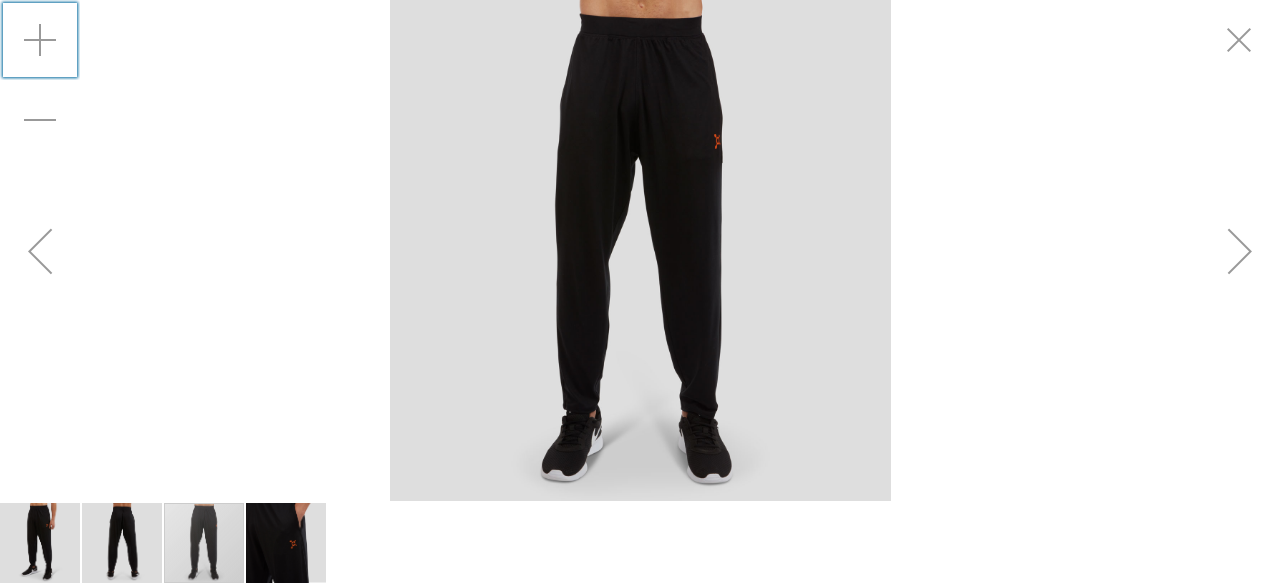 click at bounding box center (1240, 251) 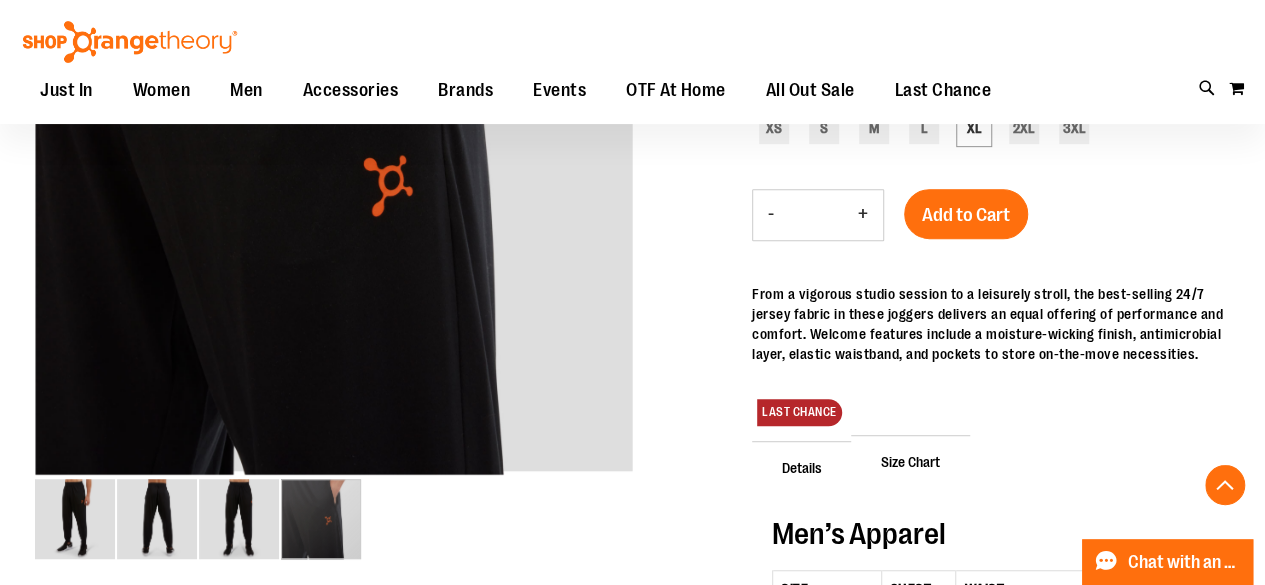 scroll, scrollTop: 0, scrollLeft: 0, axis: both 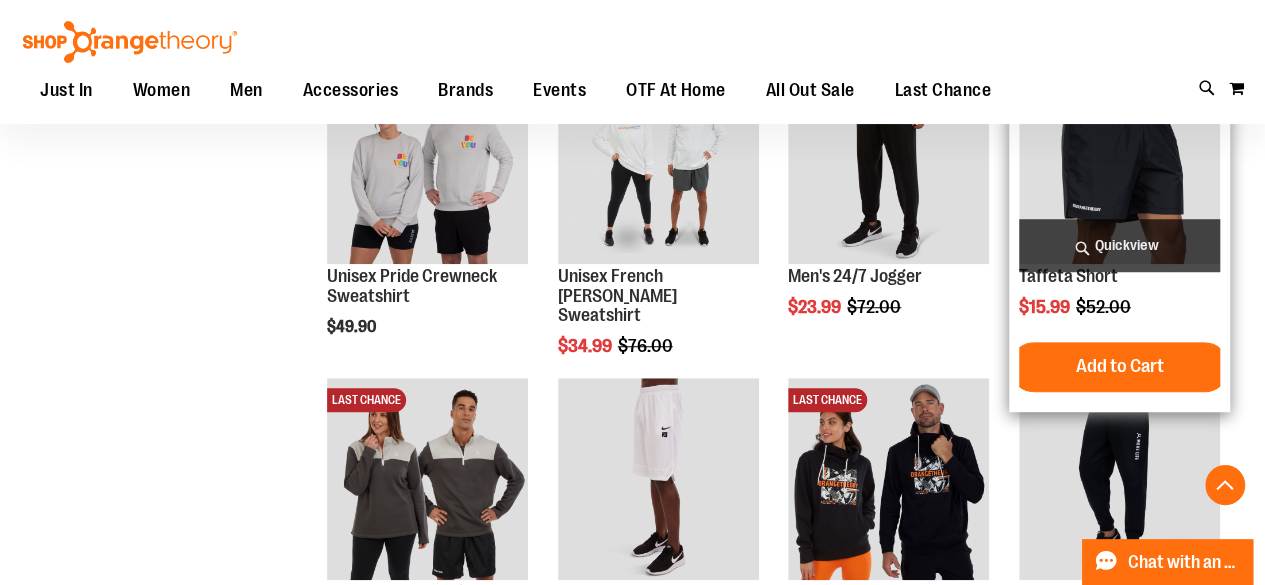 click on "Quickview" at bounding box center (1119, 245) 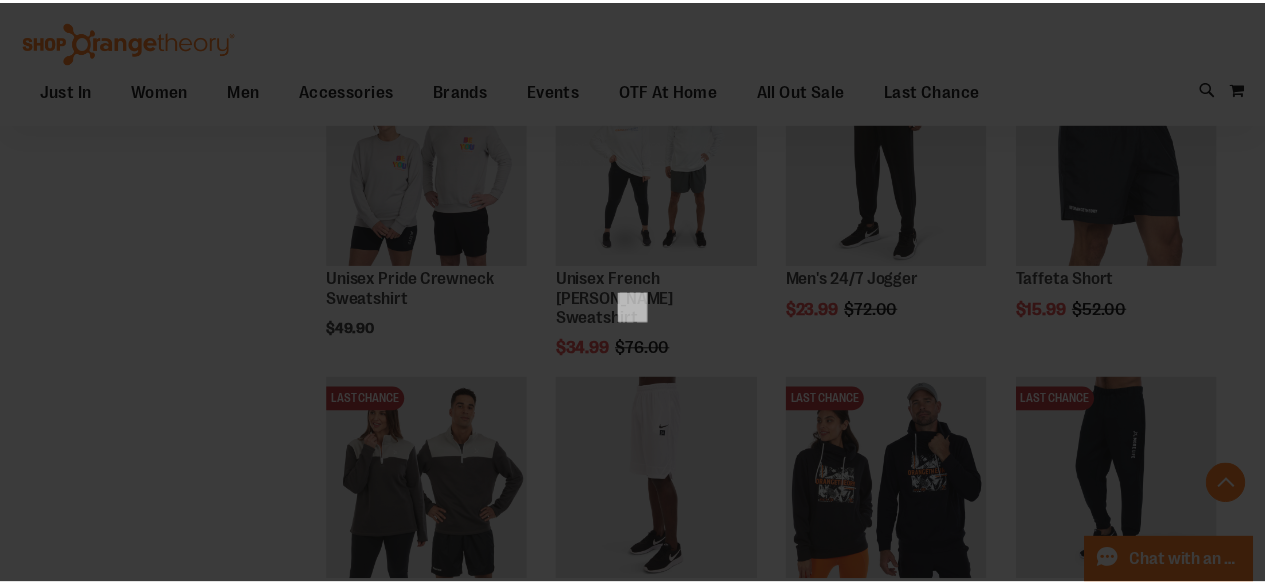 scroll, scrollTop: 0, scrollLeft: 0, axis: both 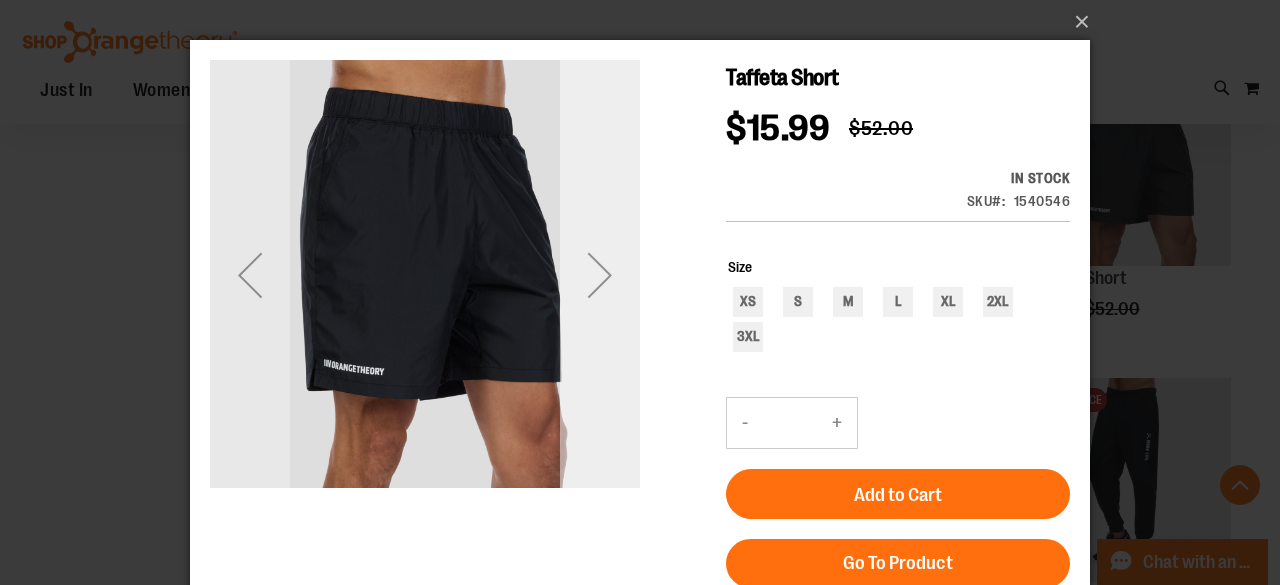 click at bounding box center [600, 275] 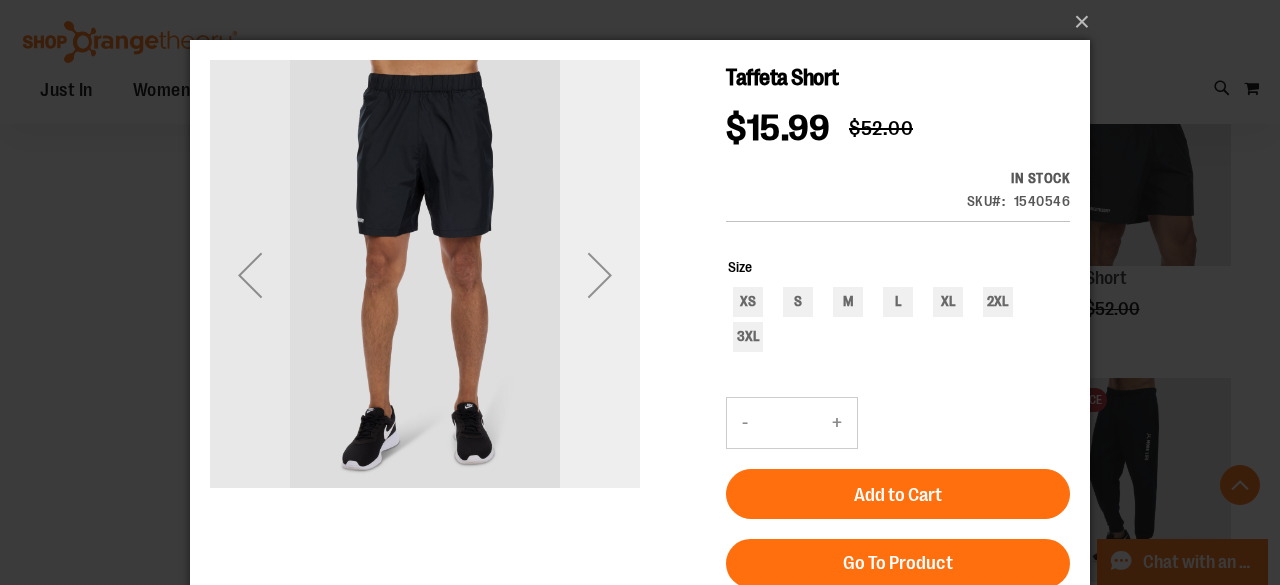 click at bounding box center (600, 275) 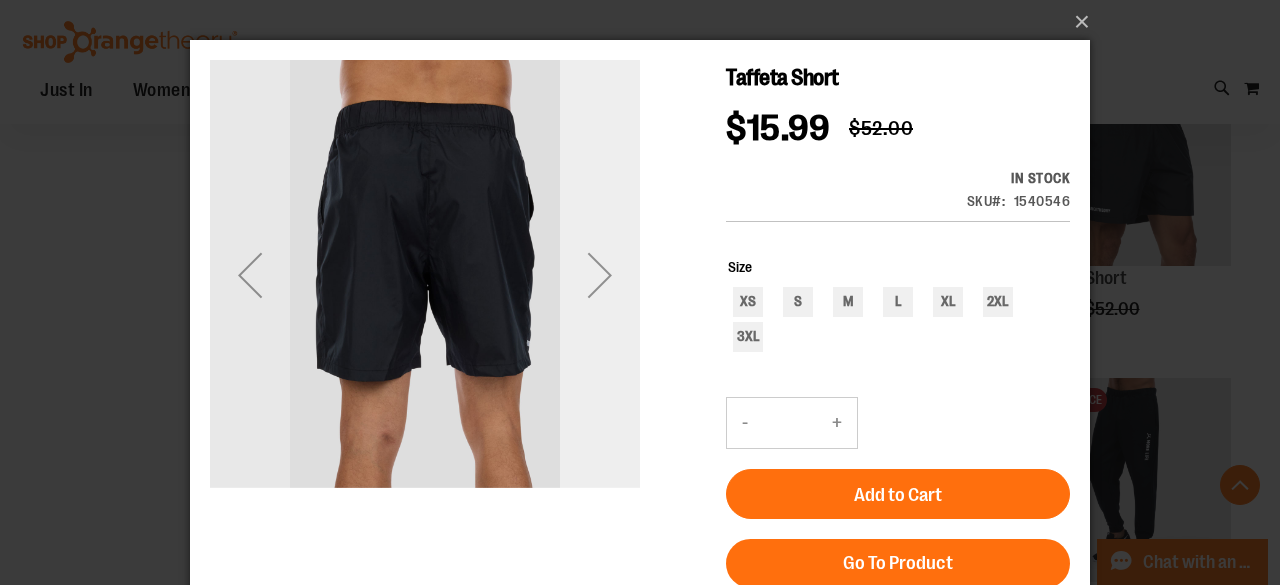 click at bounding box center (600, 275) 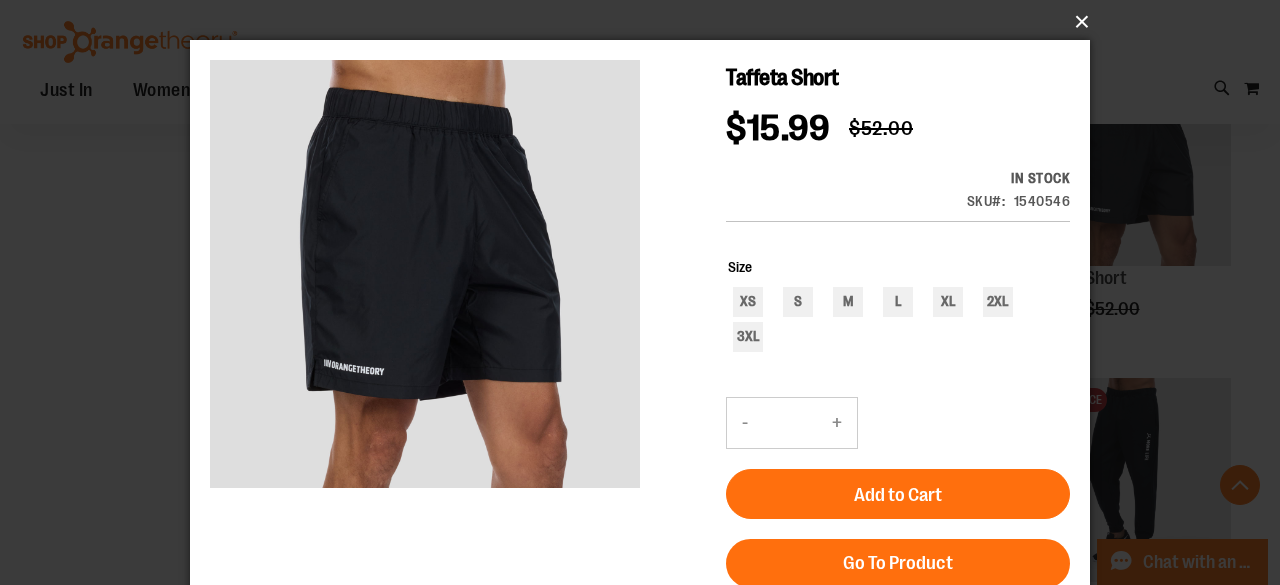 click on "×" at bounding box center (646, 22) 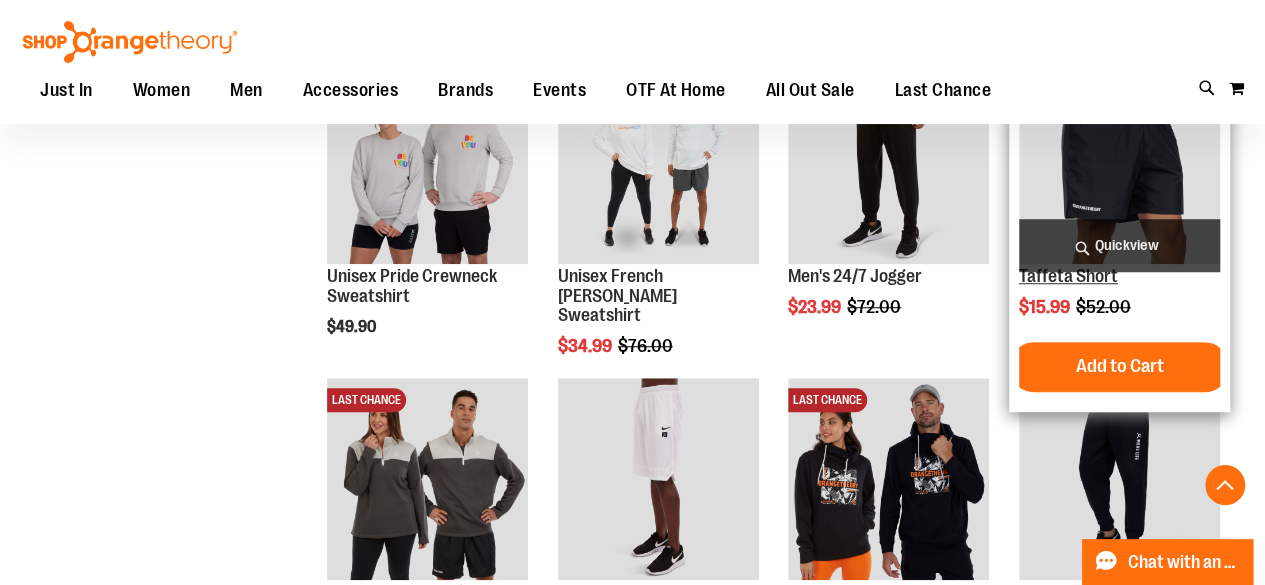 click on "Taffeta Short" at bounding box center [1068, 276] 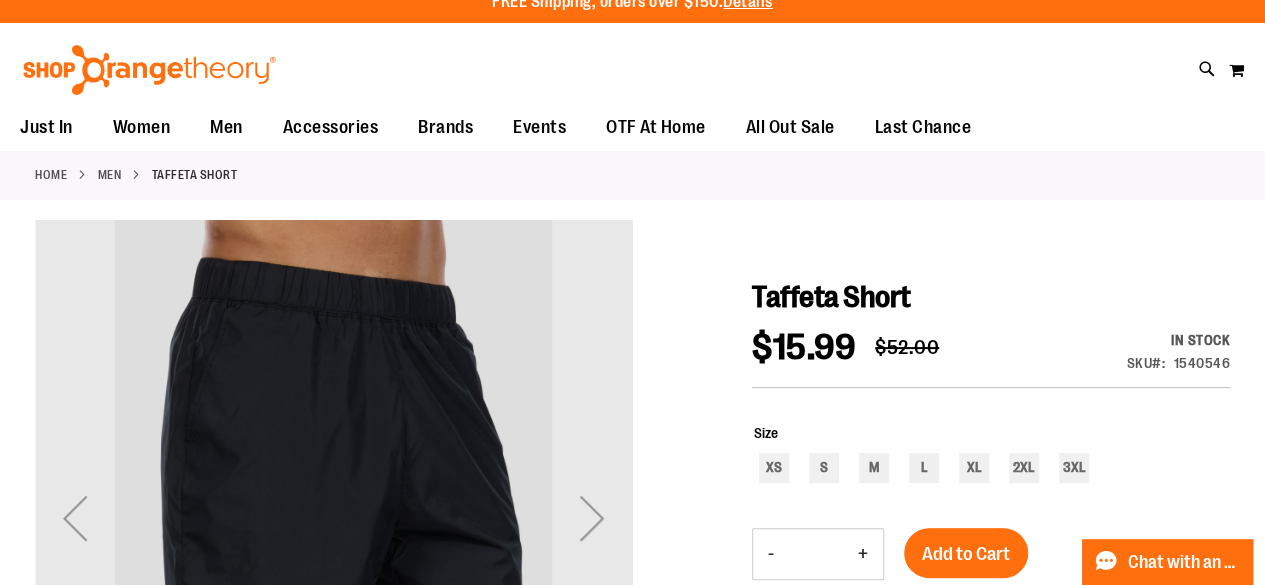 scroll, scrollTop: 0, scrollLeft: 0, axis: both 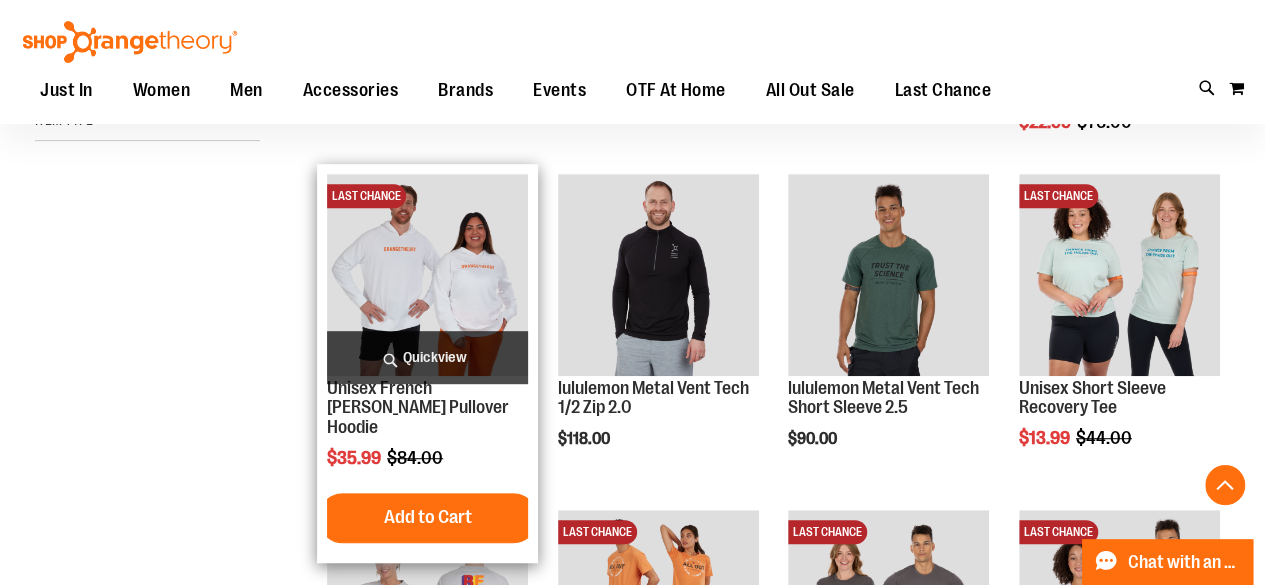 click at bounding box center [427, 274] 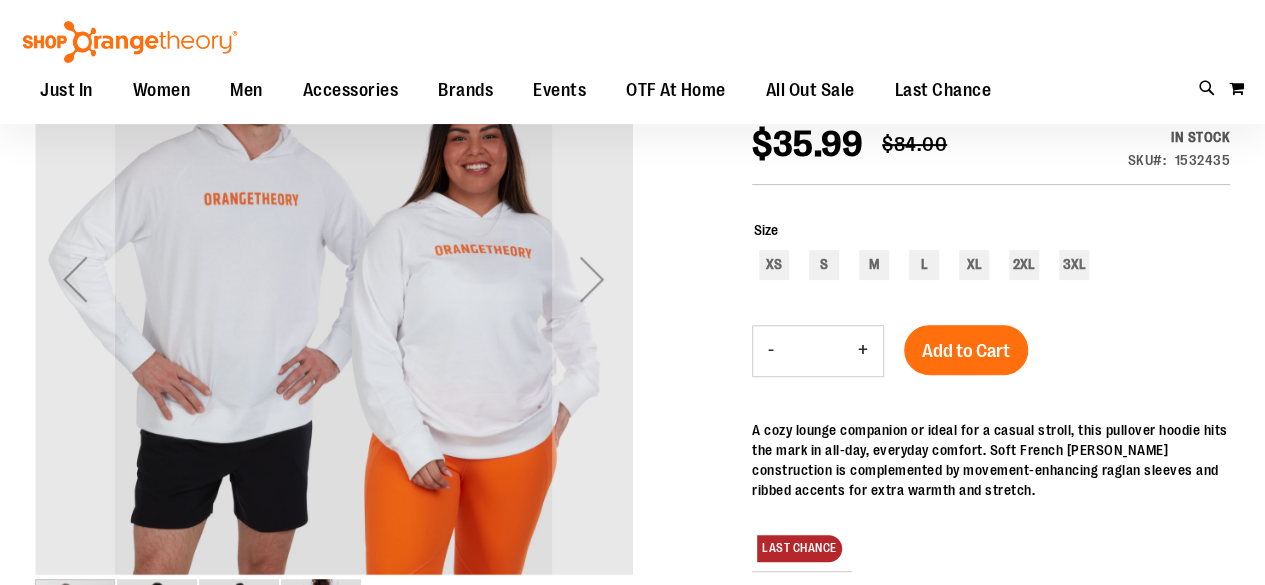 scroll, scrollTop: 298, scrollLeft: 0, axis: vertical 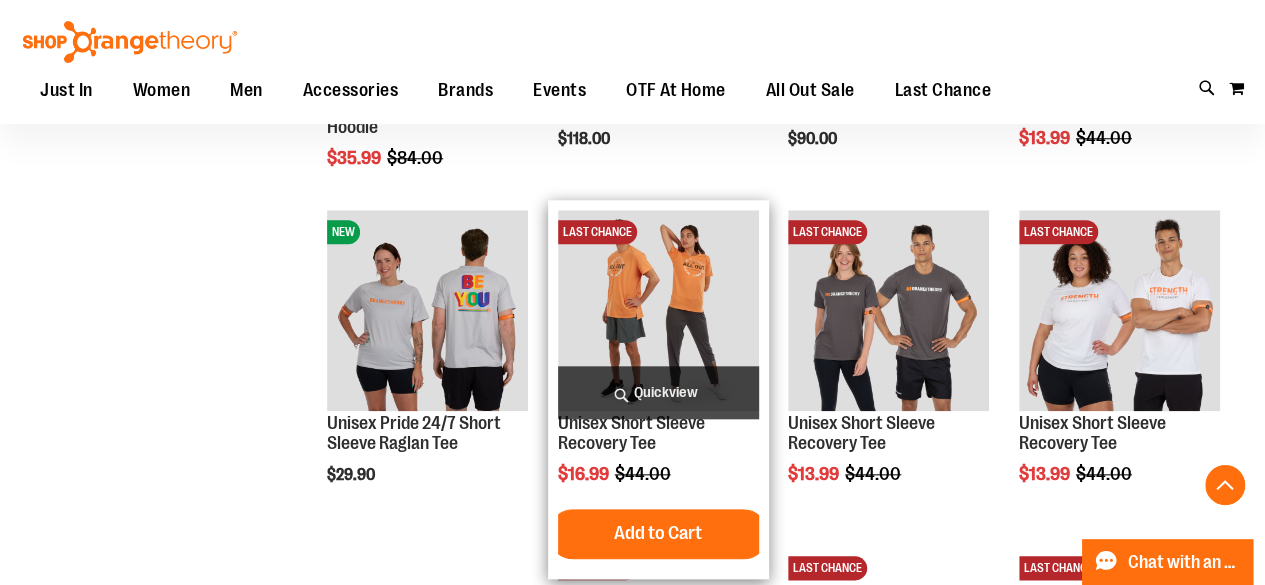 click on "LAST CHANCE
Unisex Short Sleeve Recovery Tee
$16.99
Regular Price
$44.00
Quickview
Add to Cart In stock" at bounding box center [658, 389] 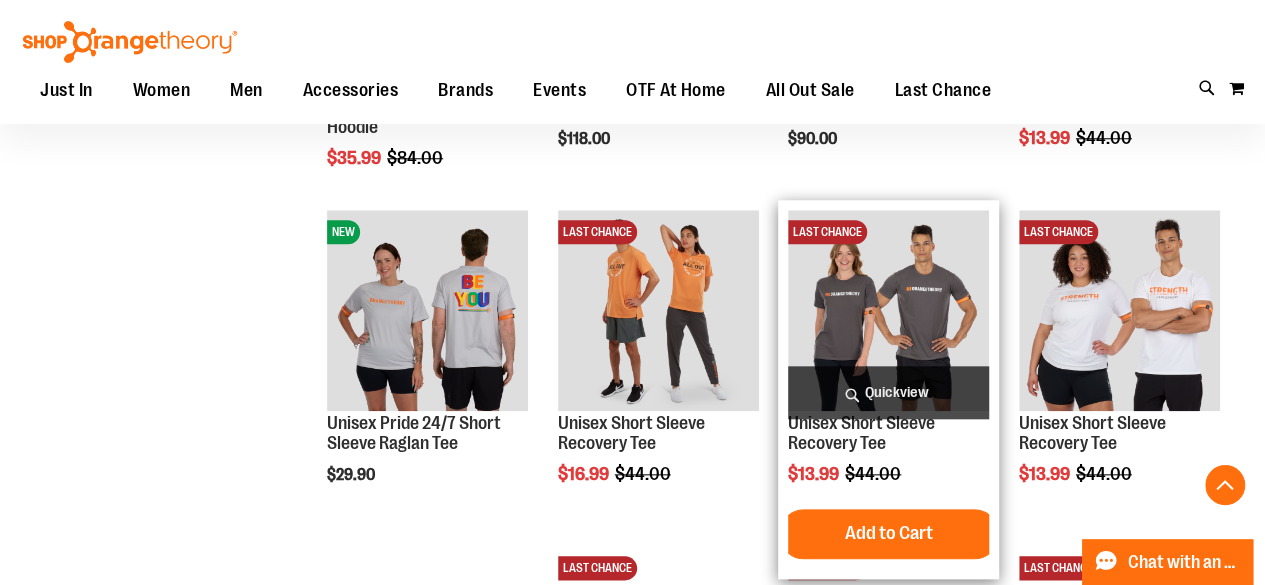 click at bounding box center (888, 310) 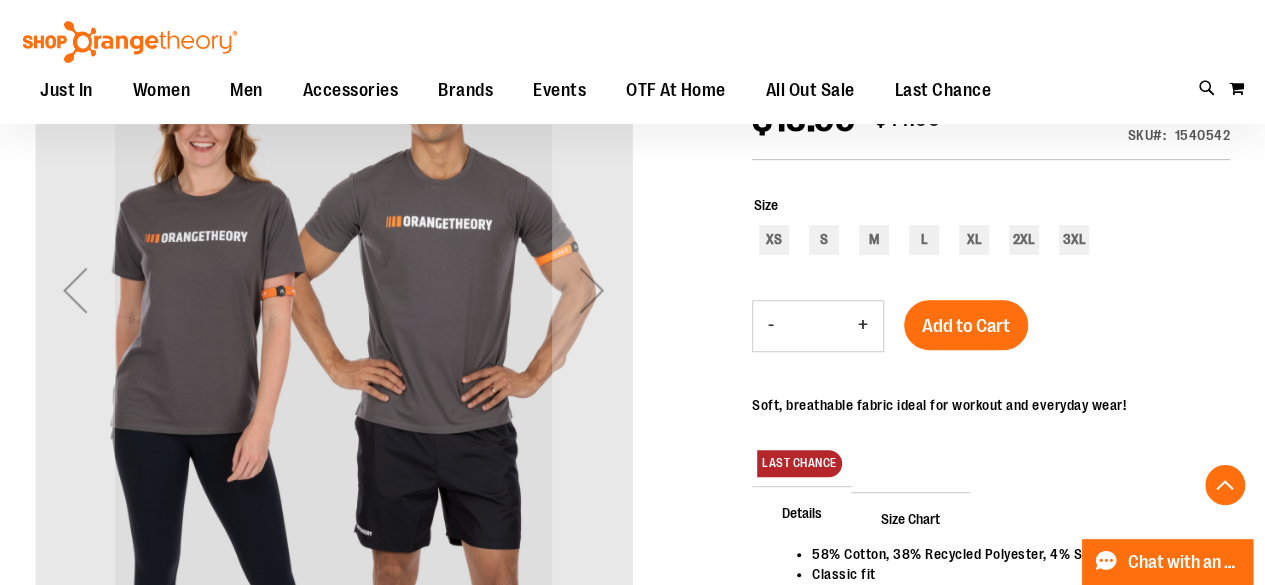 scroll, scrollTop: 399, scrollLeft: 0, axis: vertical 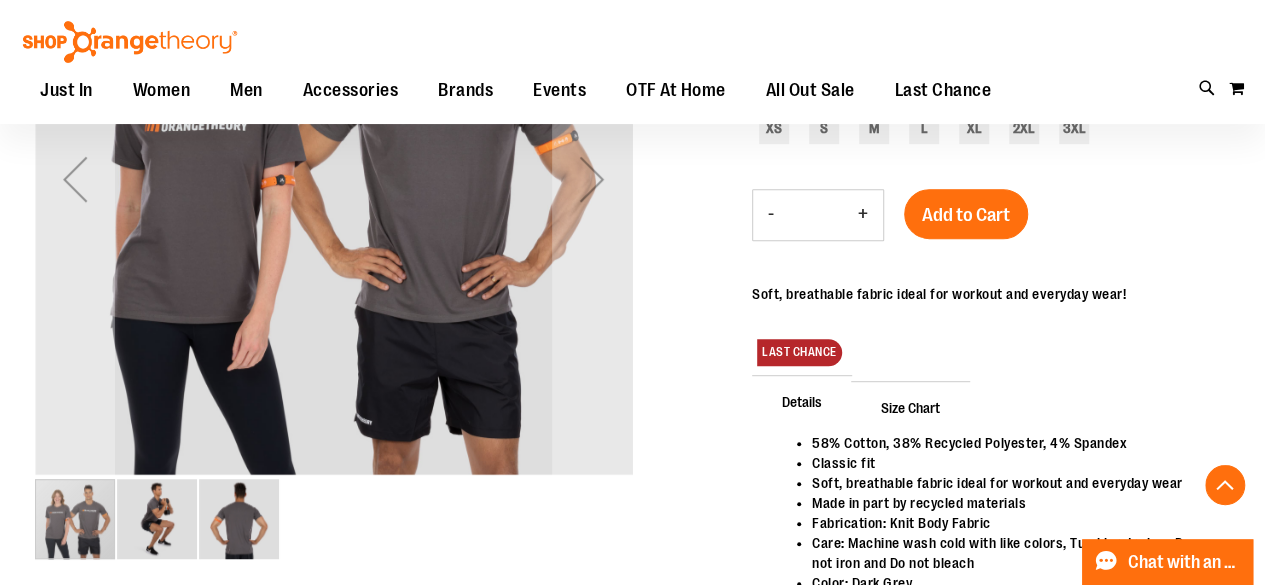 click at bounding box center [157, 519] 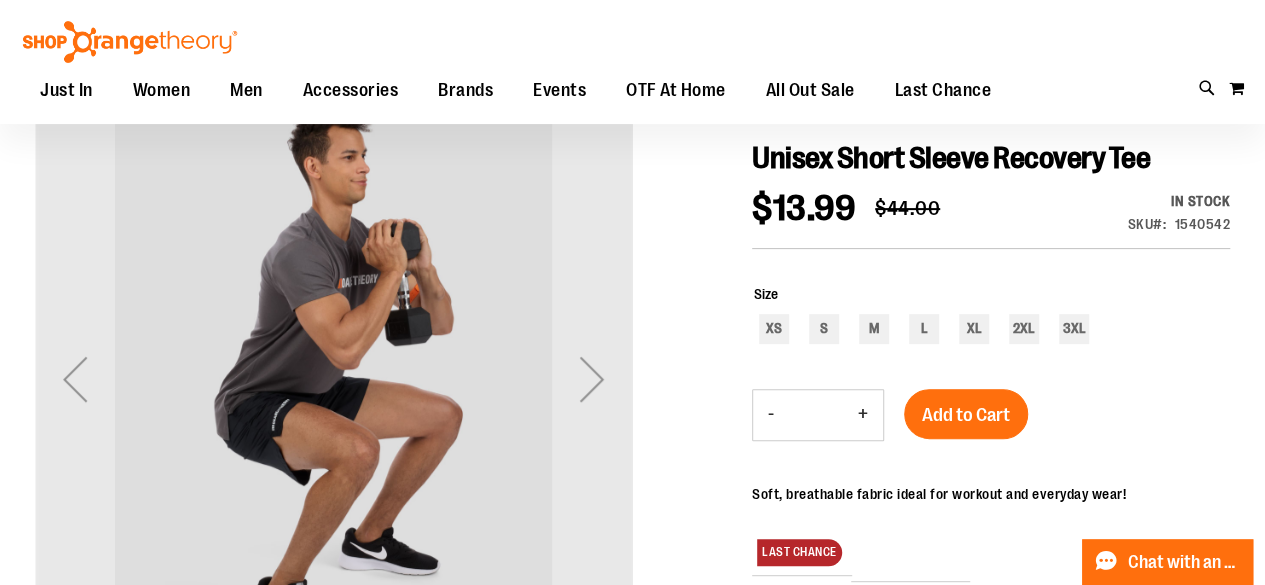 scroll, scrollTop: 399, scrollLeft: 0, axis: vertical 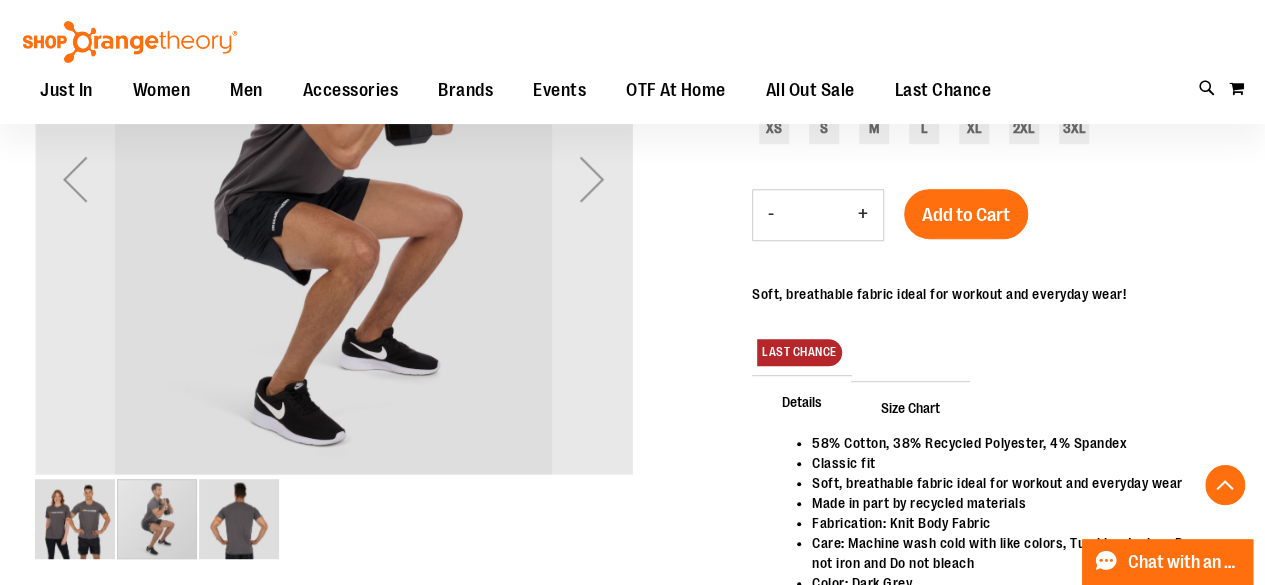 click at bounding box center (239, 519) 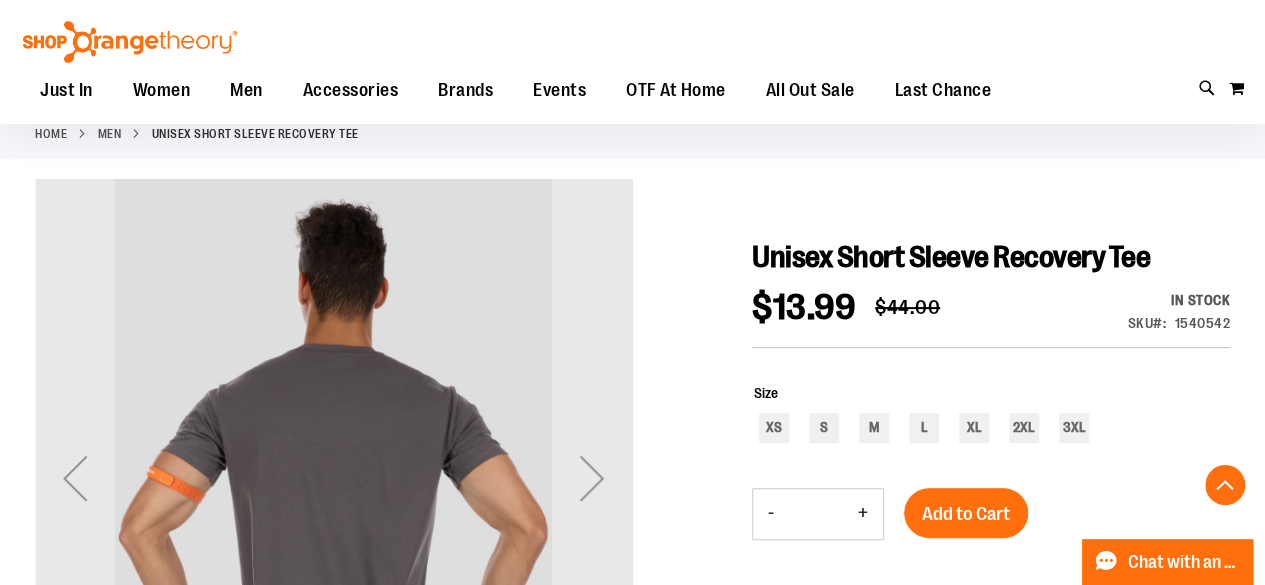 scroll, scrollTop: 99, scrollLeft: 0, axis: vertical 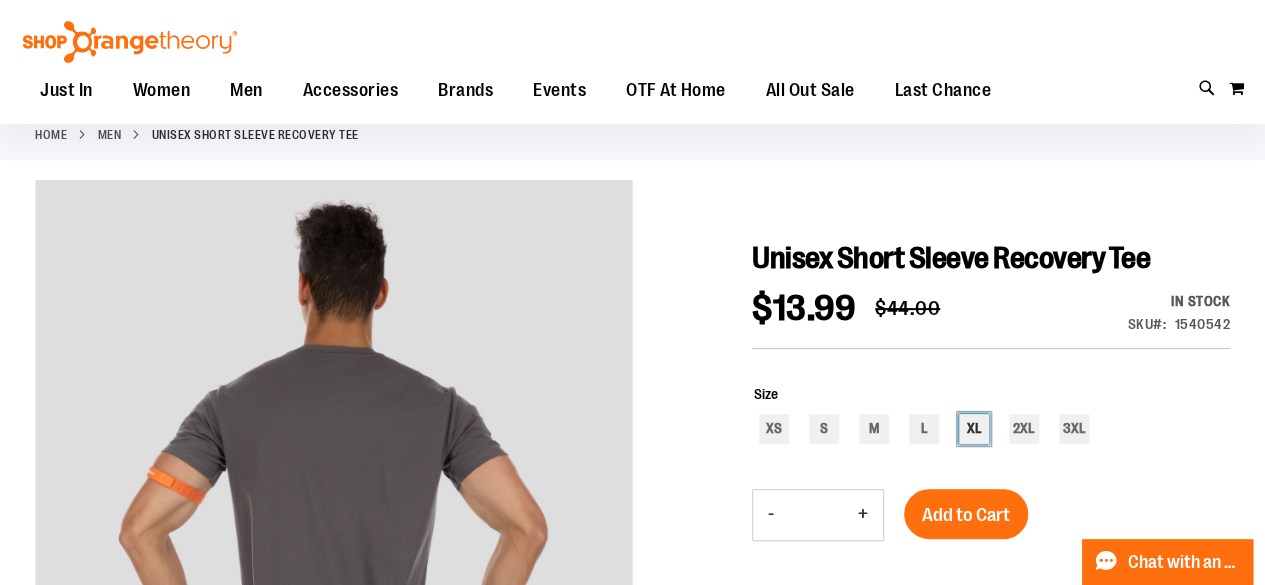click on "XL" at bounding box center [974, 429] 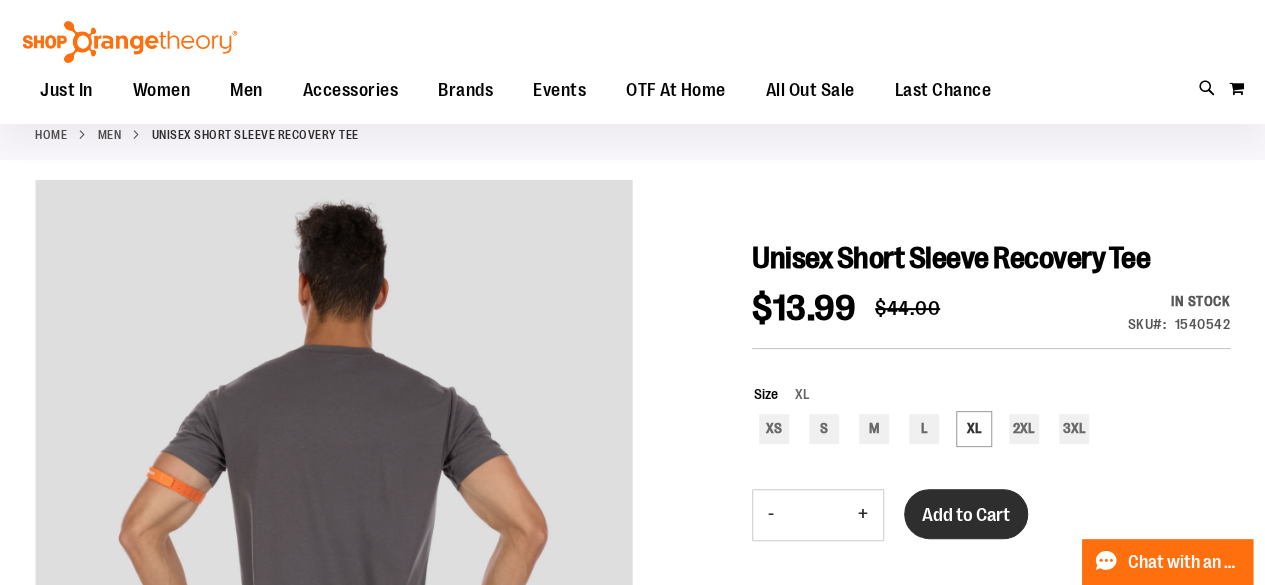 click on "Add to Cart" at bounding box center [966, 515] 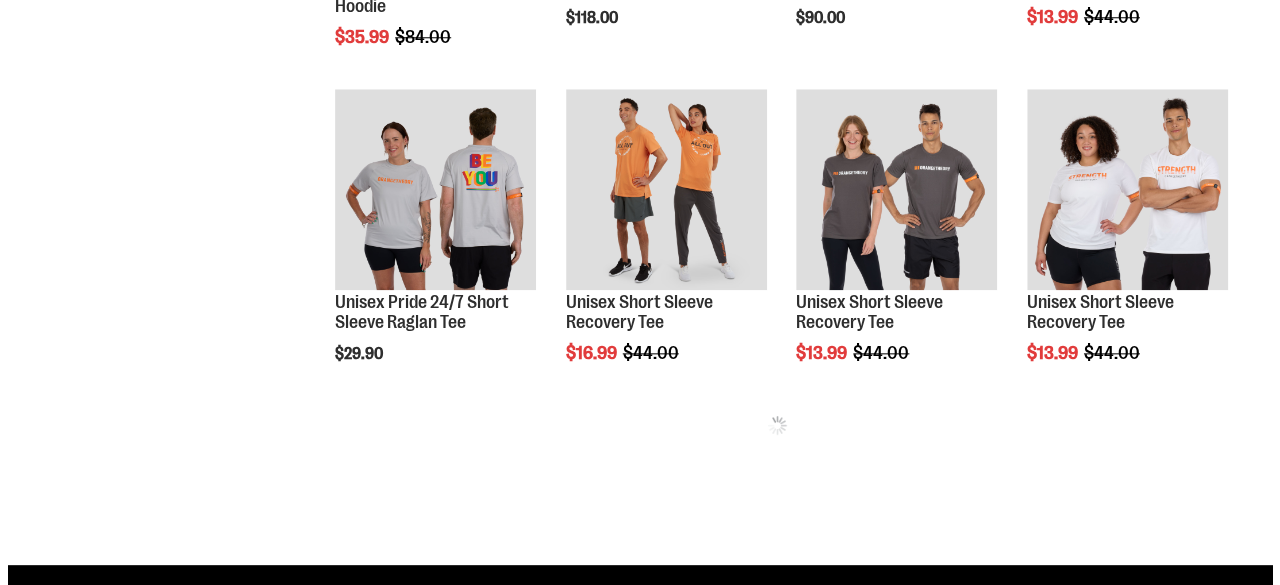 scroll, scrollTop: 979, scrollLeft: 0, axis: vertical 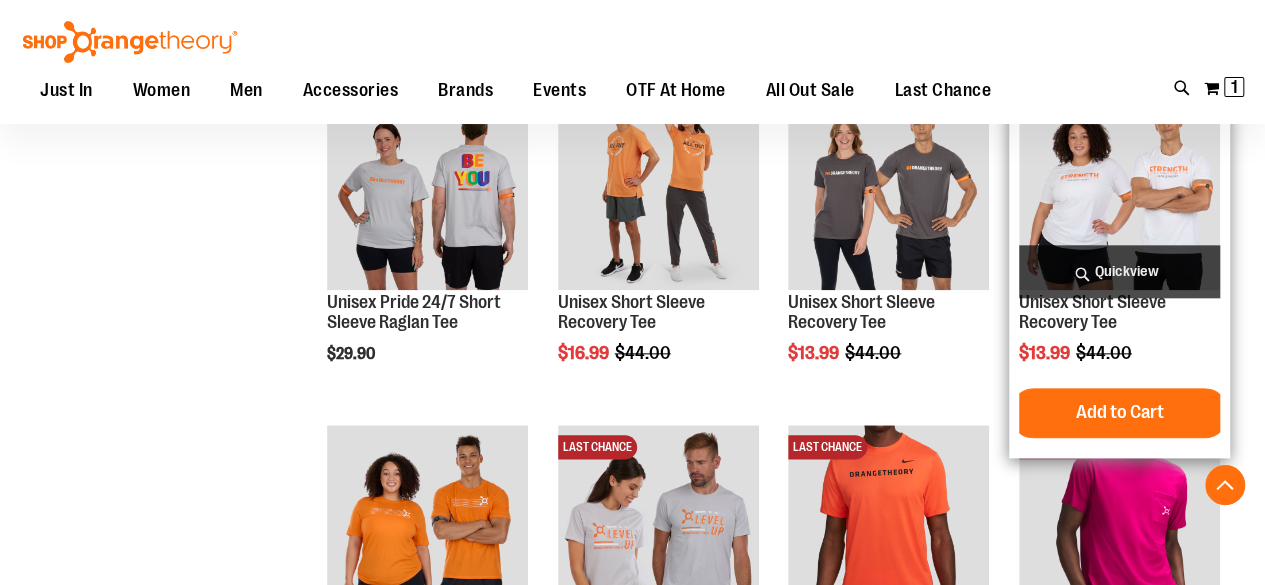 click on "Quickview" at bounding box center (1119, 271) 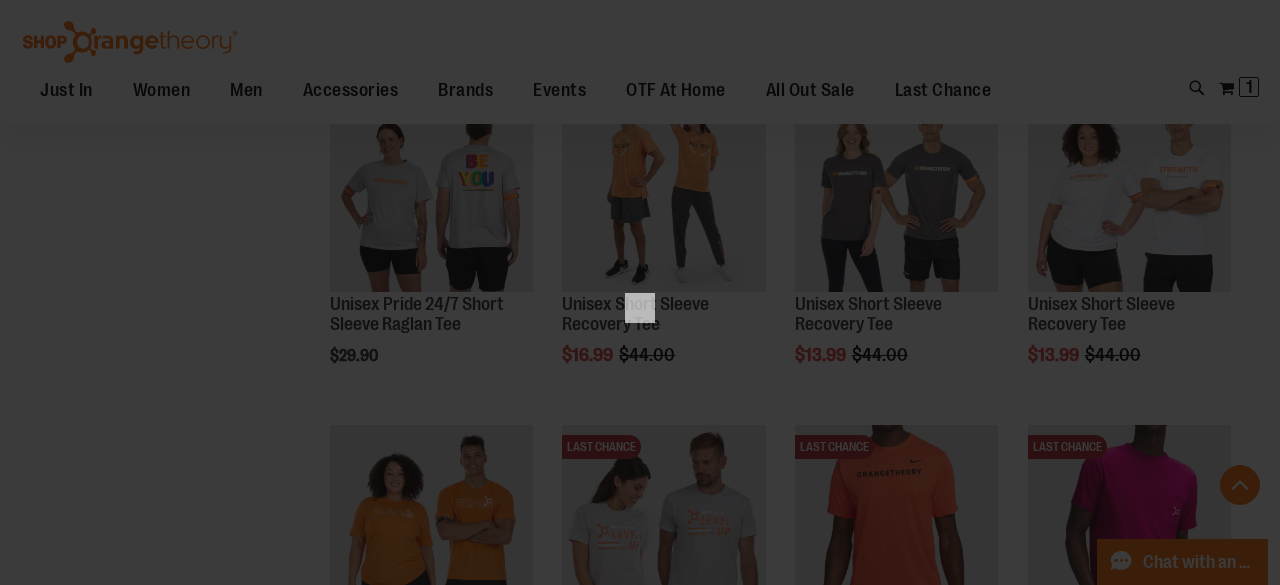 scroll, scrollTop: 0, scrollLeft: 0, axis: both 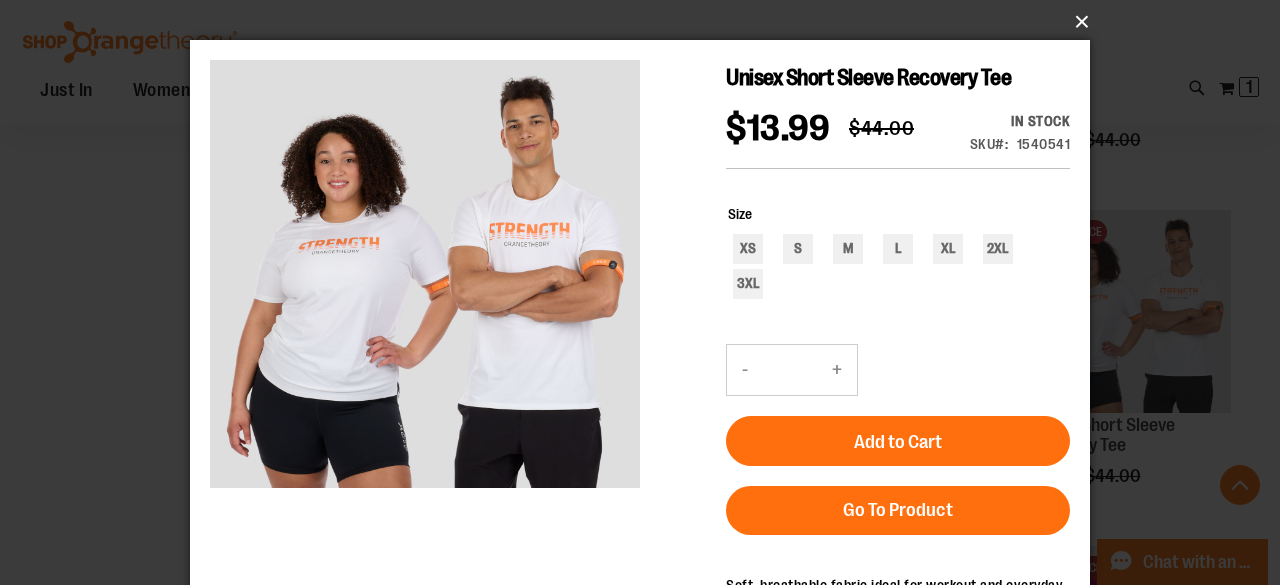 click on "×" at bounding box center (646, 22) 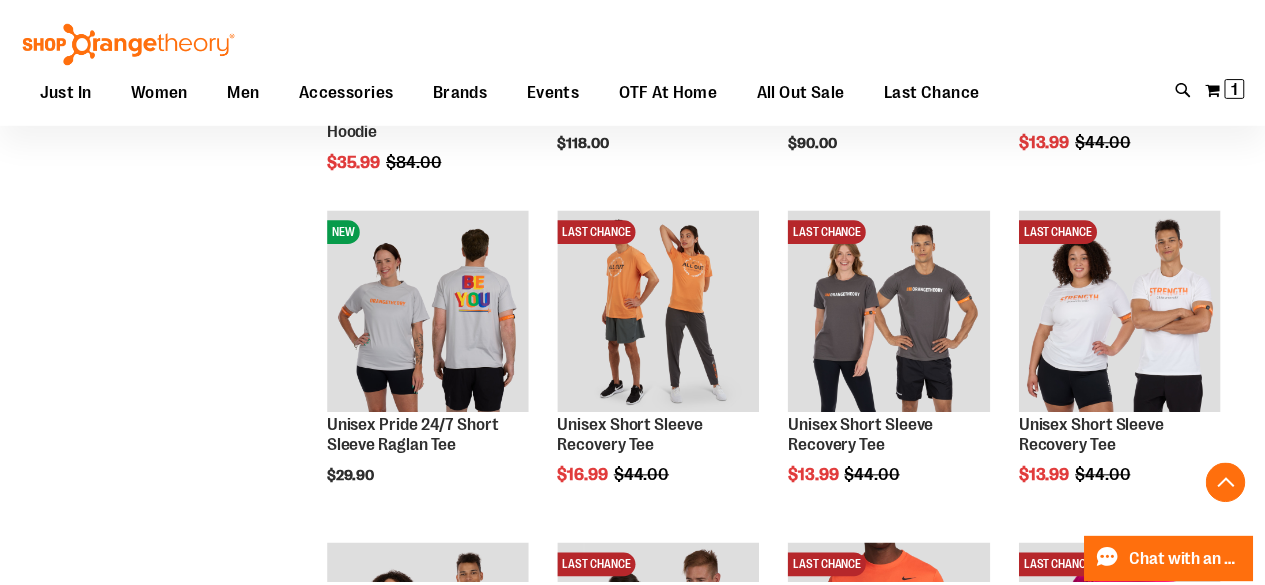 scroll, scrollTop: 979, scrollLeft: 0, axis: vertical 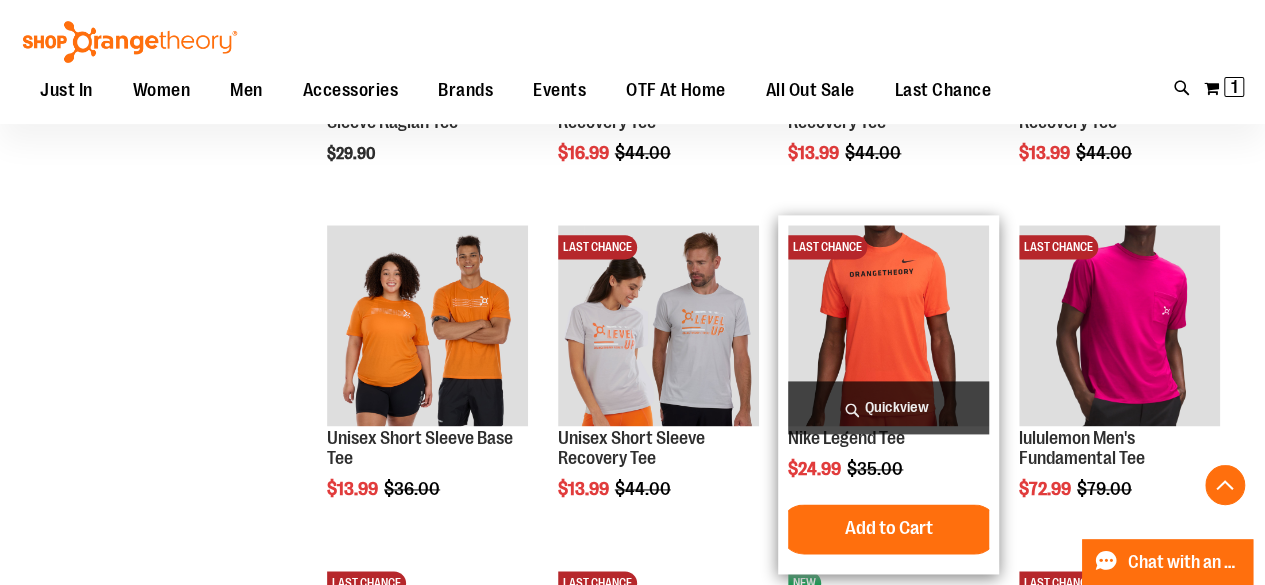 click on "Quickview" at bounding box center (888, 407) 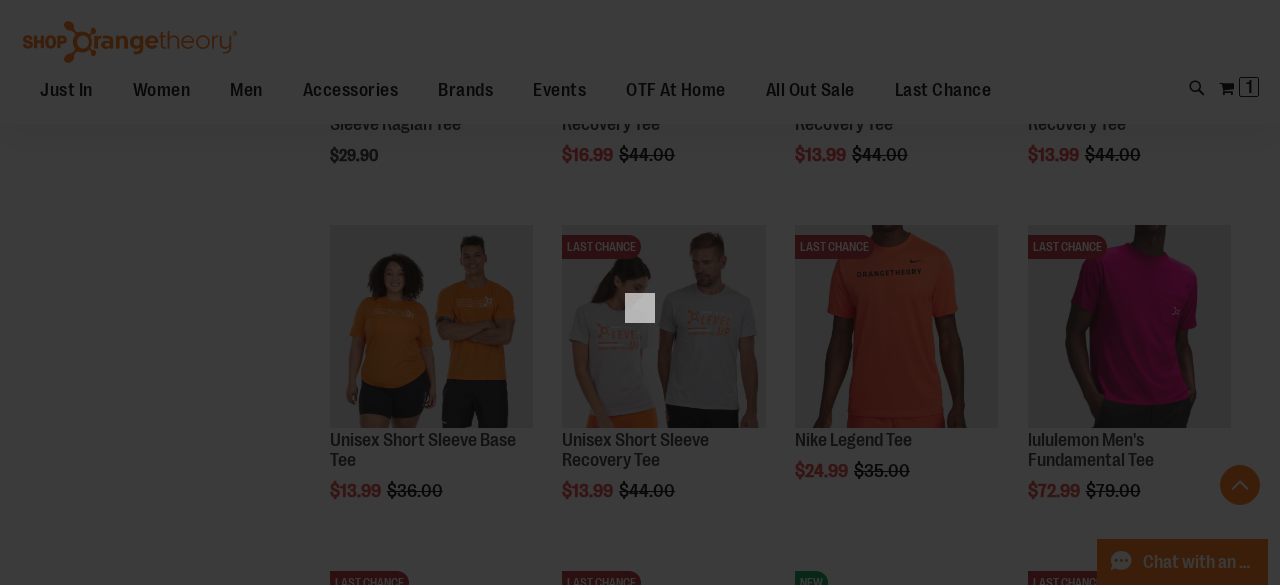 scroll, scrollTop: 0, scrollLeft: 0, axis: both 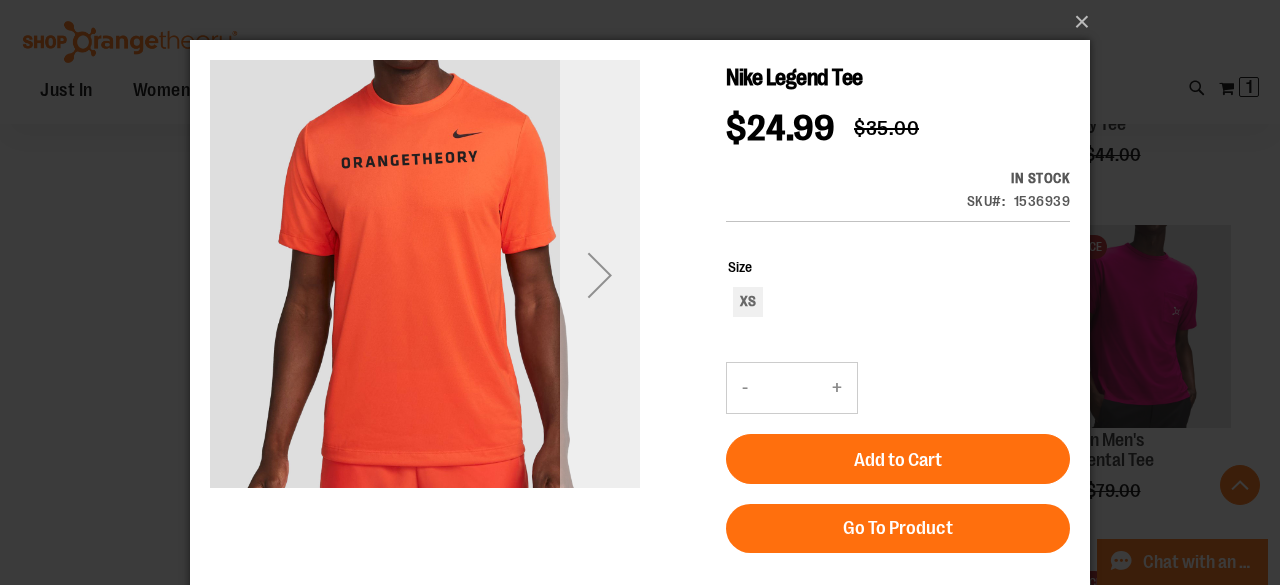 click at bounding box center [600, 275] 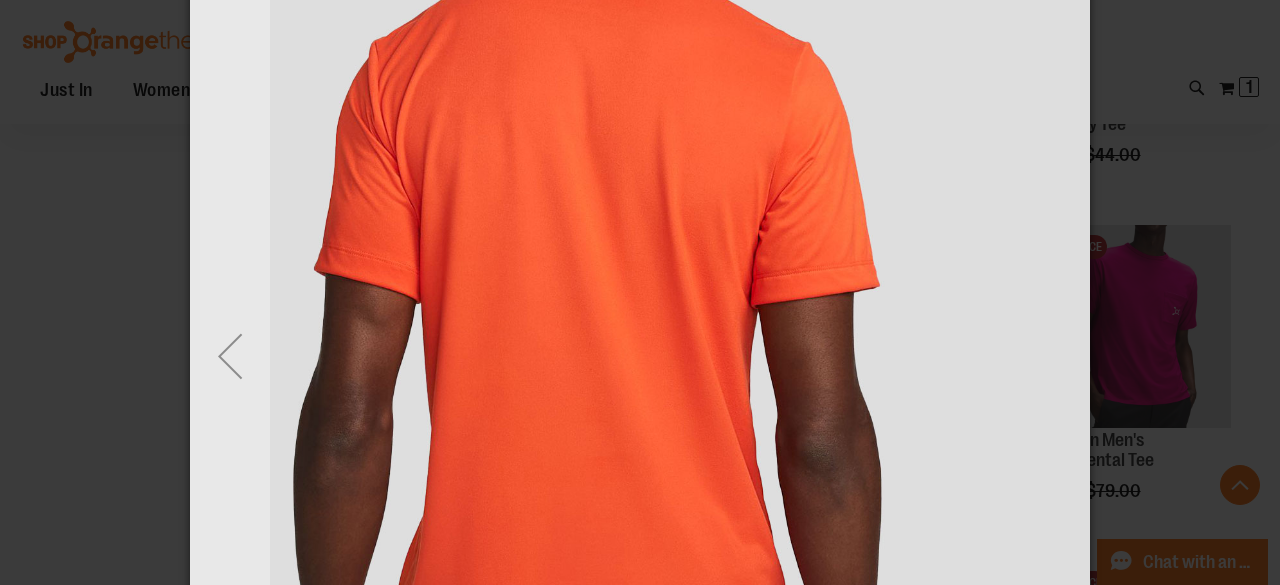 scroll, scrollTop: 400, scrollLeft: 0, axis: vertical 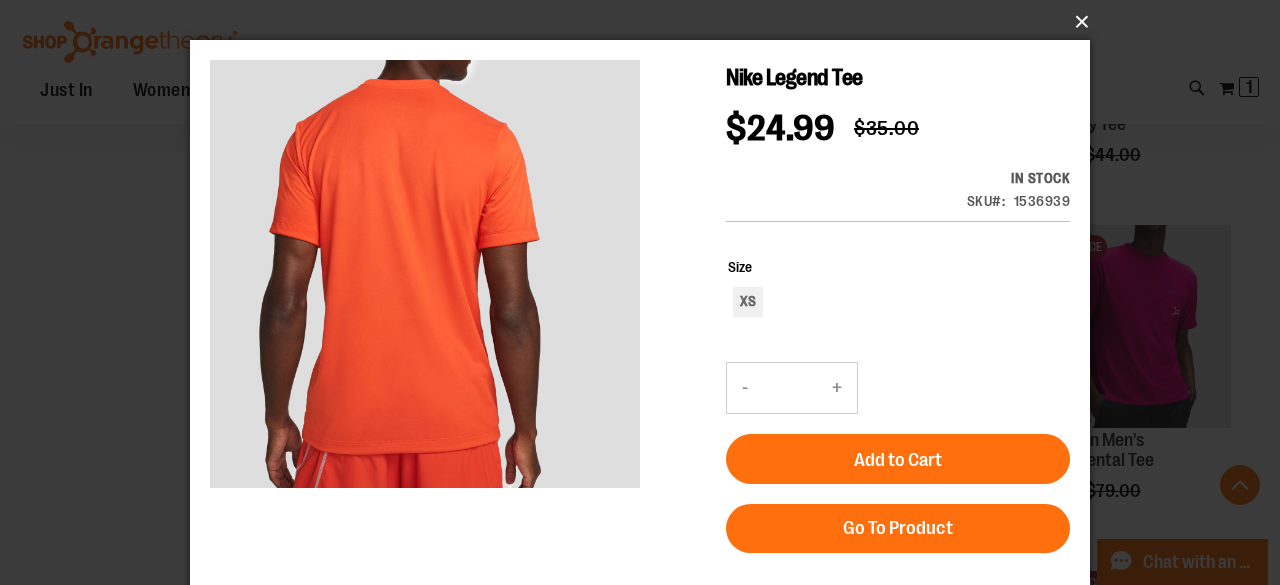 click on "×" at bounding box center [646, 22] 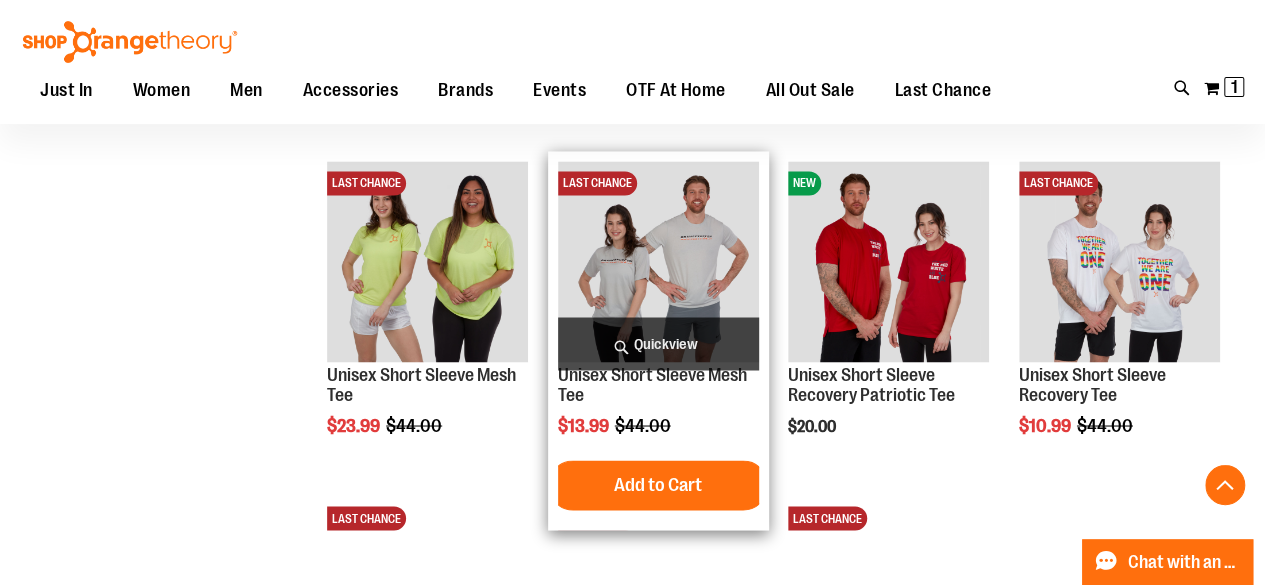 scroll, scrollTop: 1779, scrollLeft: 0, axis: vertical 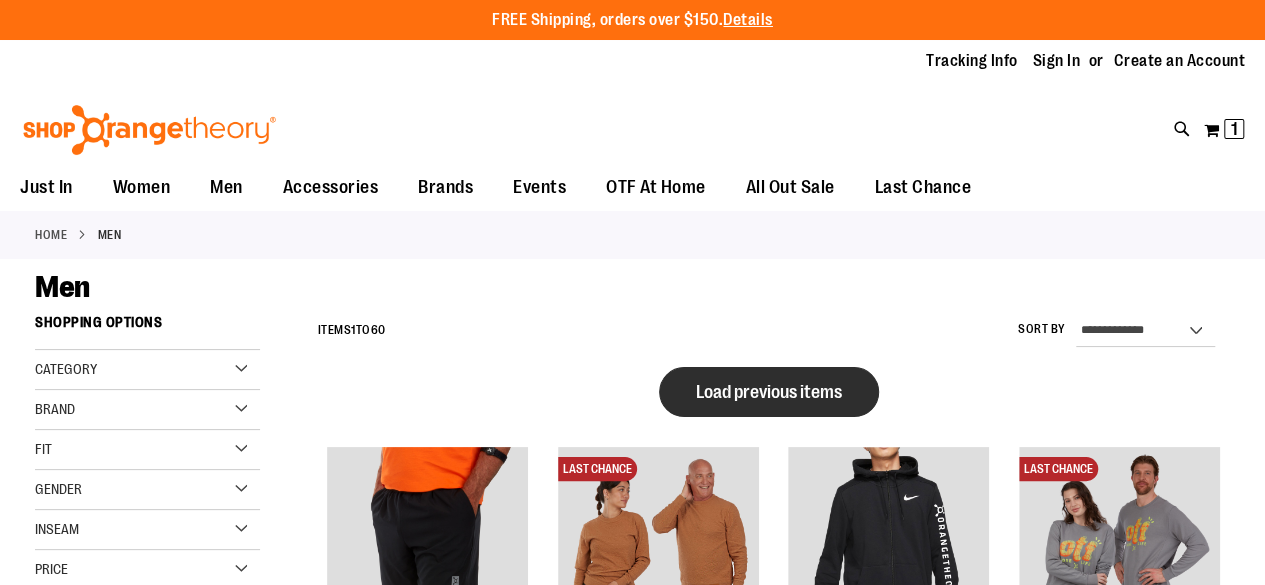 click on "Load previous items" at bounding box center (769, 392) 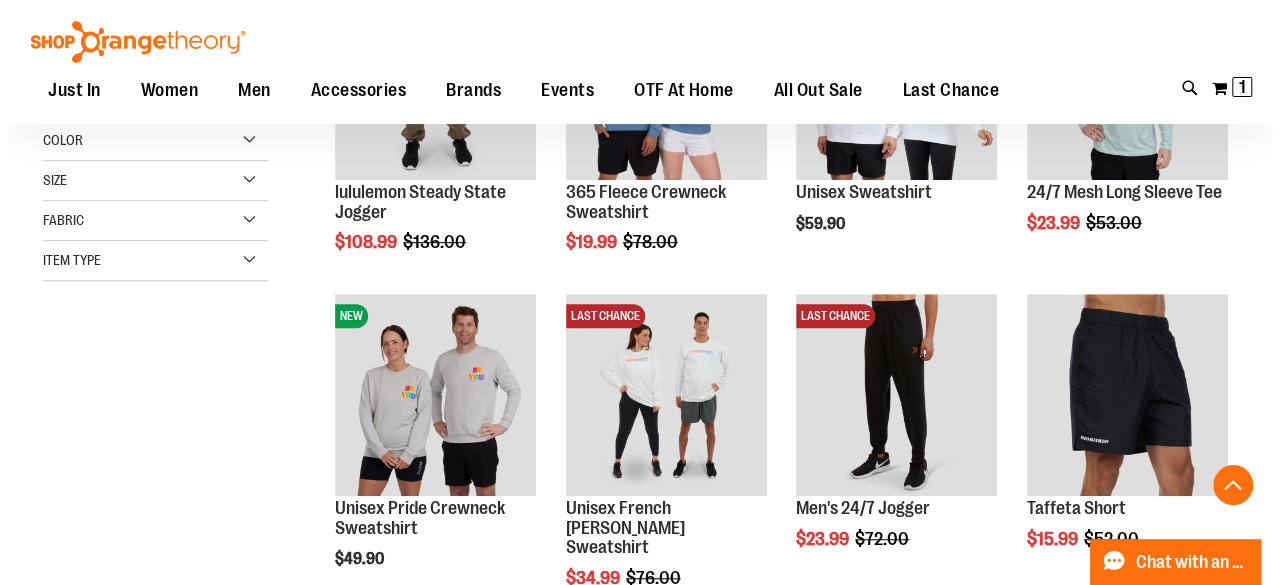 scroll, scrollTop: 499, scrollLeft: 0, axis: vertical 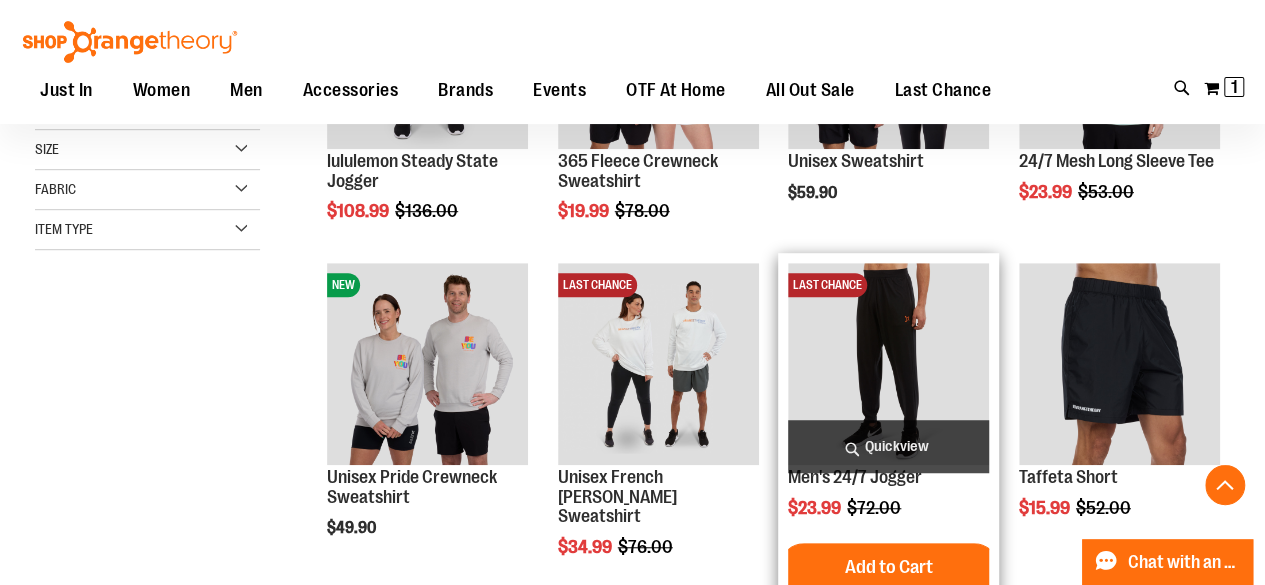 click on "Quickview" at bounding box center [888, 446] 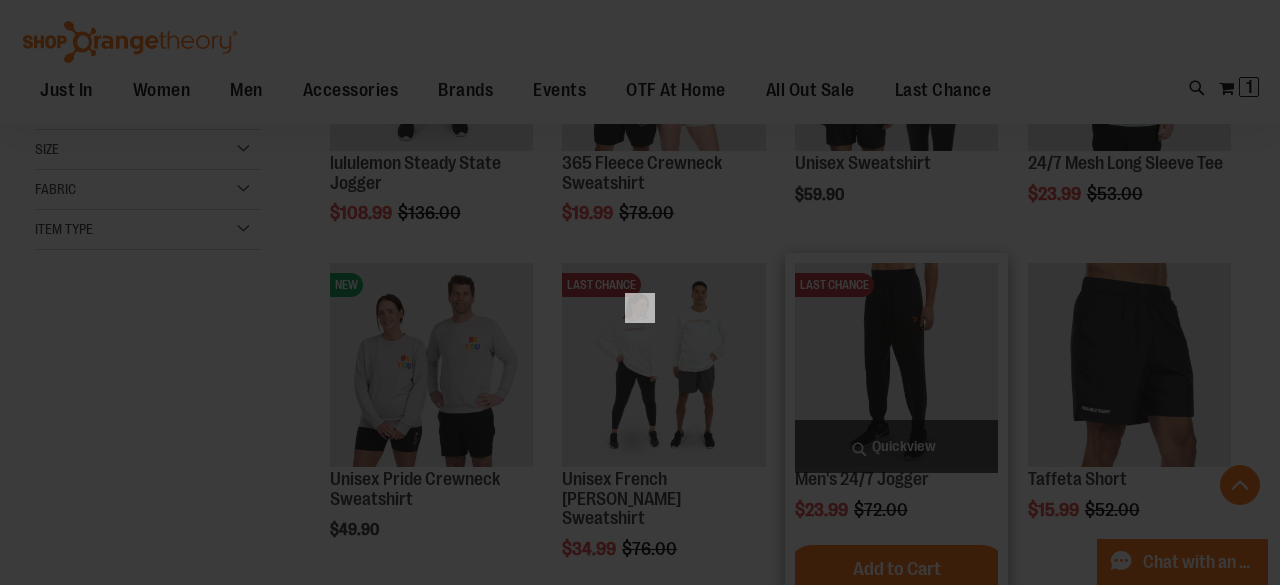 scroll, scrollTop: 0, scrollLeft: 0, axis: both 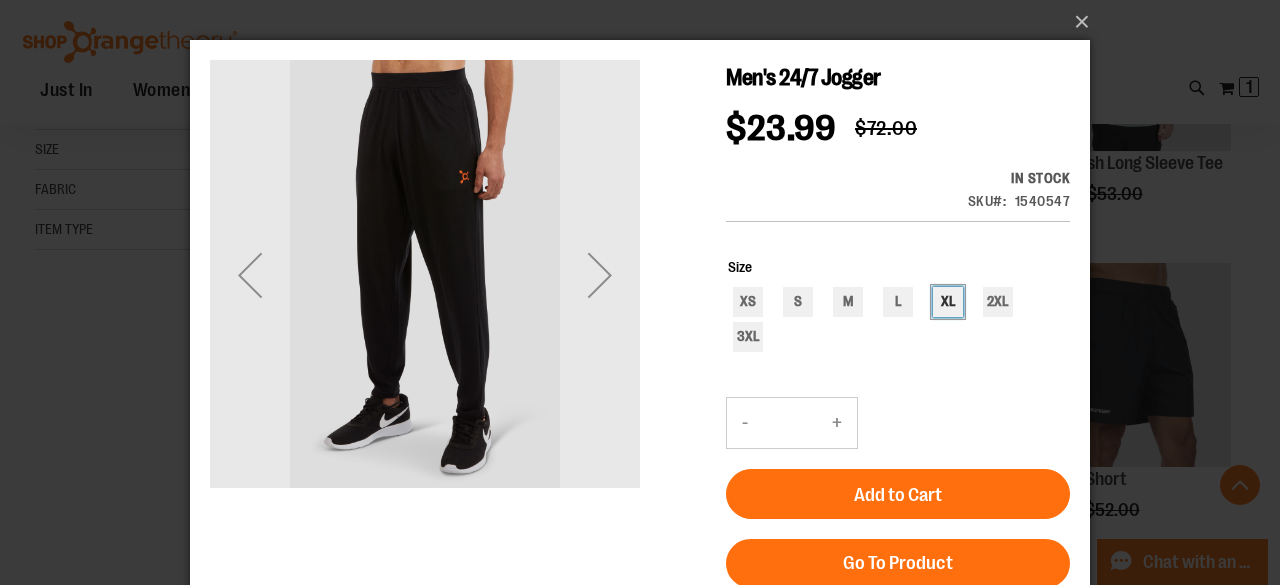 click on "XL" at bounding box center [948, 302] 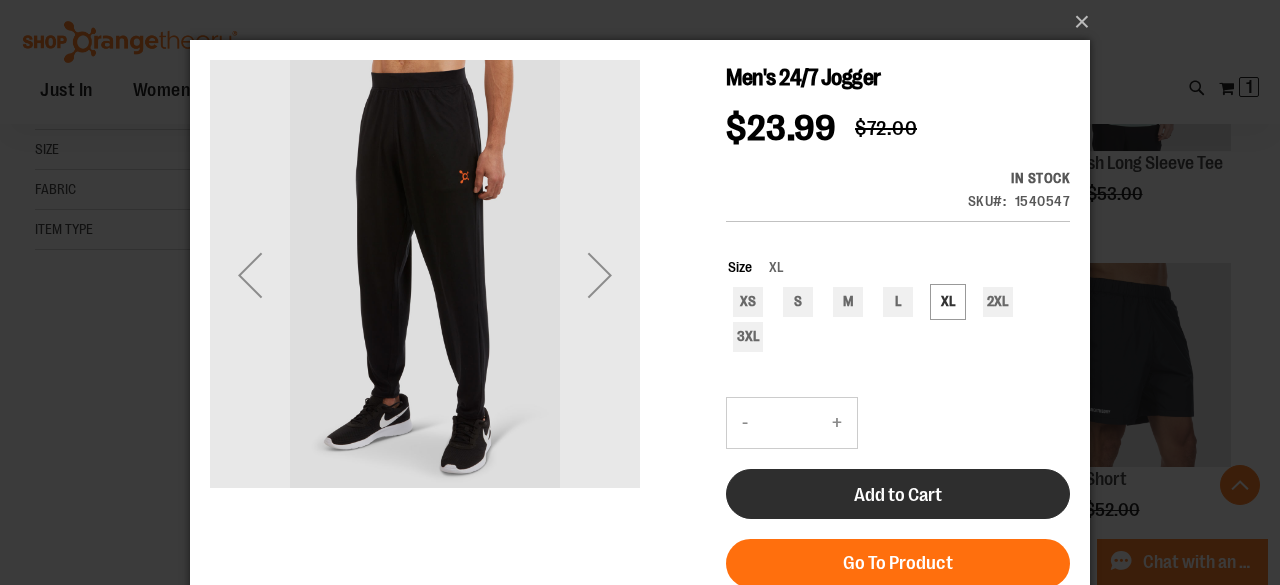 click on "Add to Cart" at bounding box center [898, 495] 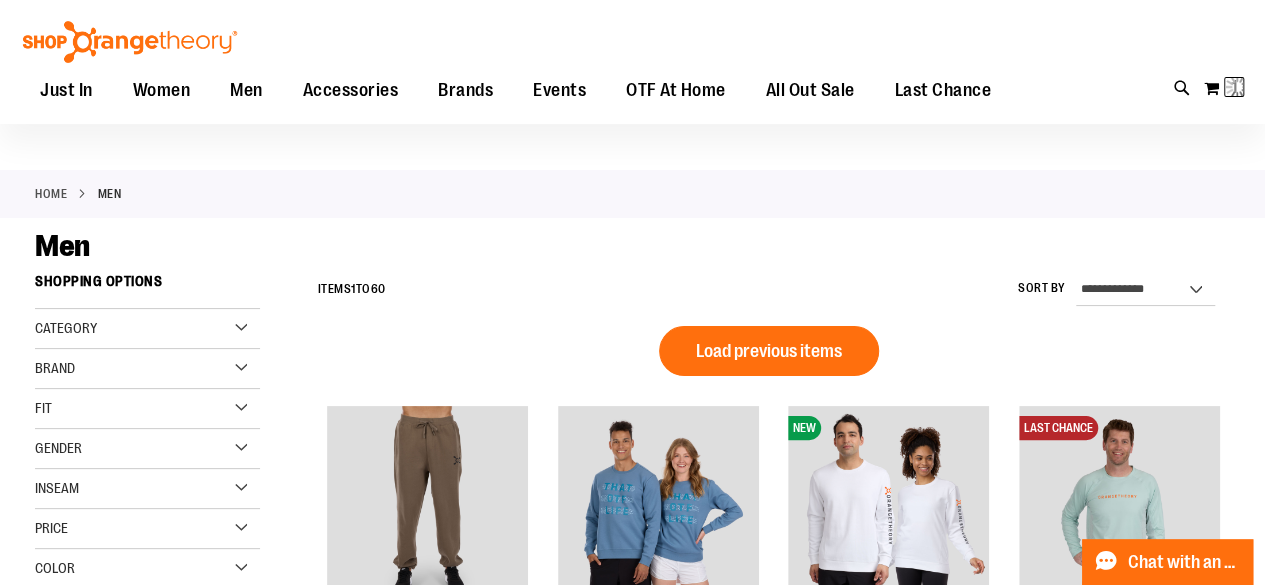 scroll, scrollTop: 0, scrollLeft: 0, axis: both 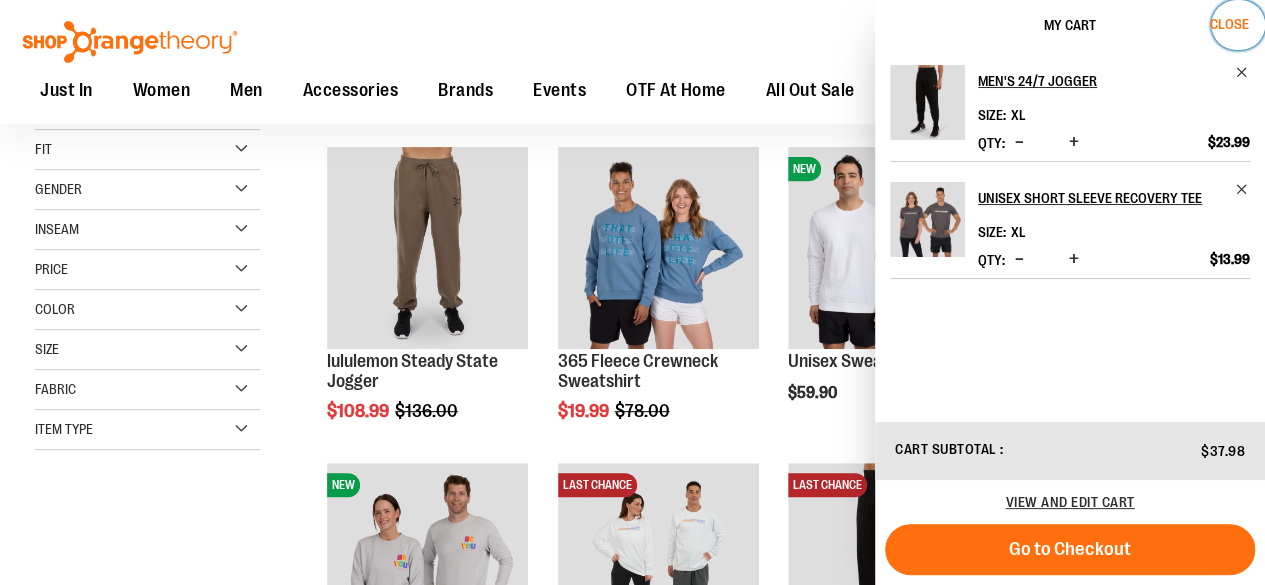 click on "Close" at bounding box center [1229, 24] 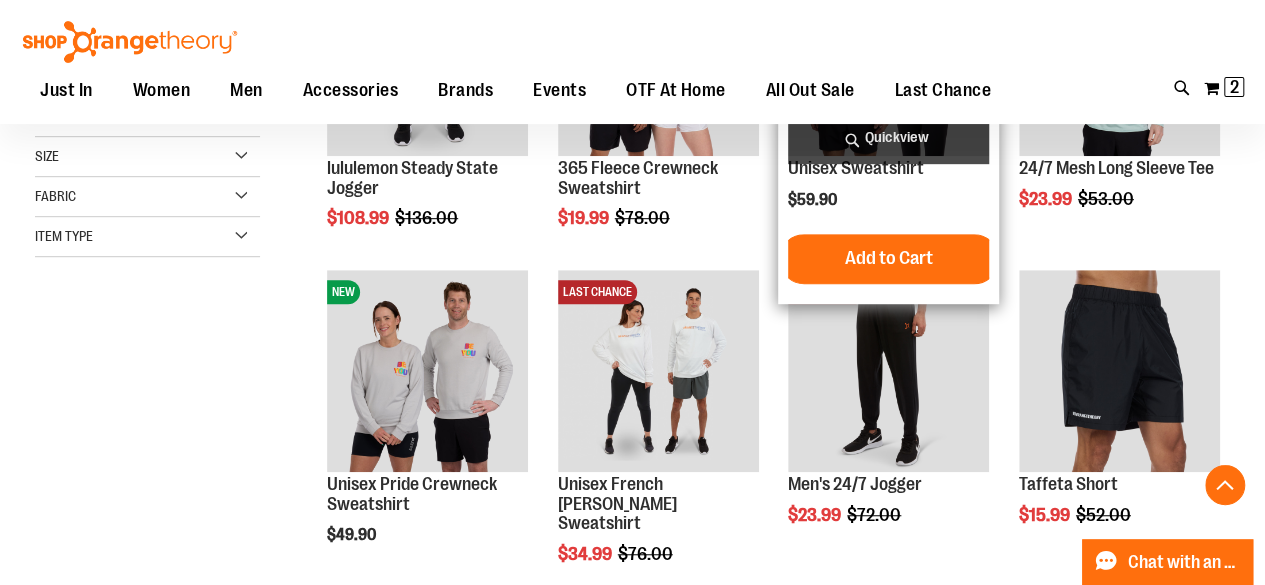scroll, scrollTop: 499, scrollLeft: 0, axis: vertical 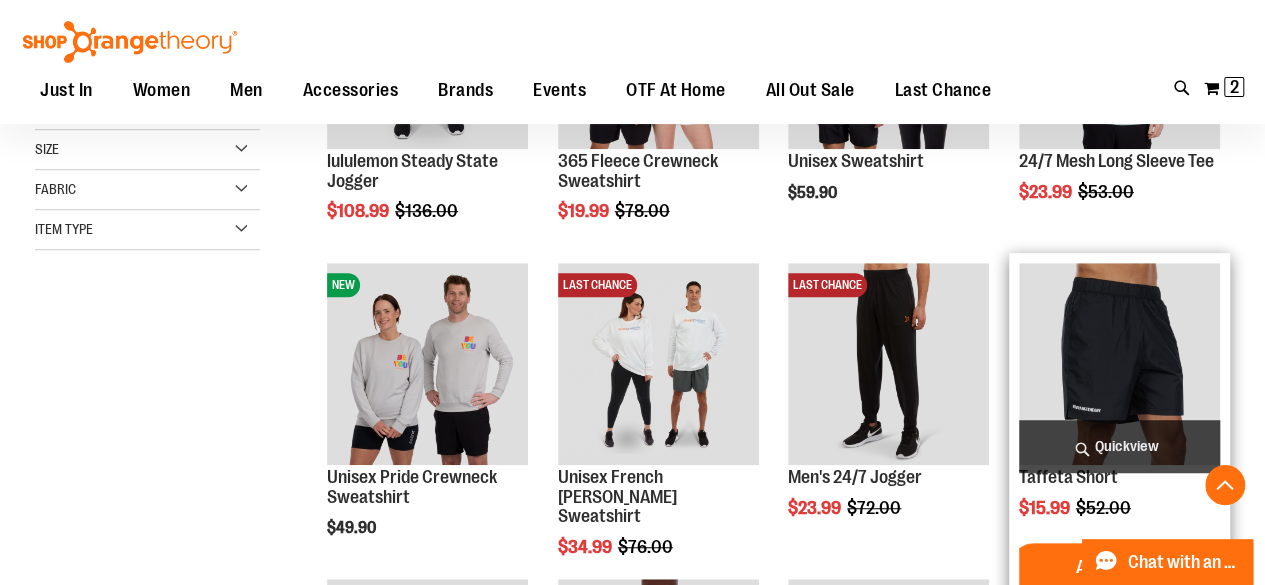 click at bounding box center (1119, 363) 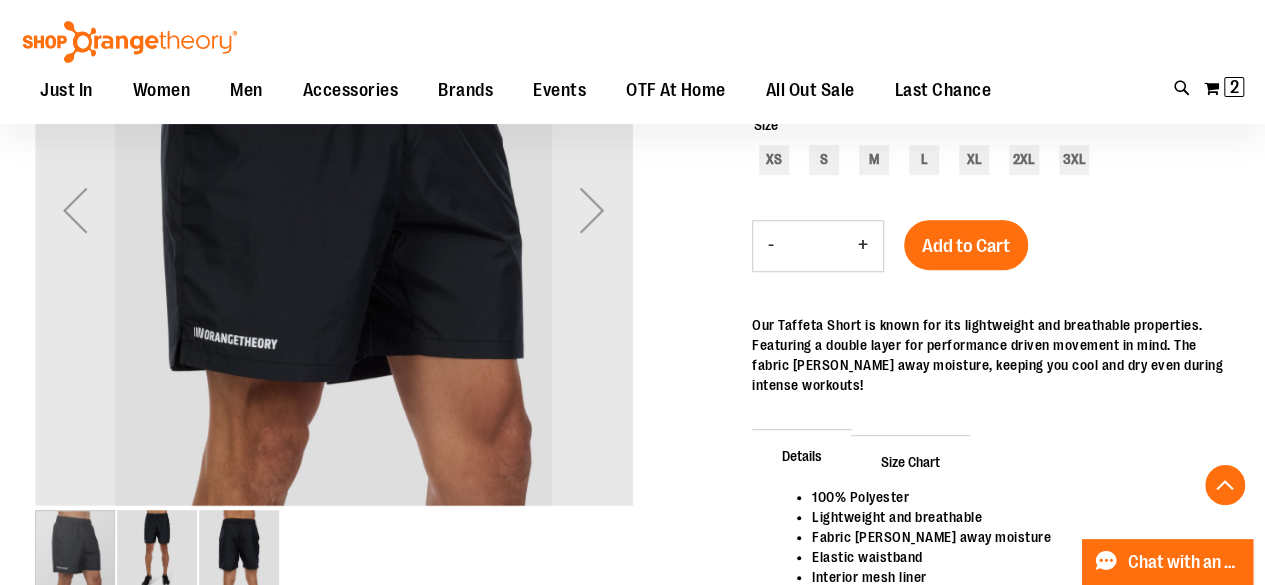 scroll, scrollTop: 399, scrollLeft: 0, axis: vertical 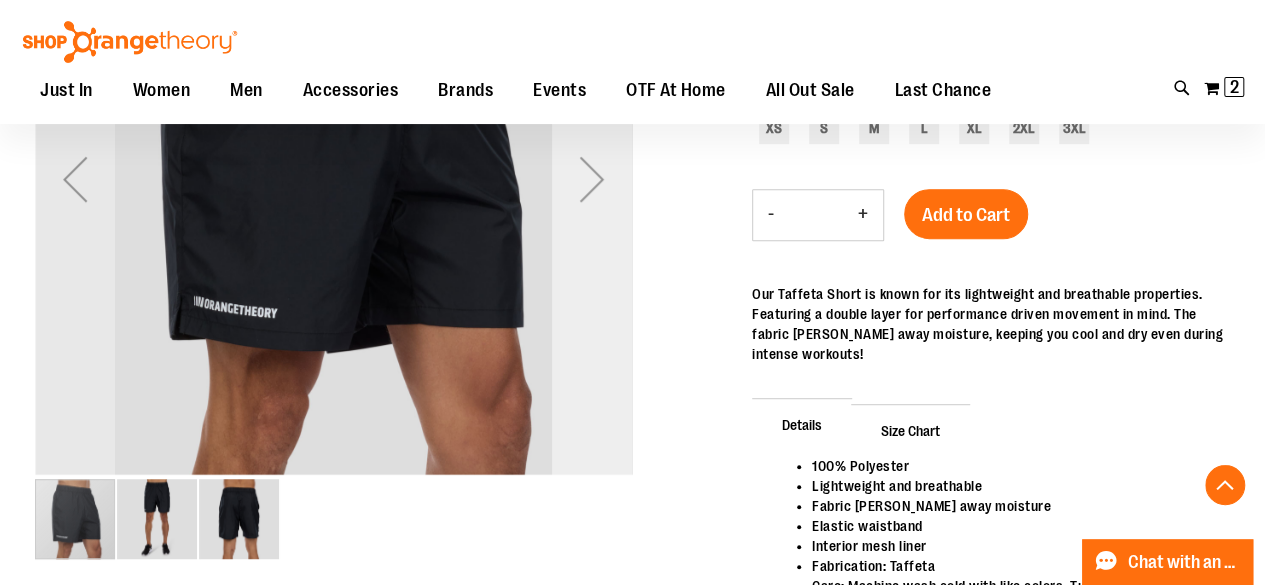click at bounding box center [592, 179] 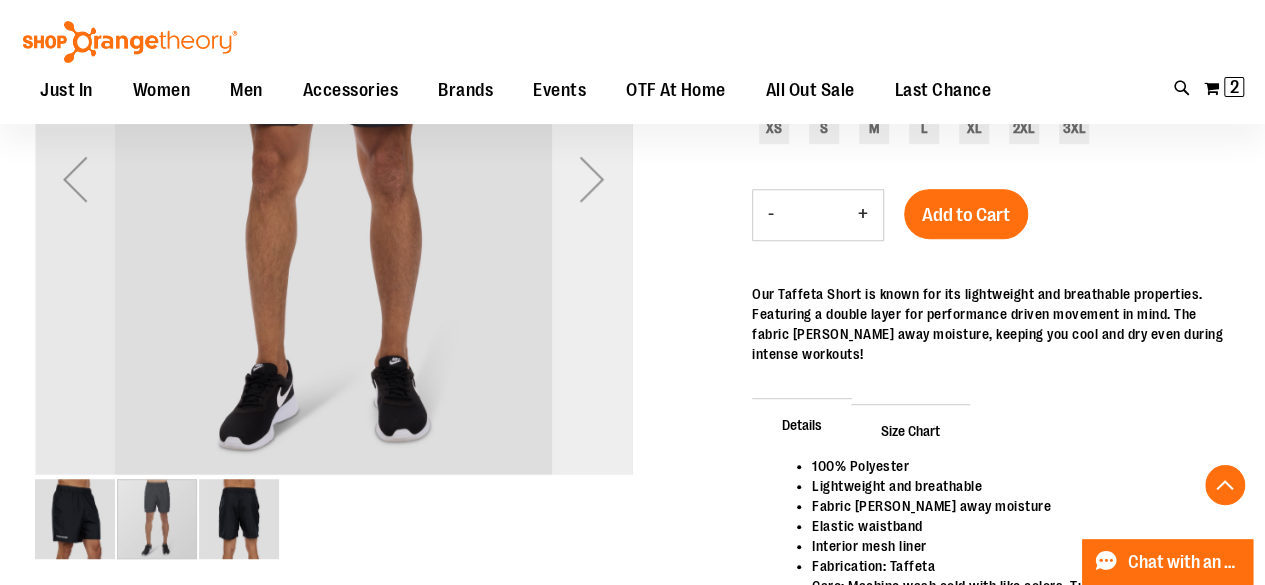 scroll, scrollTop: 199, scrollLeft: 0, axis: vertical 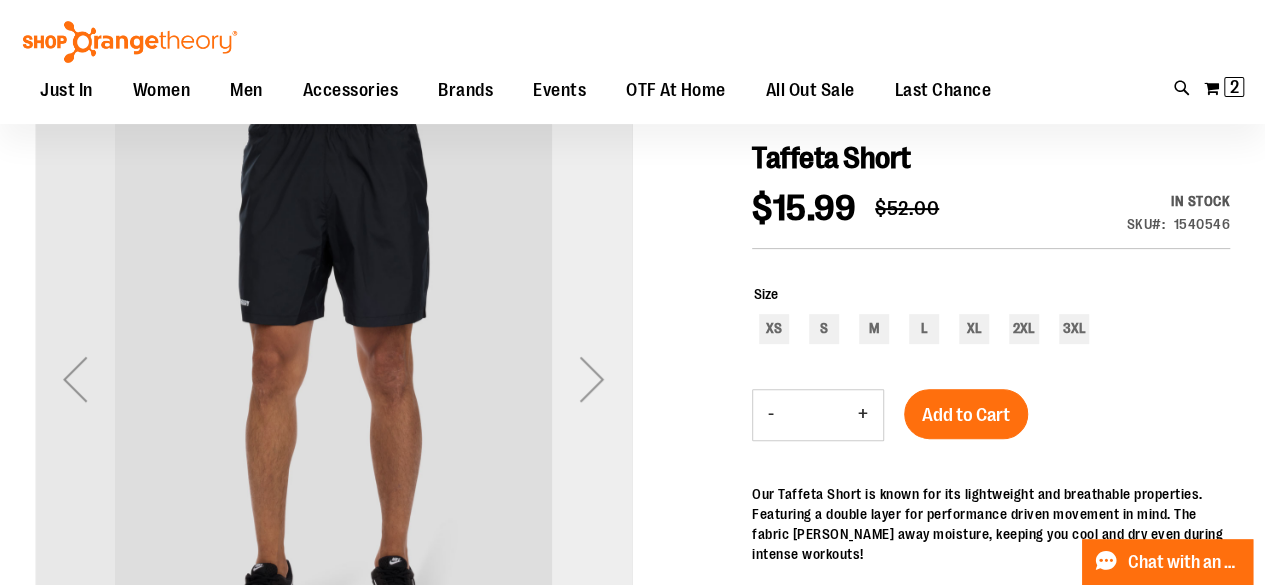 click at bounding box center (592, 379) 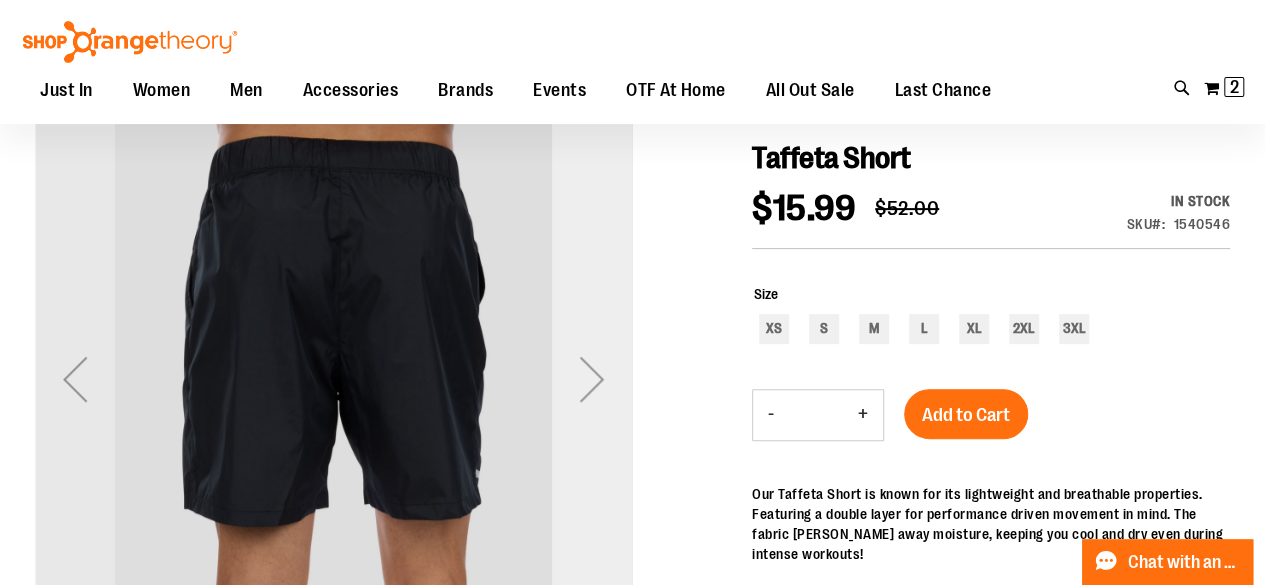 click at bounding box center [592, 379] 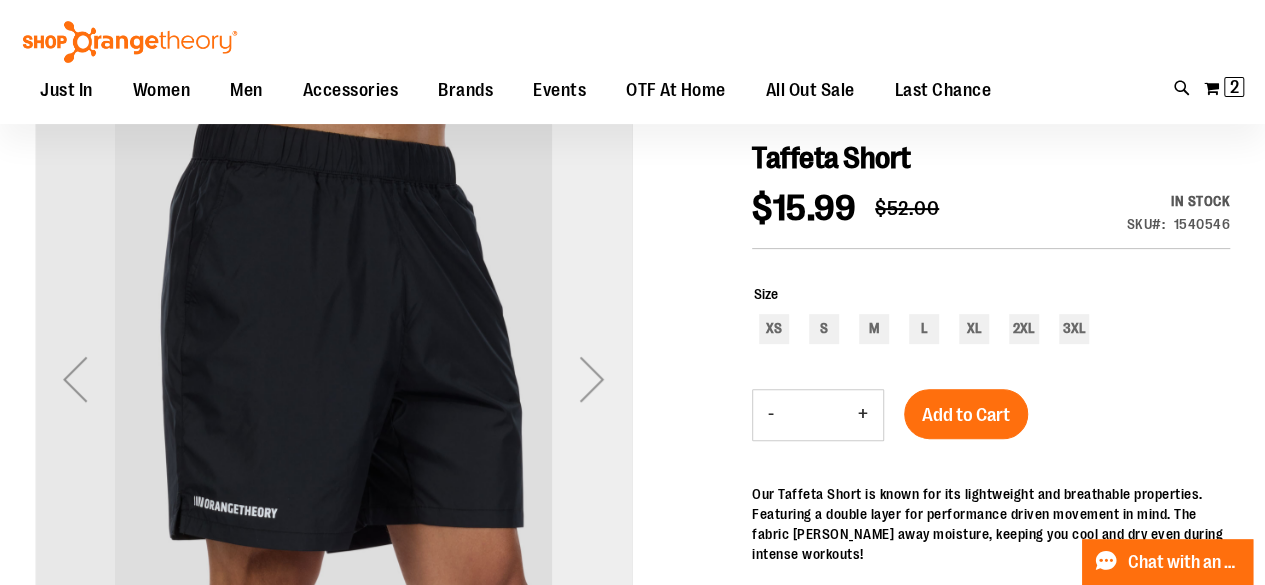 click at bounding box center (592, 379) 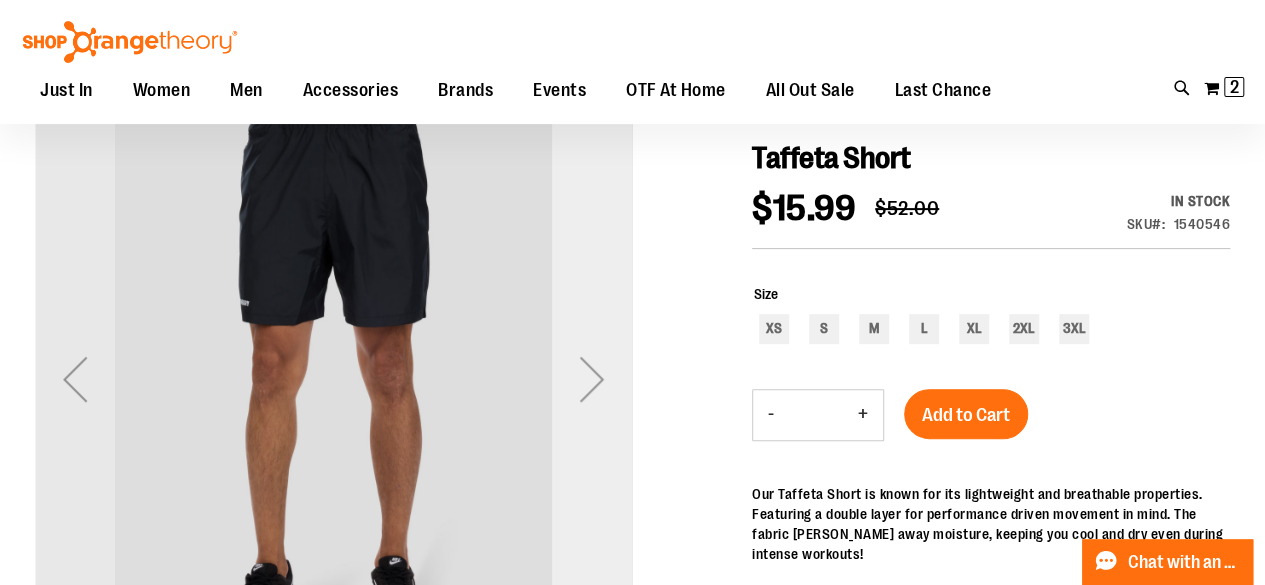 click at bounding box center (592, 379) 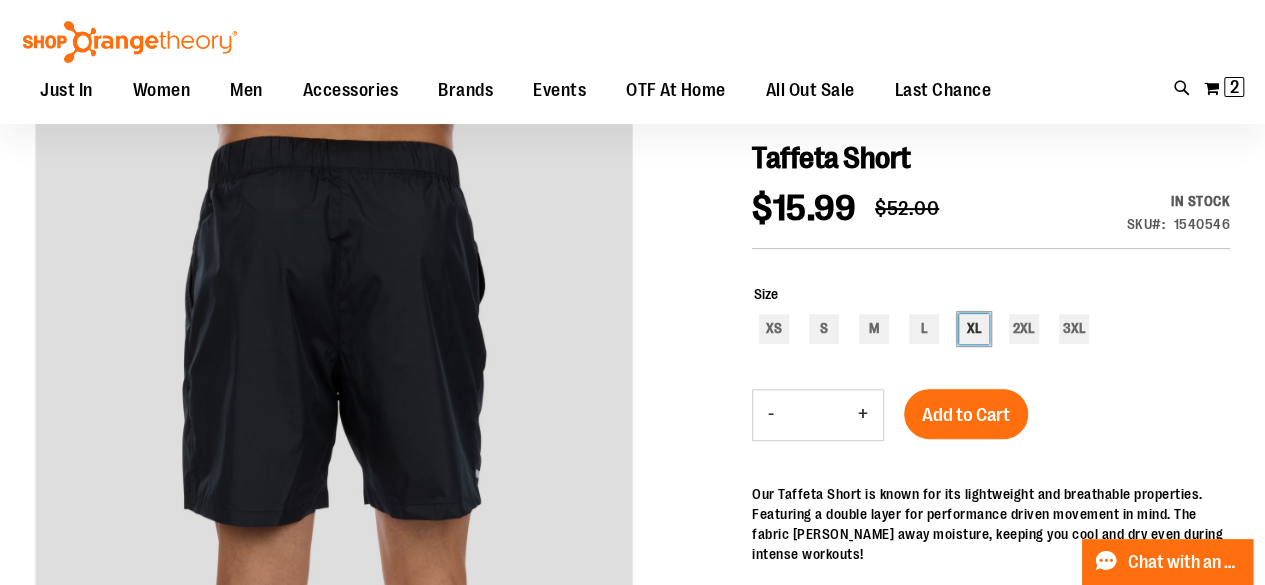click on "XL" at bounding box center [974, 329] 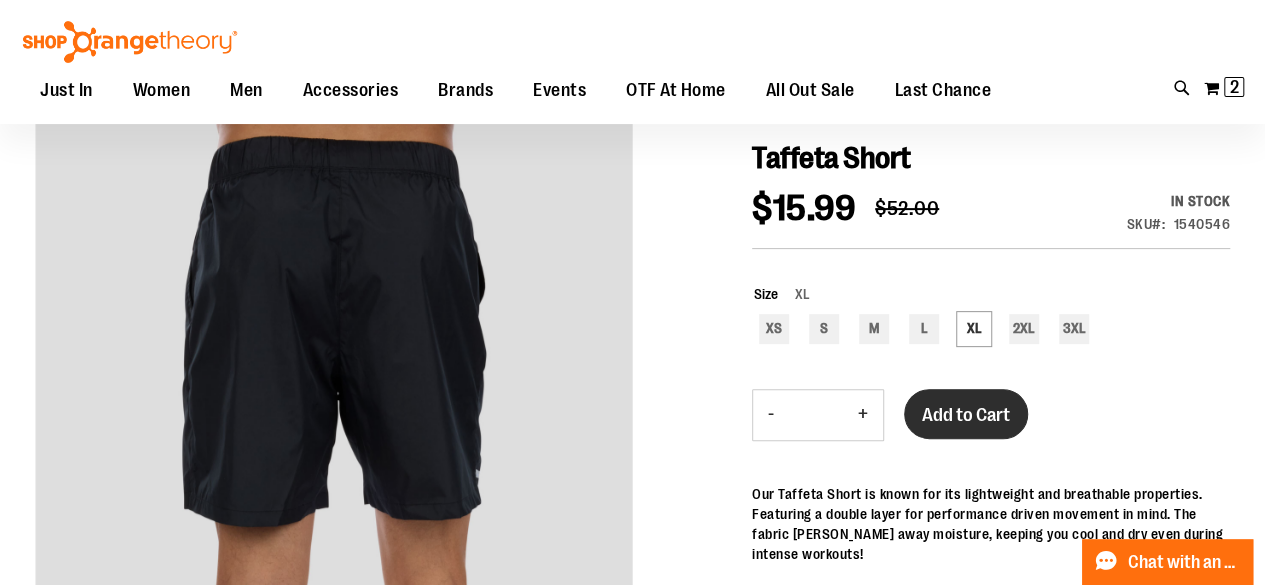 click on "Add to Cart" at bounding box center [966, 414] 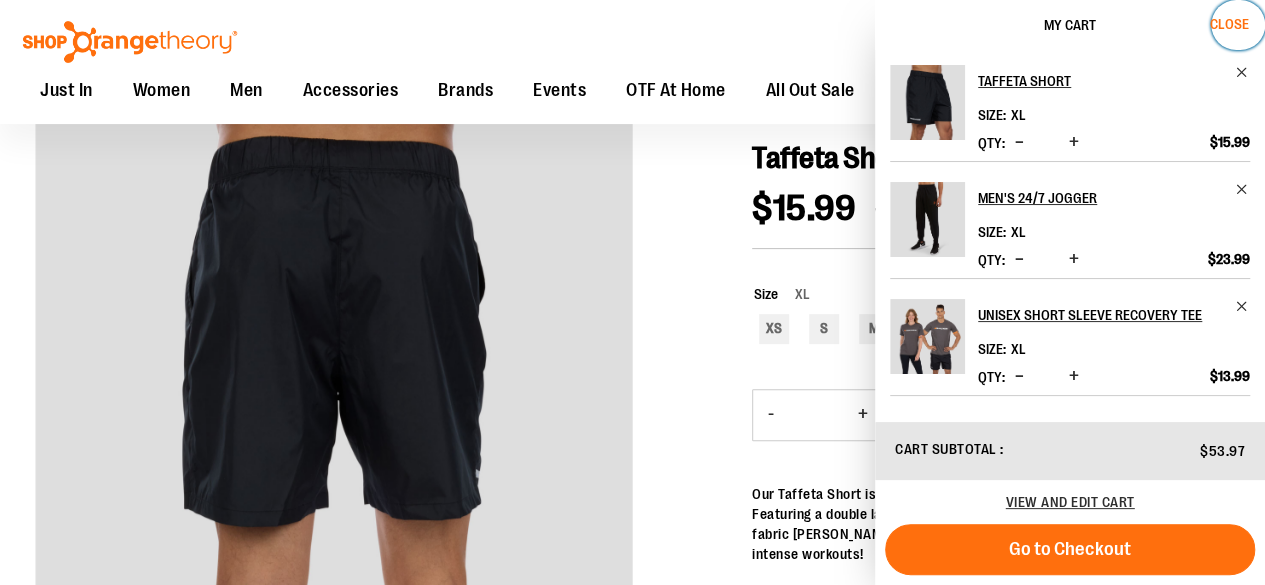 click on "Close" at bounding box center (1229, 24) 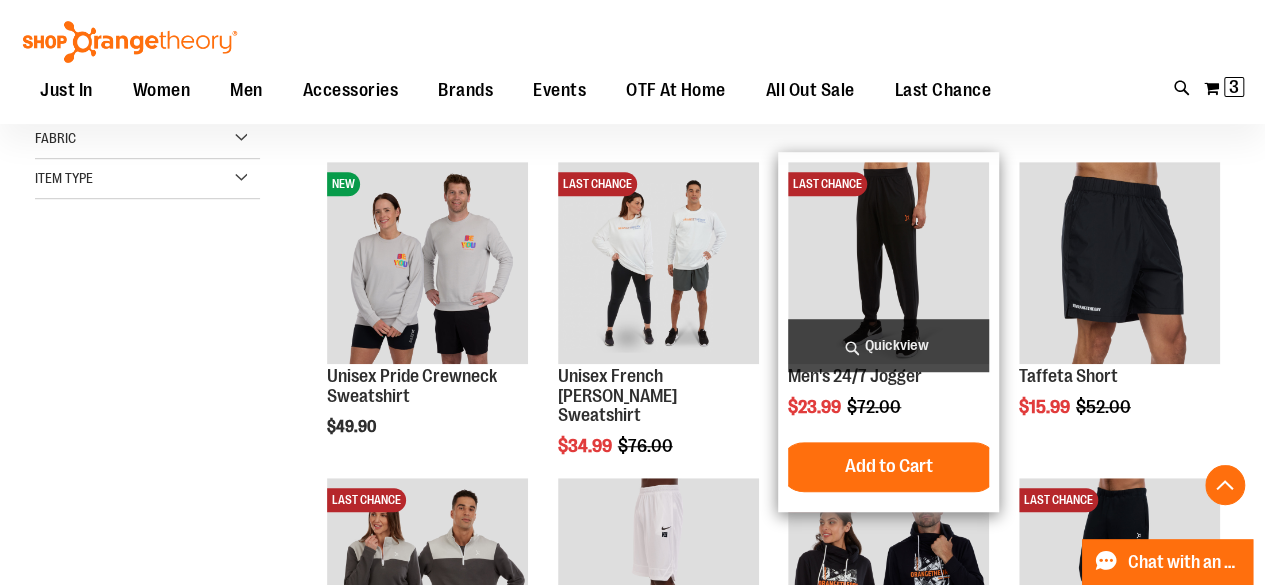 scroll, scrollTop: 750, scrollLeft: 0, axis: vertical 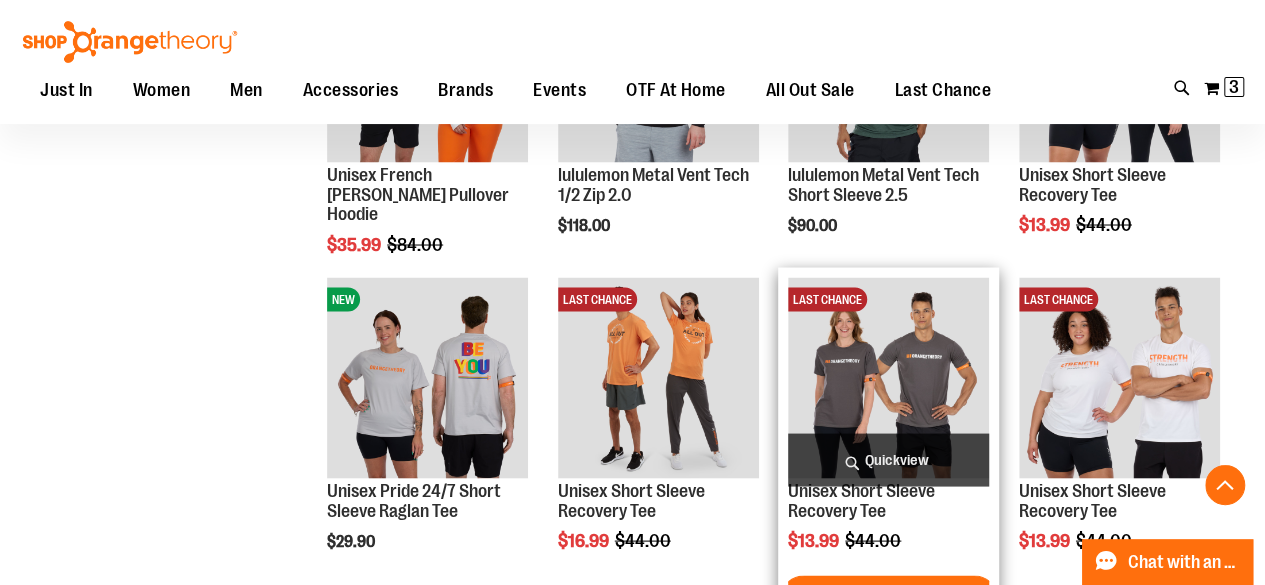 click on "Quickview" at bounding box center [888, 459] 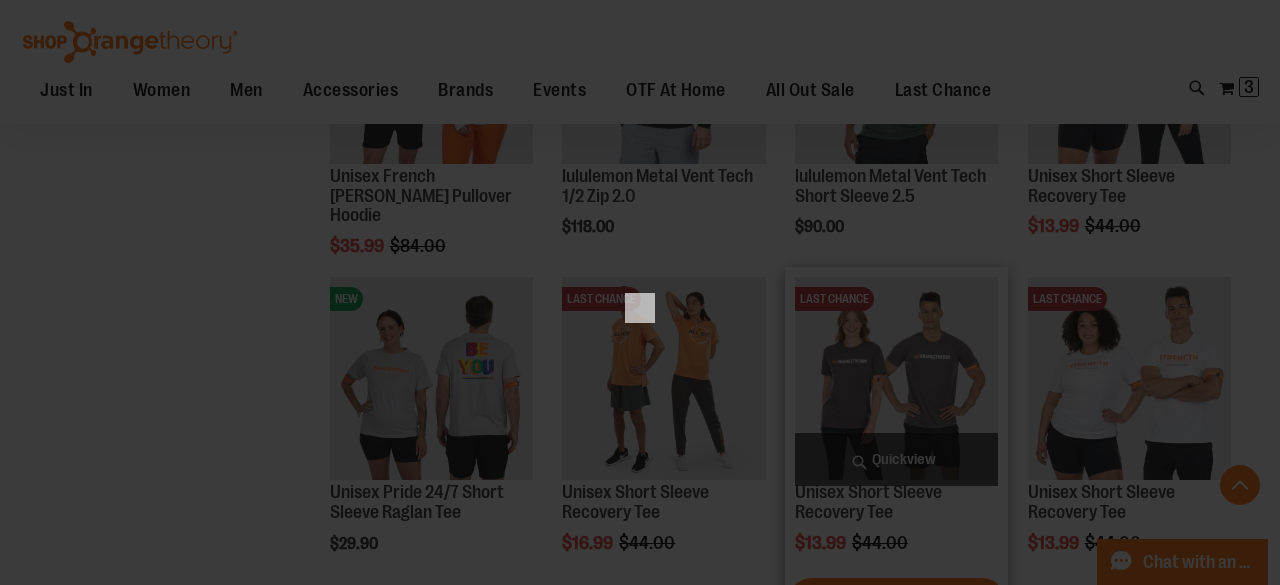 scroll, scrollTop: 0, scrollLeft: 0, axis: both 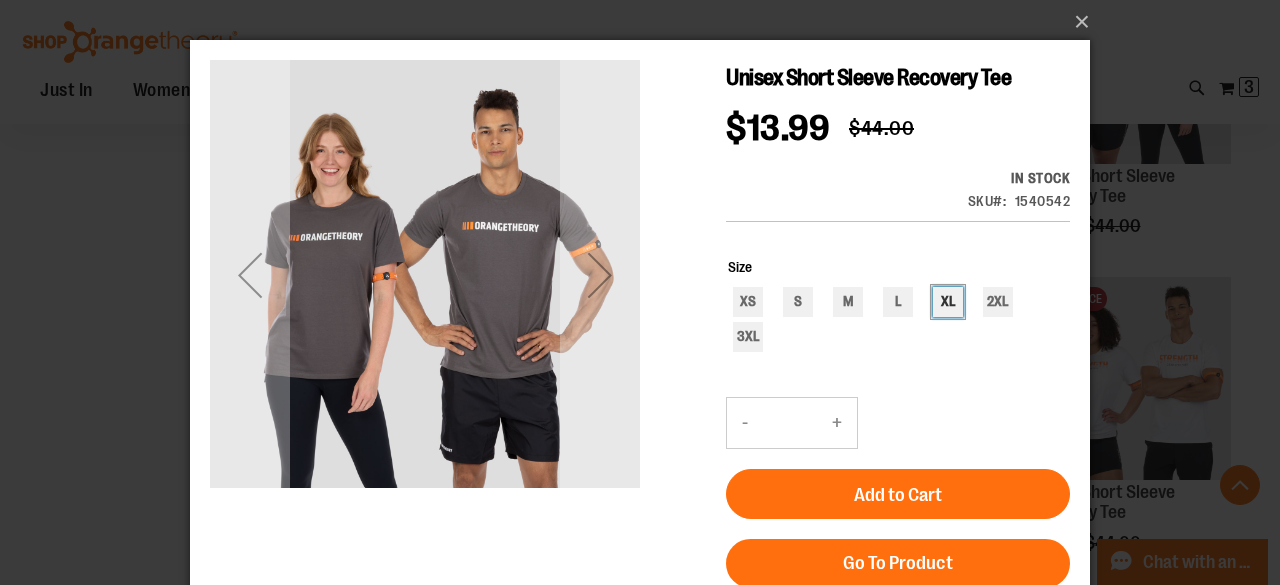 click on "XL" at bounding box center [948, 302] 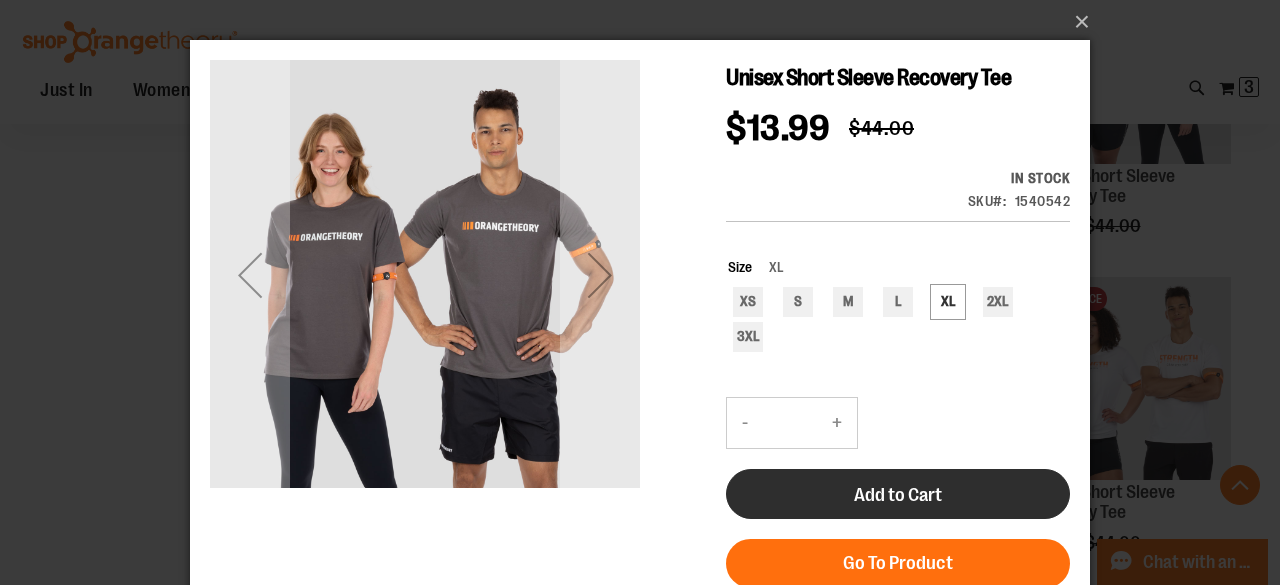 click on "Add to Cart" at bounding box center (898, 495) 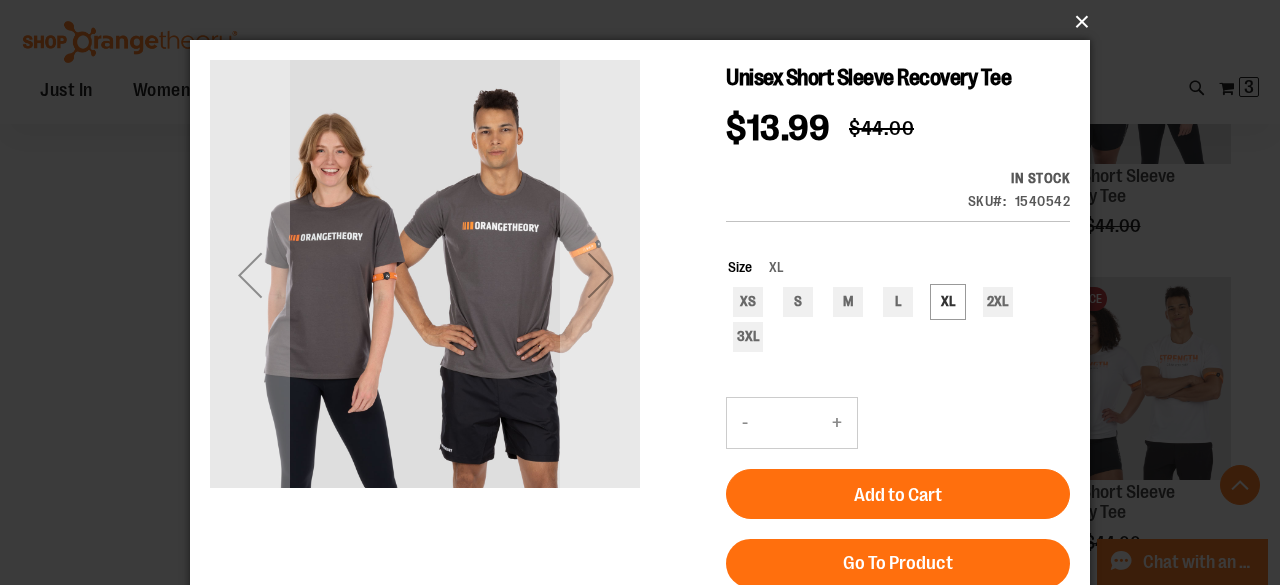 click on "×" at bounding box center [646, 22] 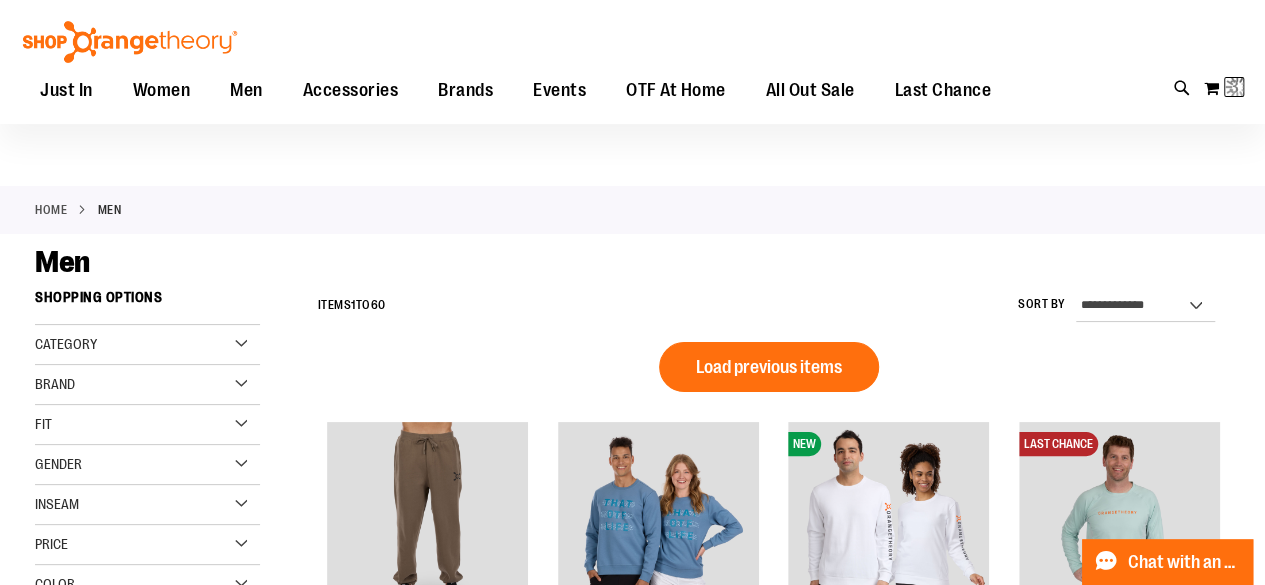scroll, scrollTop: 0, scrollLeft: 0, axis: both 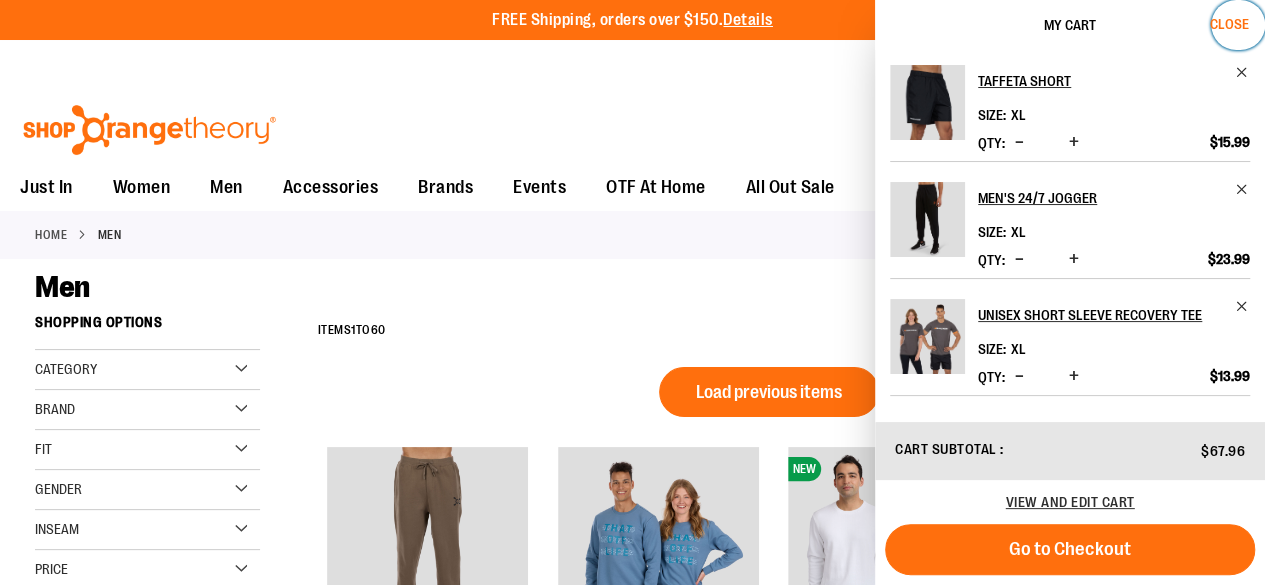 click on "Close" at bounding box center (1229, 24) 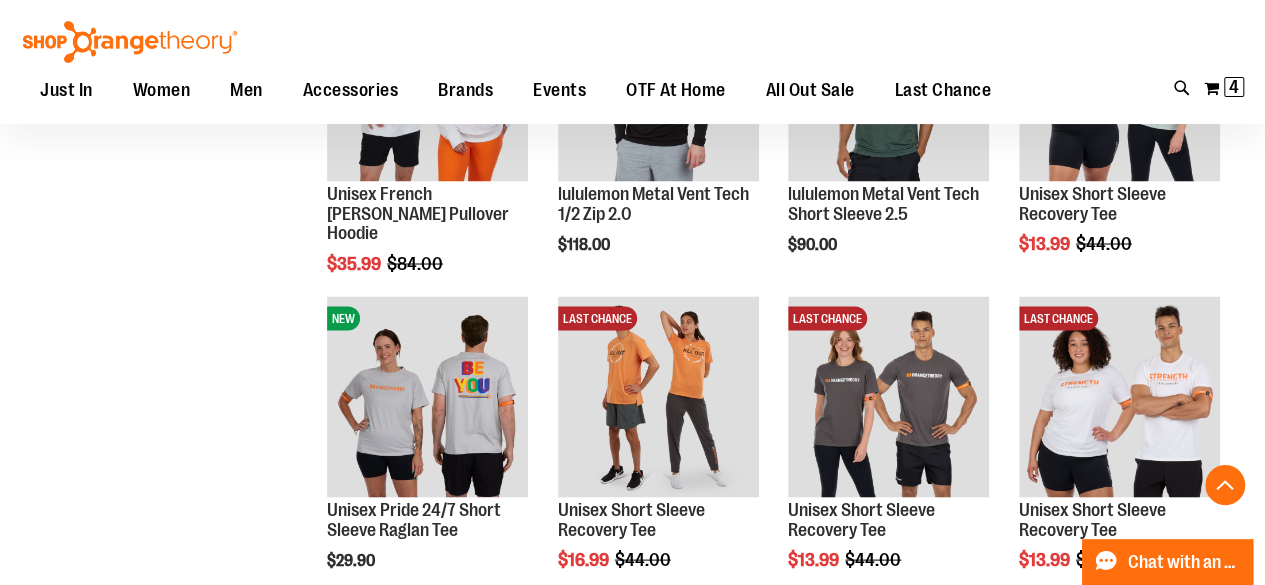 scroll, scrollTop: 1799, scrollLeft: 0, axis: vertical 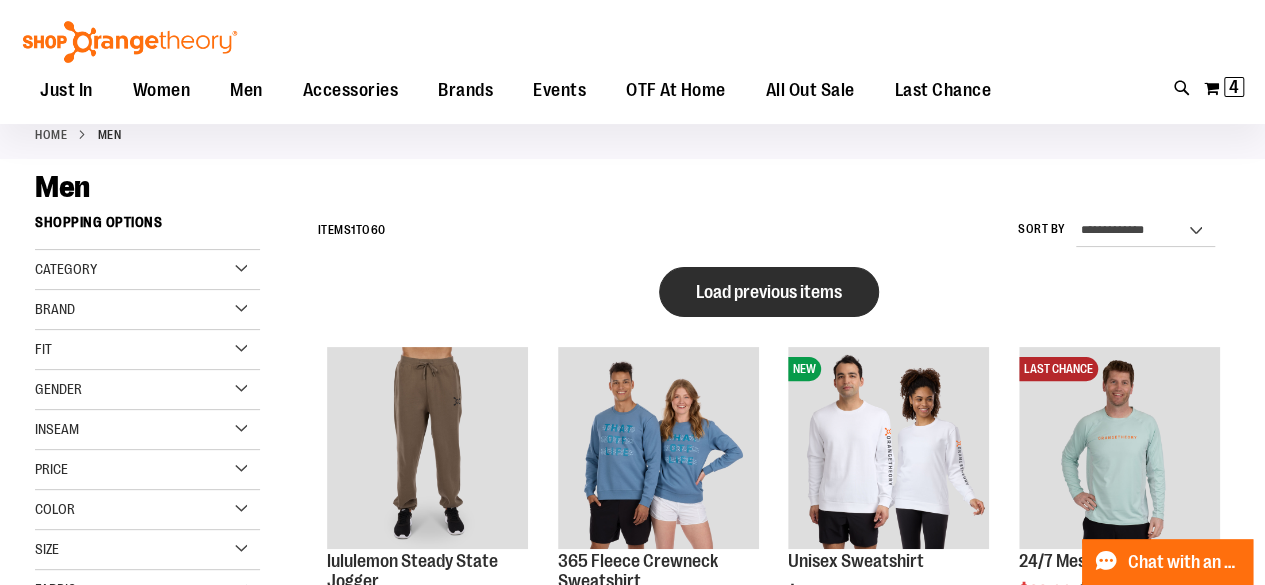click on "Load previous items" at bounding box center (769, 292) 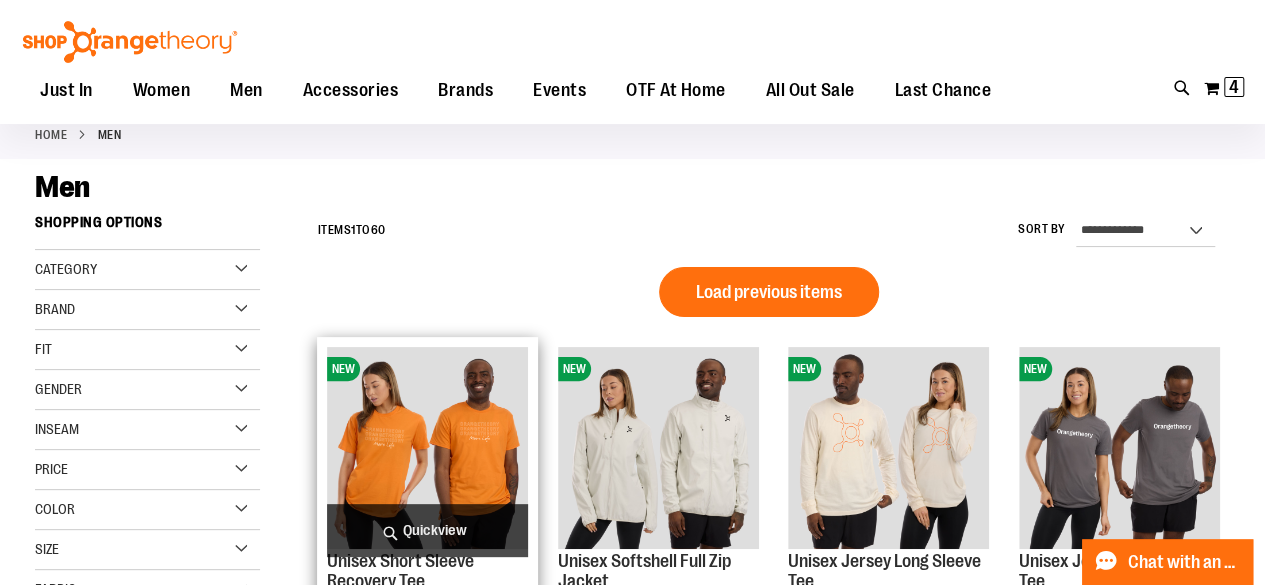 click at bounding box center (427, 447) 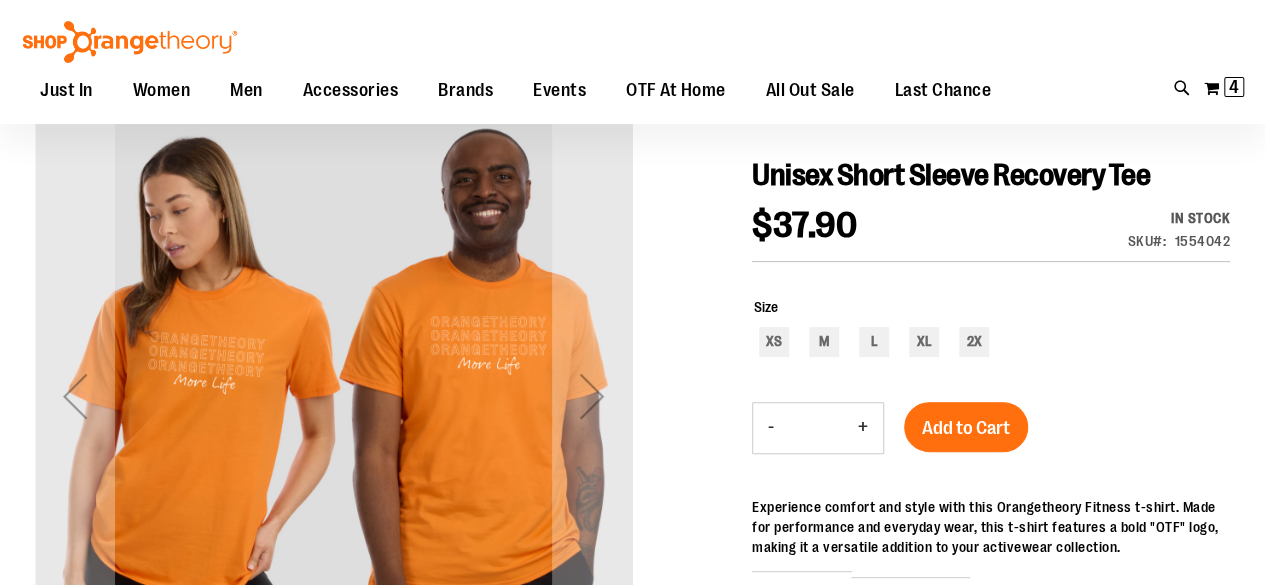 scroll, scrollTop: 199, scrollLeft: 0, axis: vertical 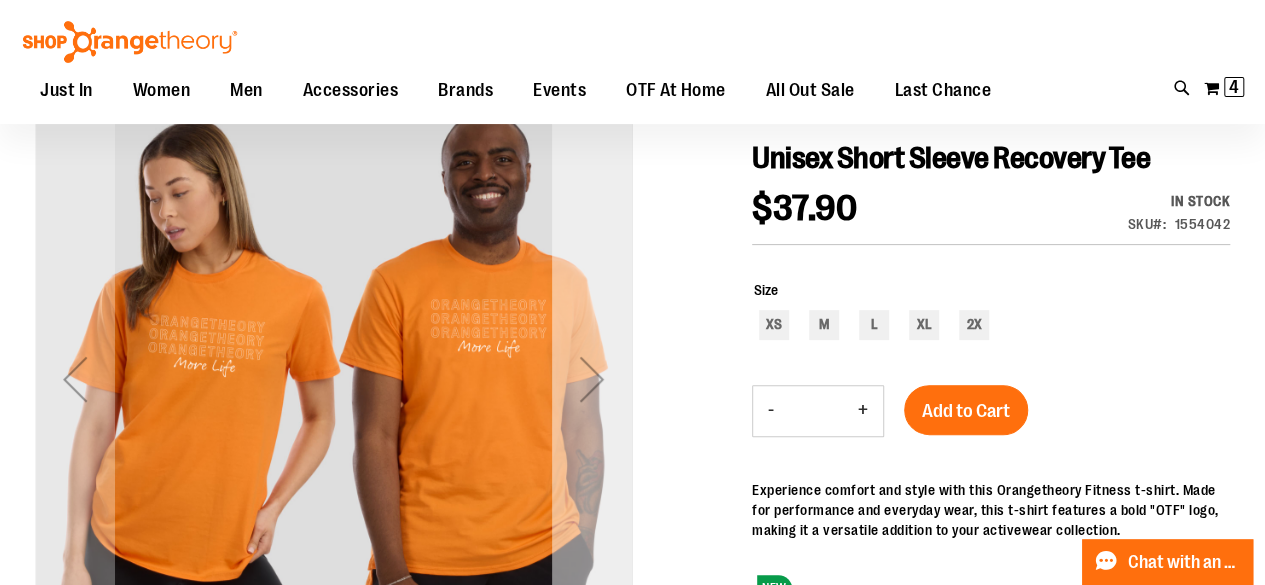 click at bounding box center [592, 379] 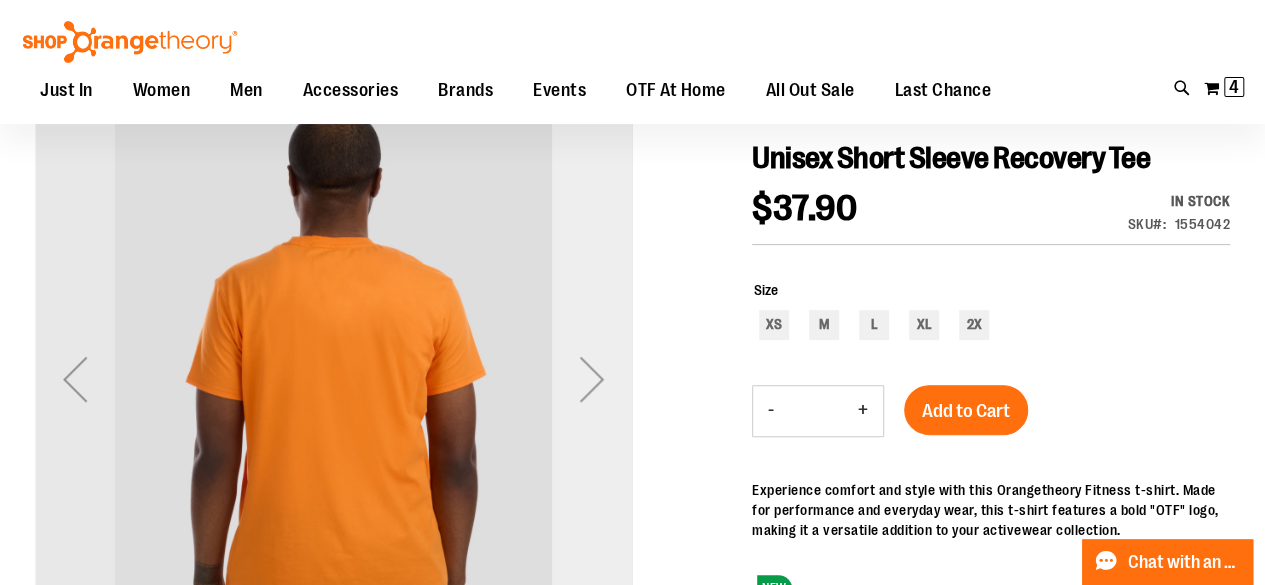 click at bounding box center (592, 379) 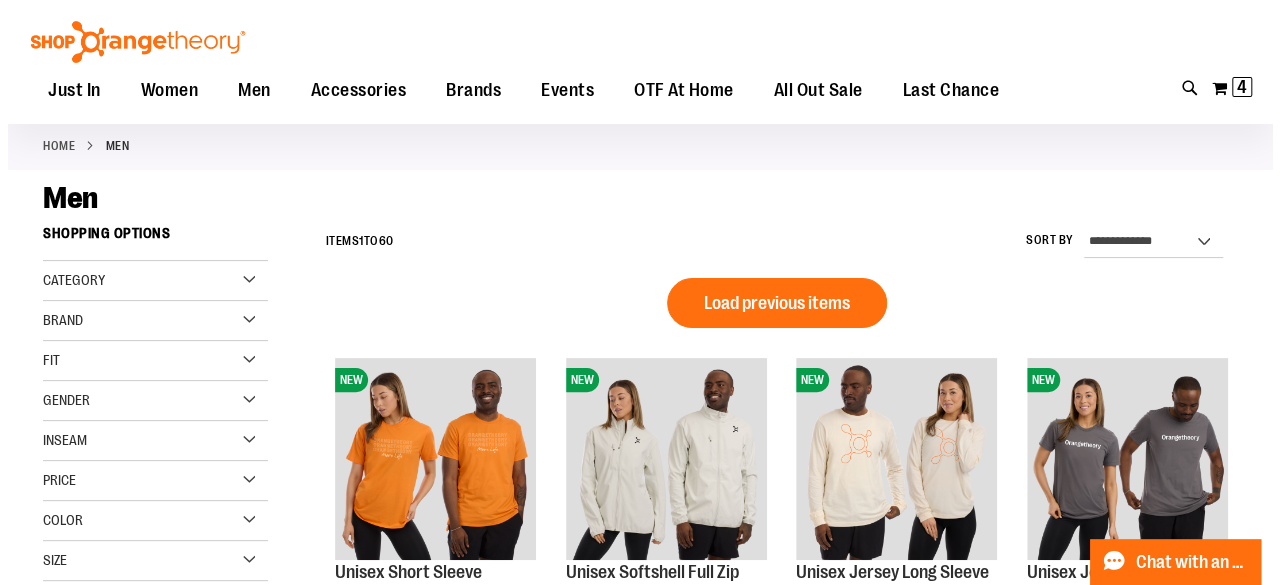 scroll, scrollTop: 99, scrollLeft: 0, axis: vertical 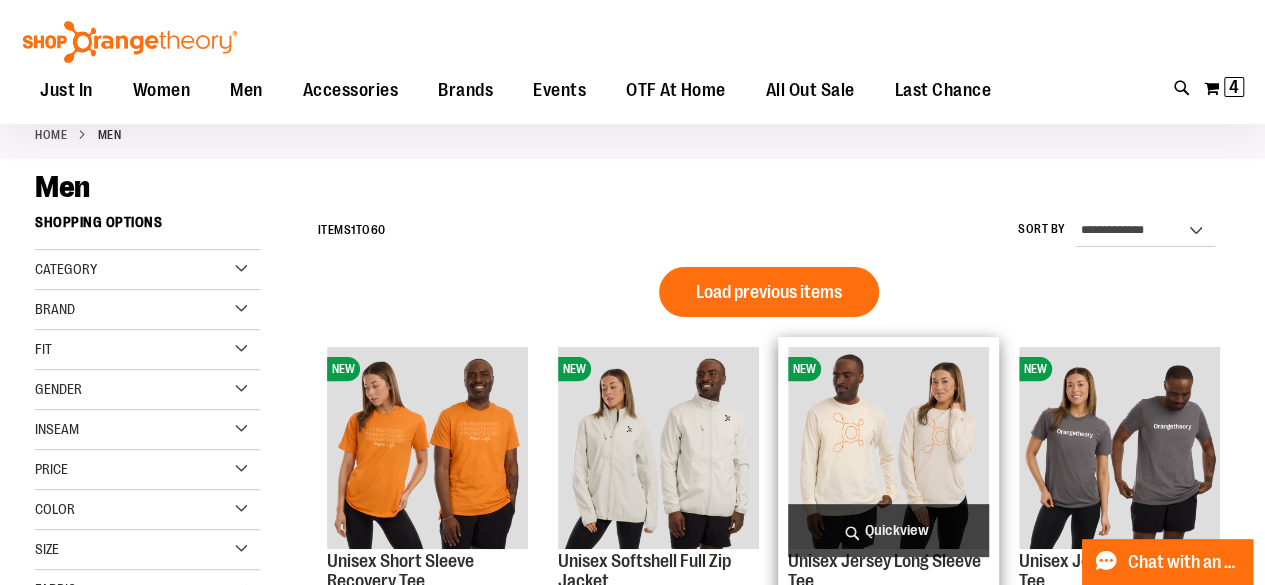 click on "Quickview" at bounding box center [888, 530] 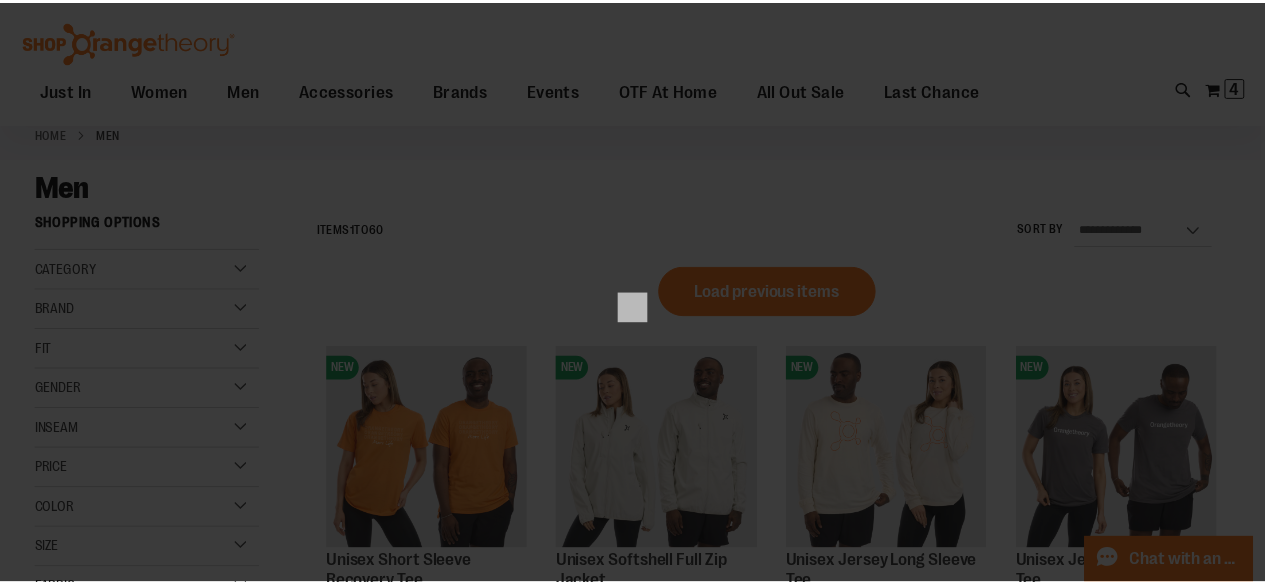 scroll, scrollTop: 0, scrollLeft: 0, axis: both 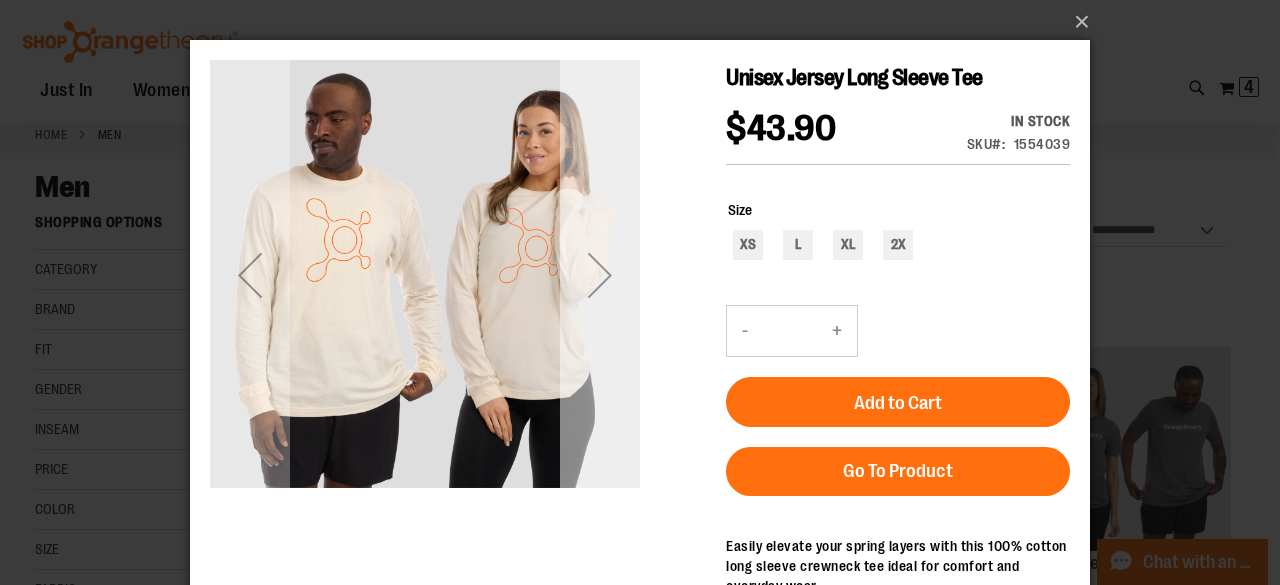 click at bounding box center [600, 275] 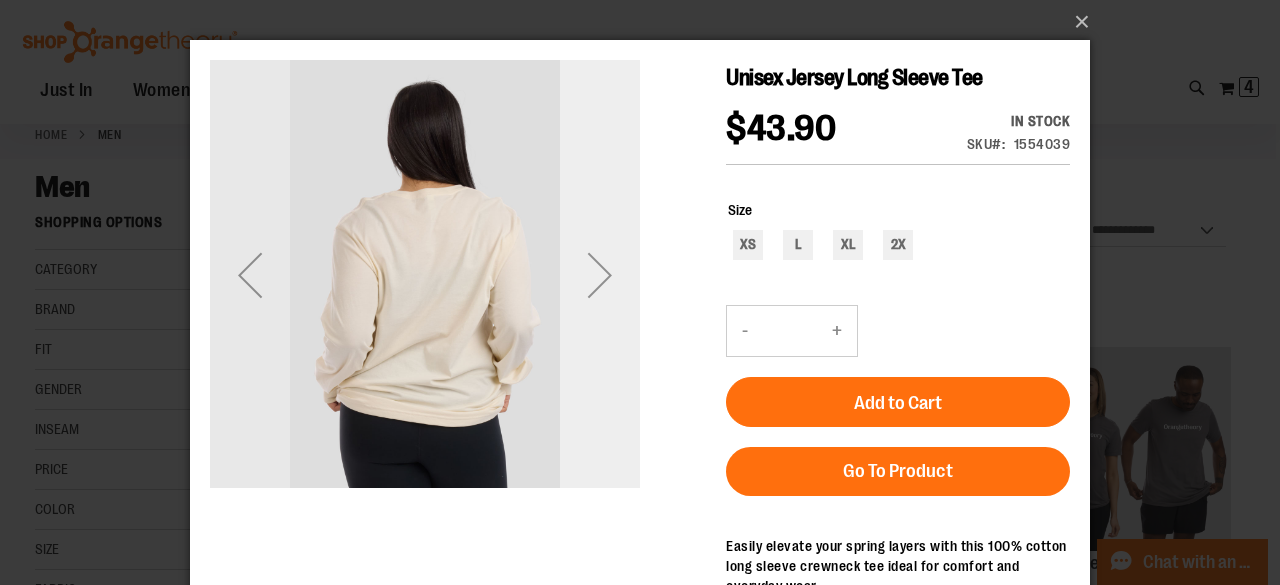 click at bounding box center (600, 275) 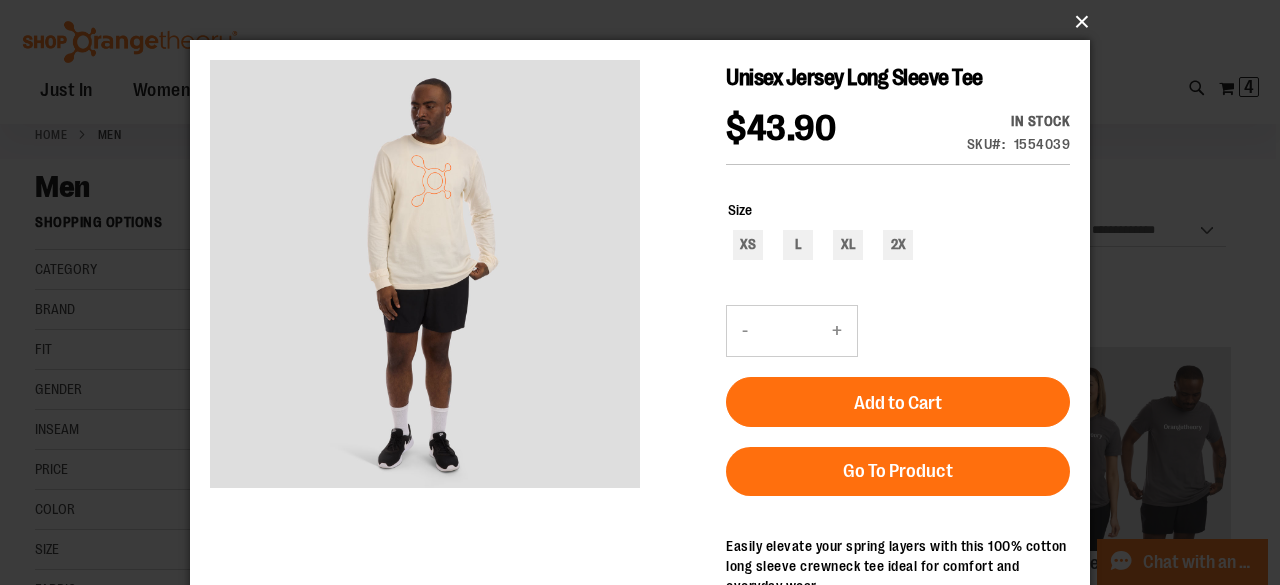 click on "×" at bounding box center [646, 22] 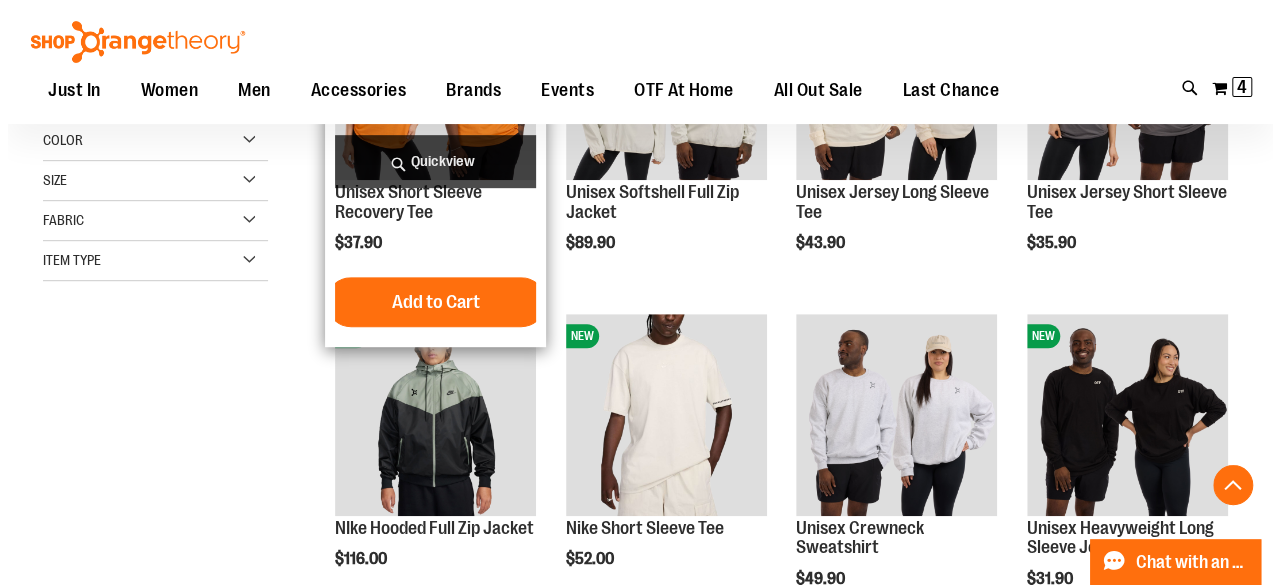 scroll, scrollTop: 499, scrollLeft: 0, axis: vertical 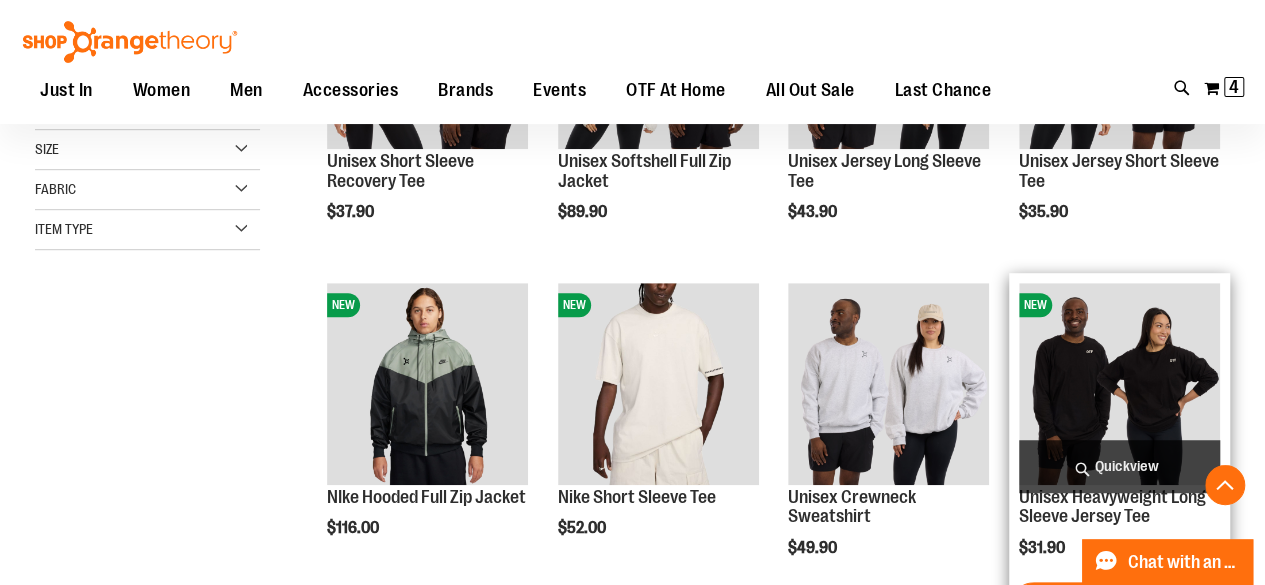 click on "Quickview" at bounding box center [1119, 466] 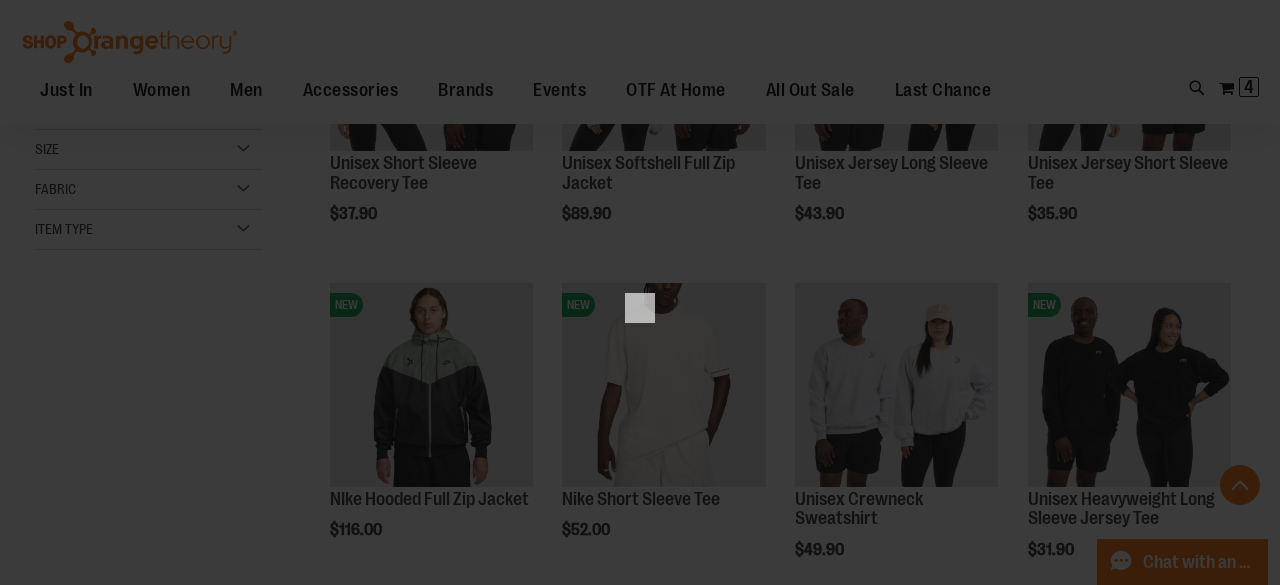 scroll, scrollTop: 0, scrollLeft: 0, axis: both 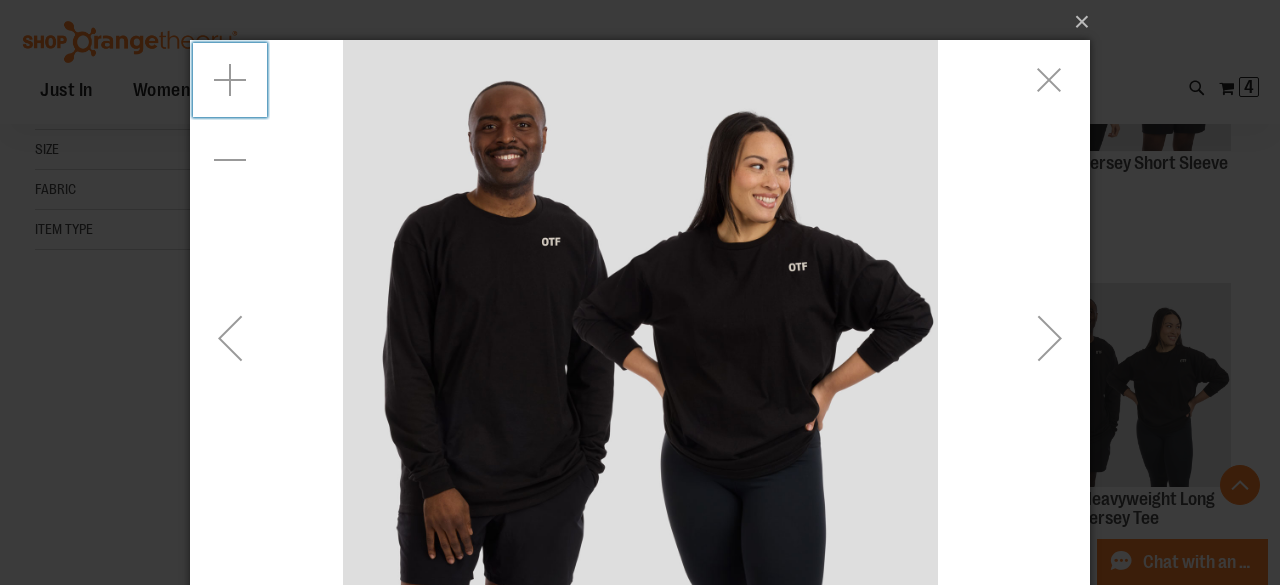 click at bounding box center [230, 80] 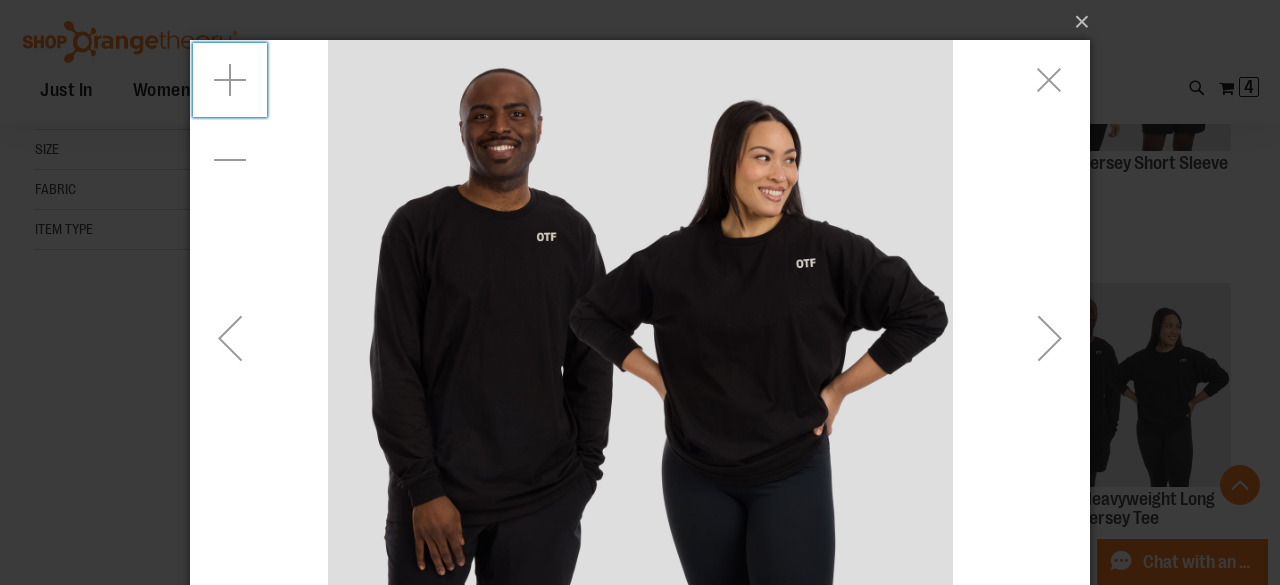 click at bounding box center [230, 80] 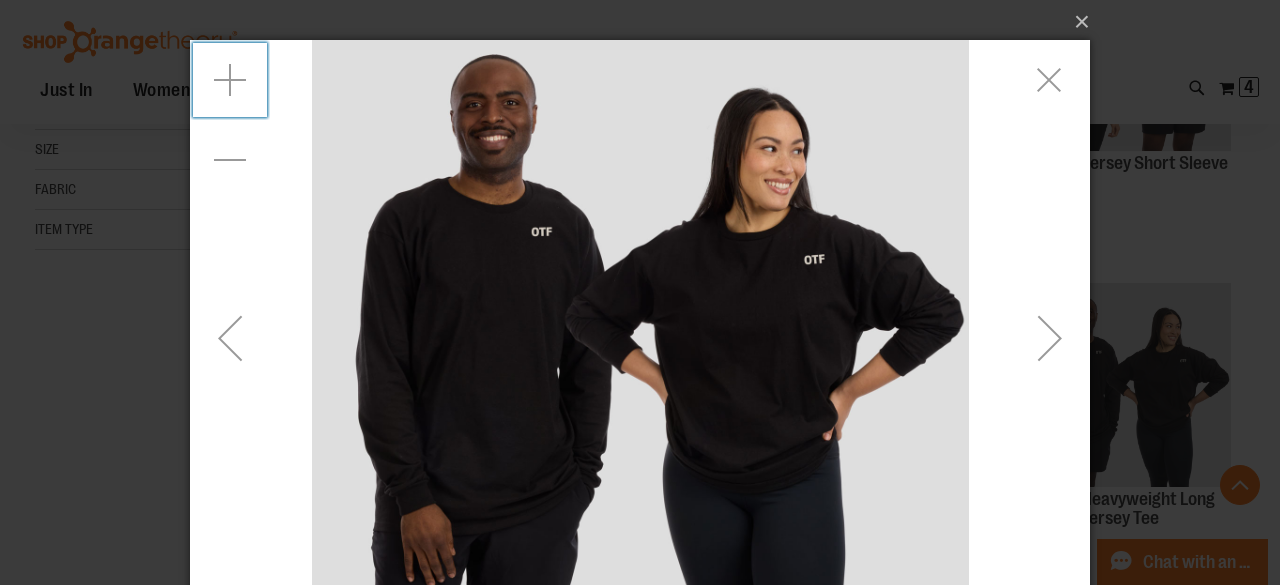 click at bounding box center (230, 80) 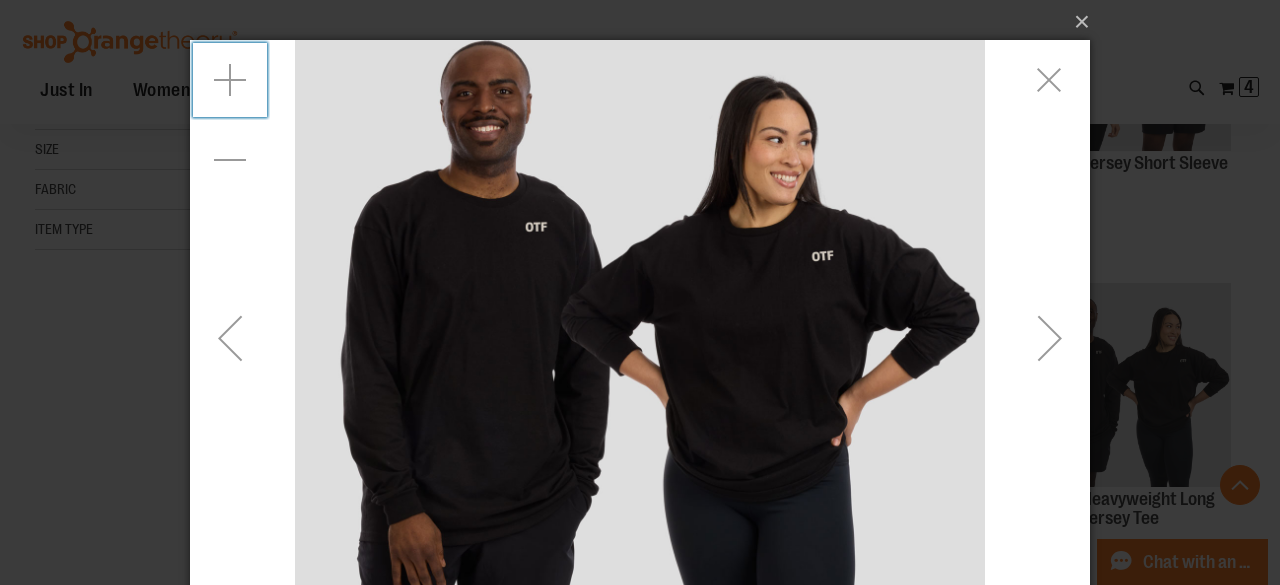click at bounding box center [230, 80] 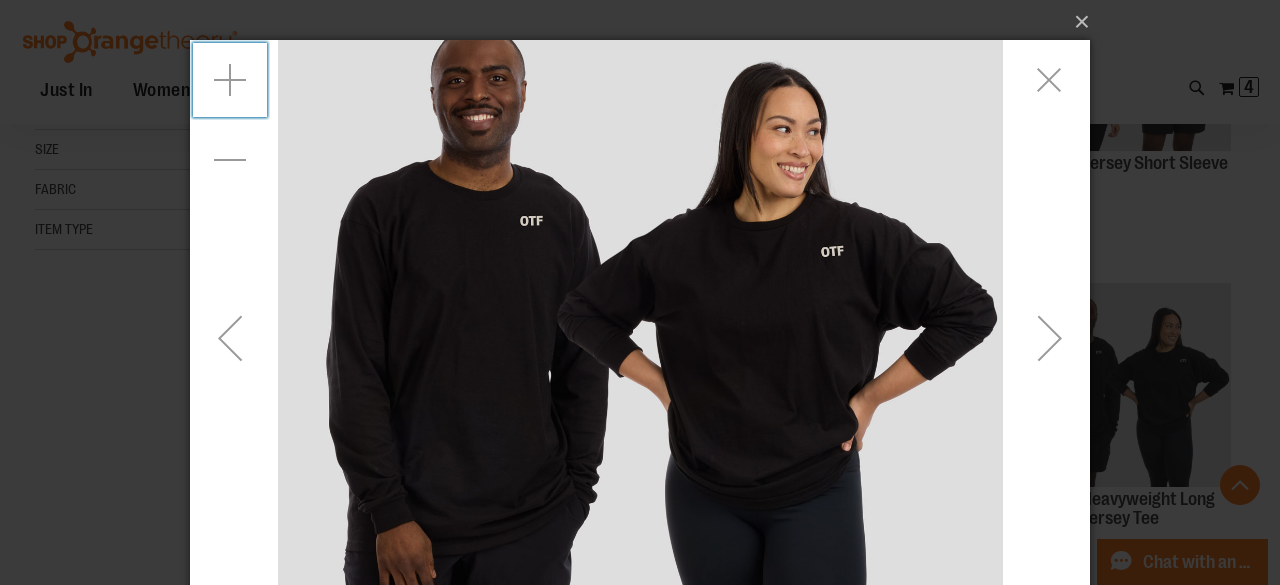 click at bounding box center [230, 80] 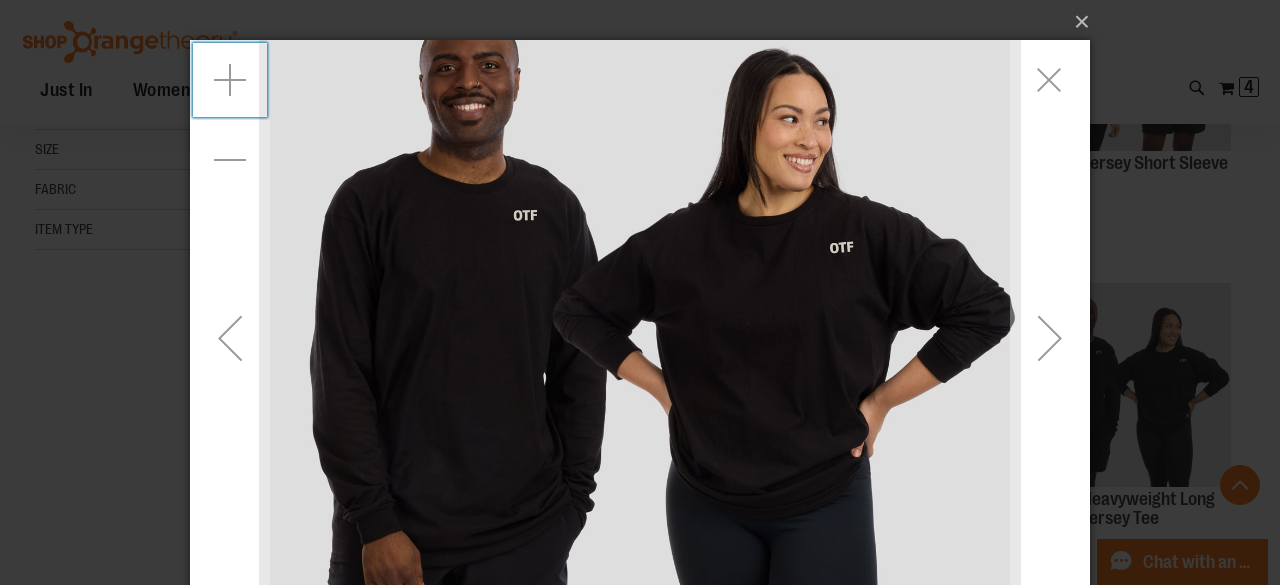 click at bounding box center [230, 80] 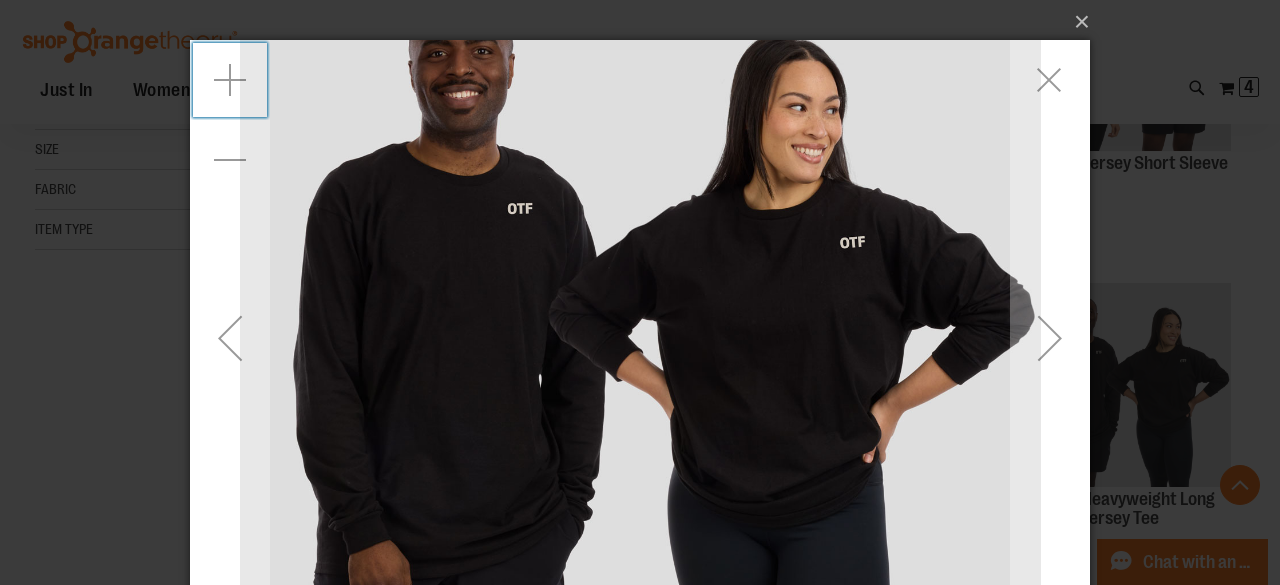 click at bounding box center (230, 80) 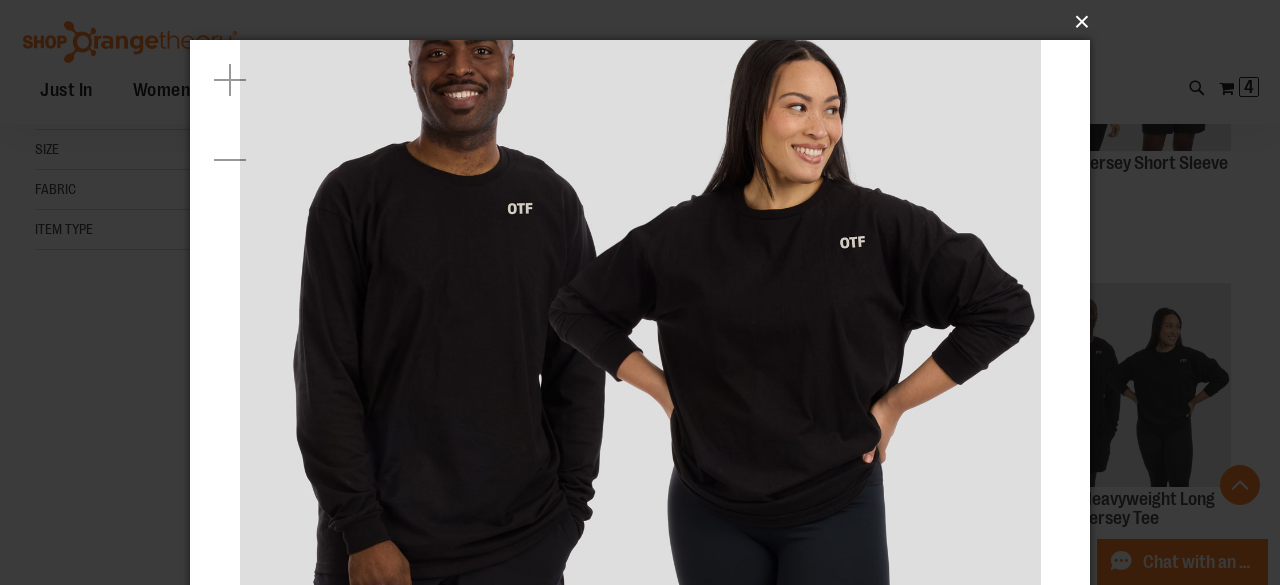 click on "×" at bounding box center (646, 22) 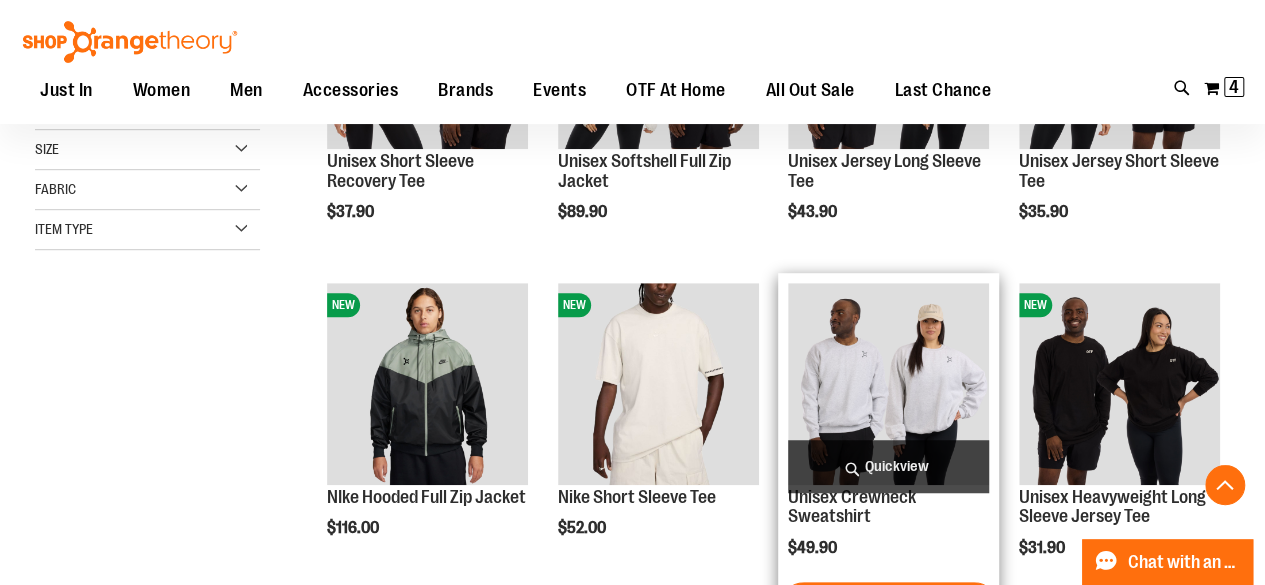 click on "Quickview" at bounding box center (888, 466) 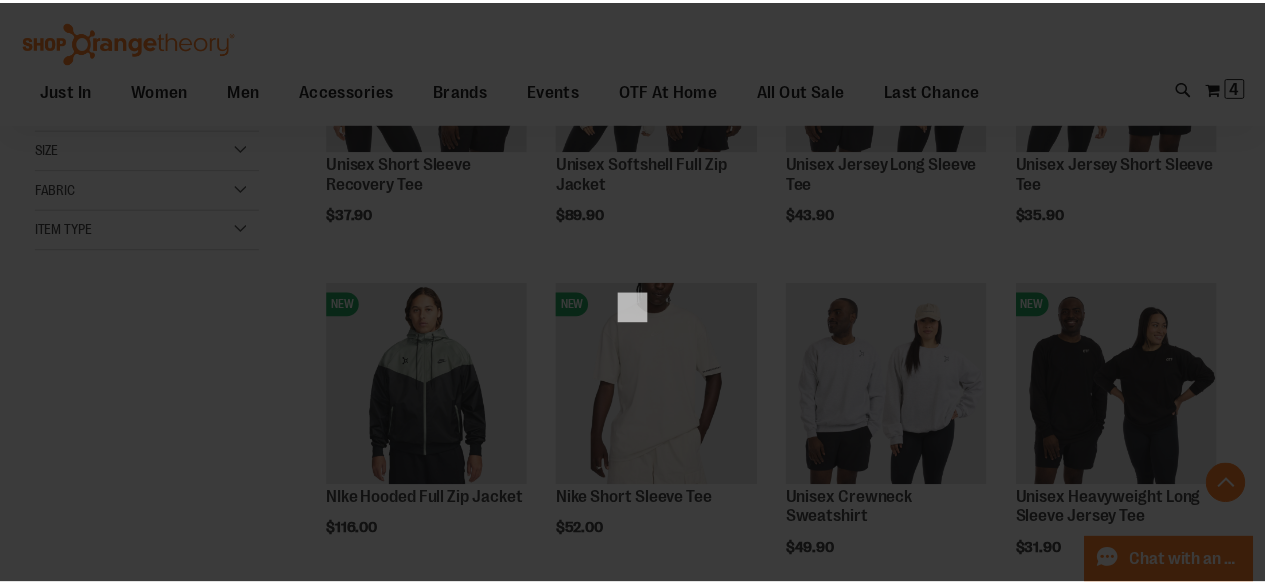 scroll, scrollTop: 0, scrollLeft: 0, axis: both 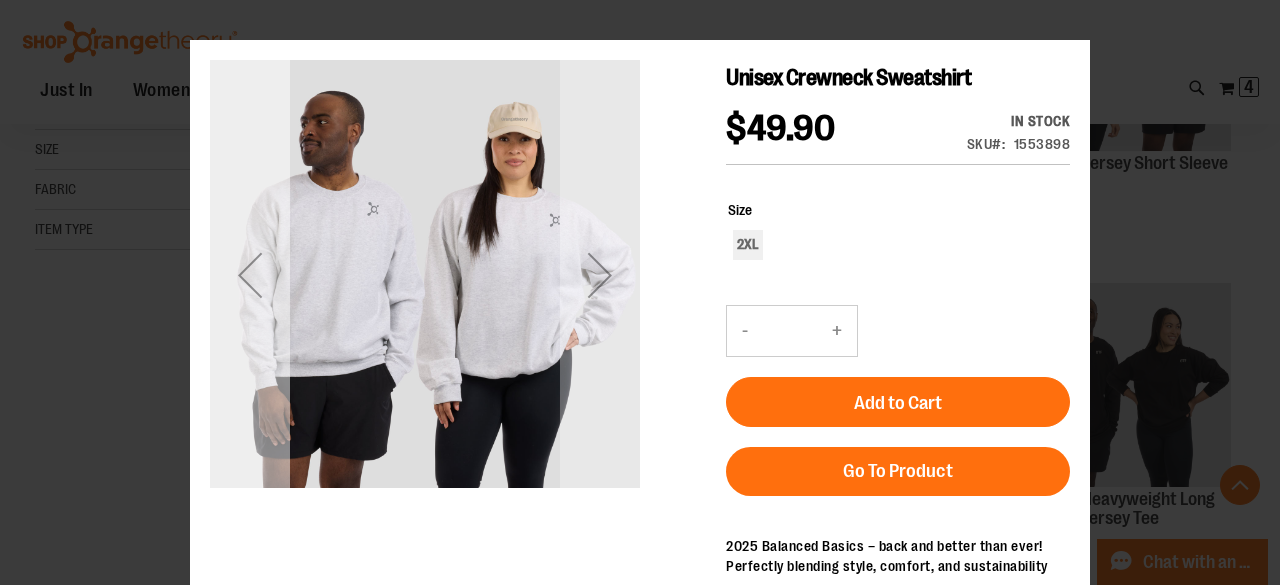 click at bounding box center [250, 275] 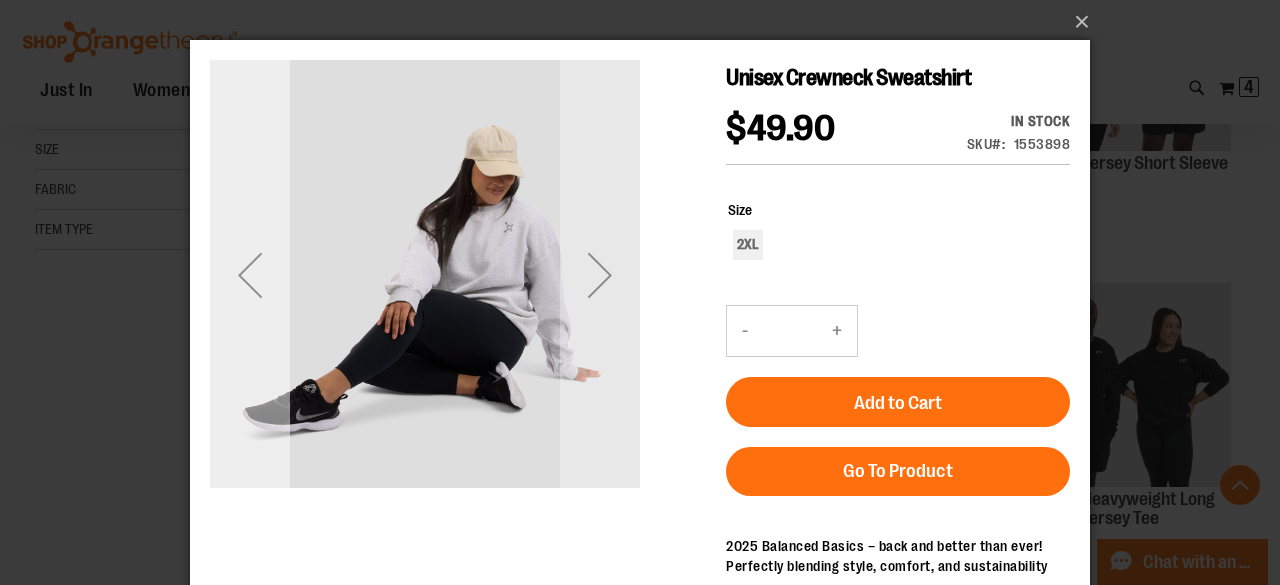 click at bounding box center [250, 275] 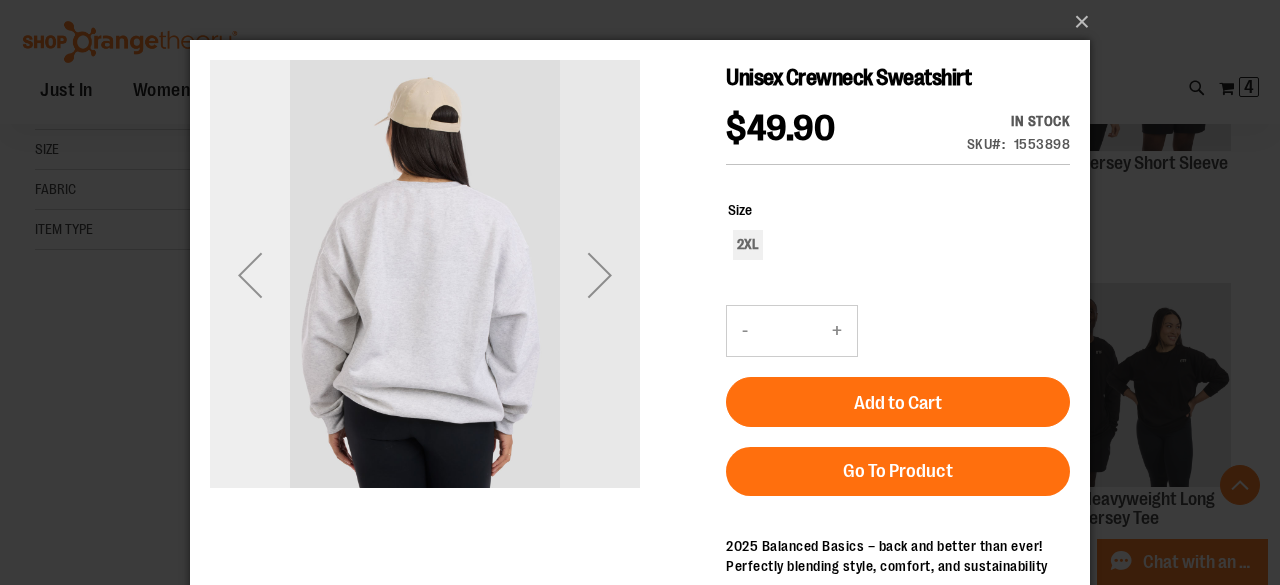 click at bounding box center (250, 275) 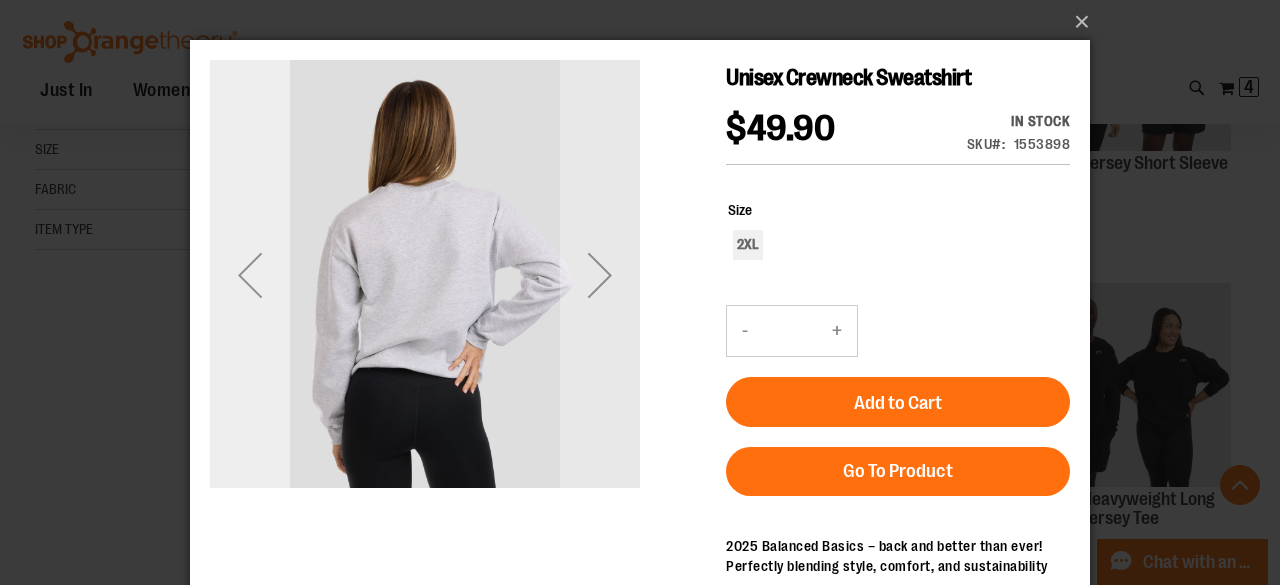 click at bounding box center [250, 275] 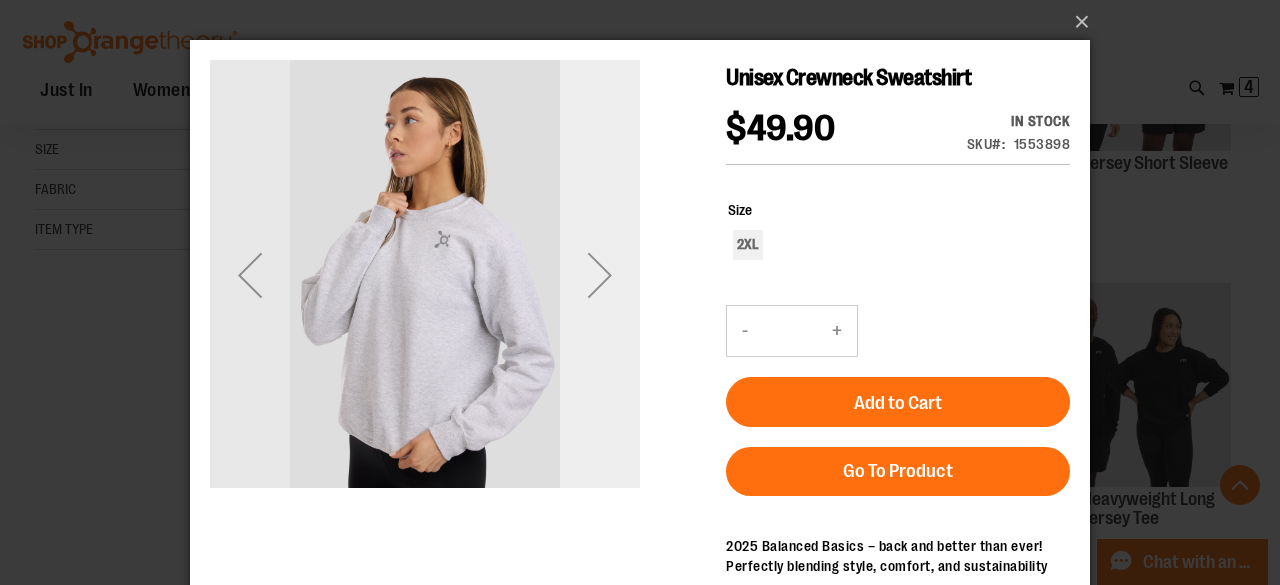 click at bounding box center (600, 275) 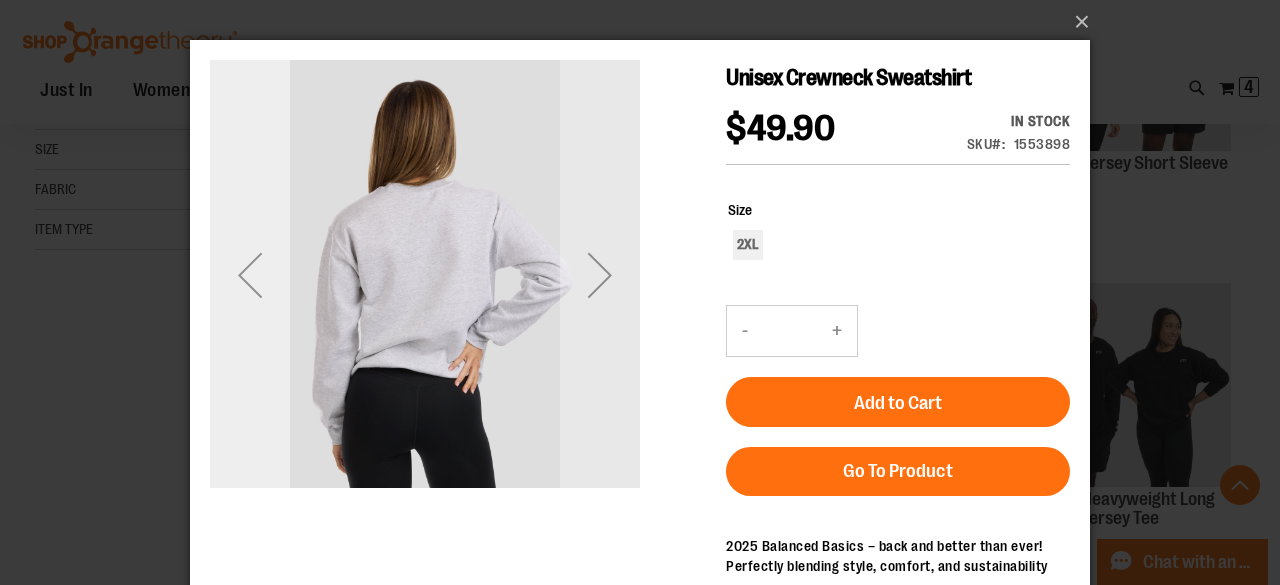 click at bounding box center [250, 275] 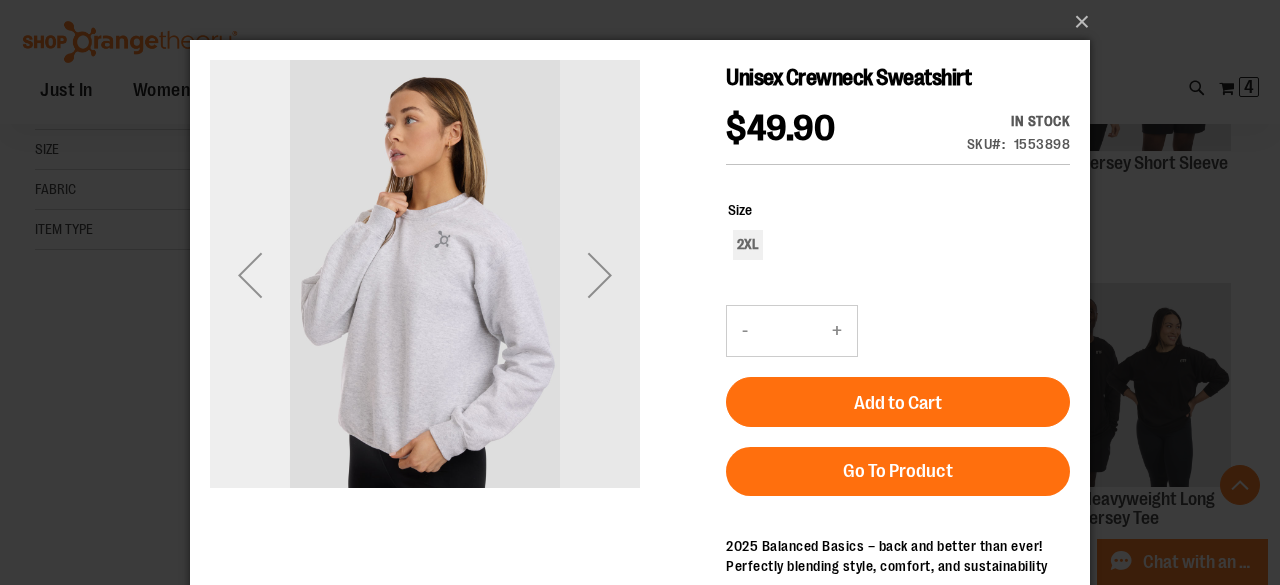 click at bounding box center (250, 275) 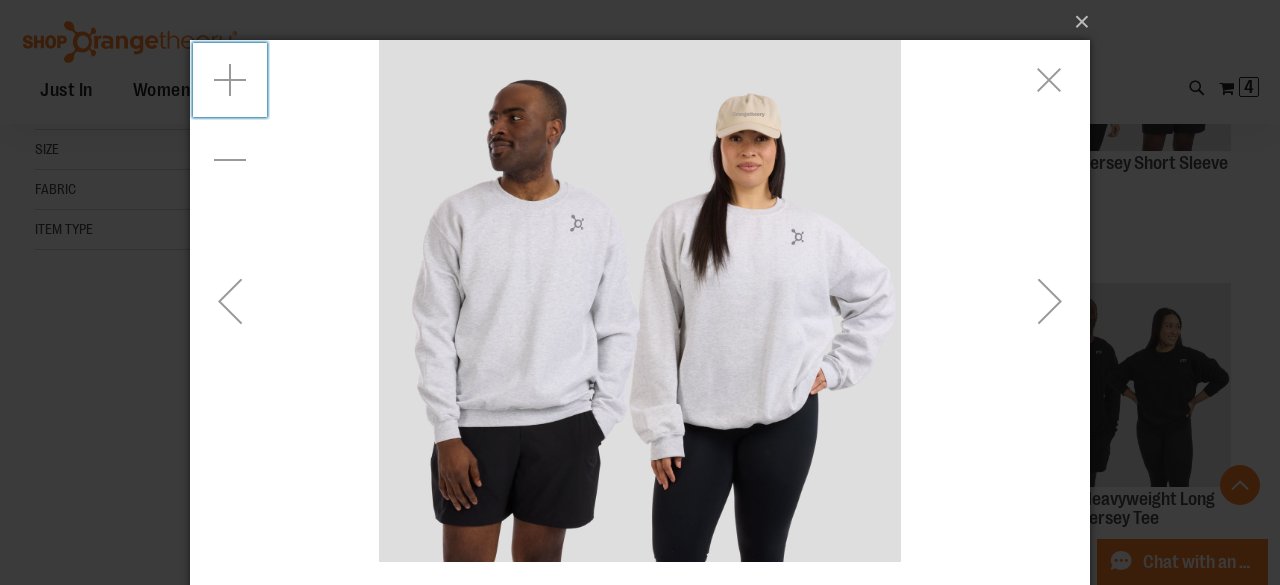 click at bounding box center [230, 80] 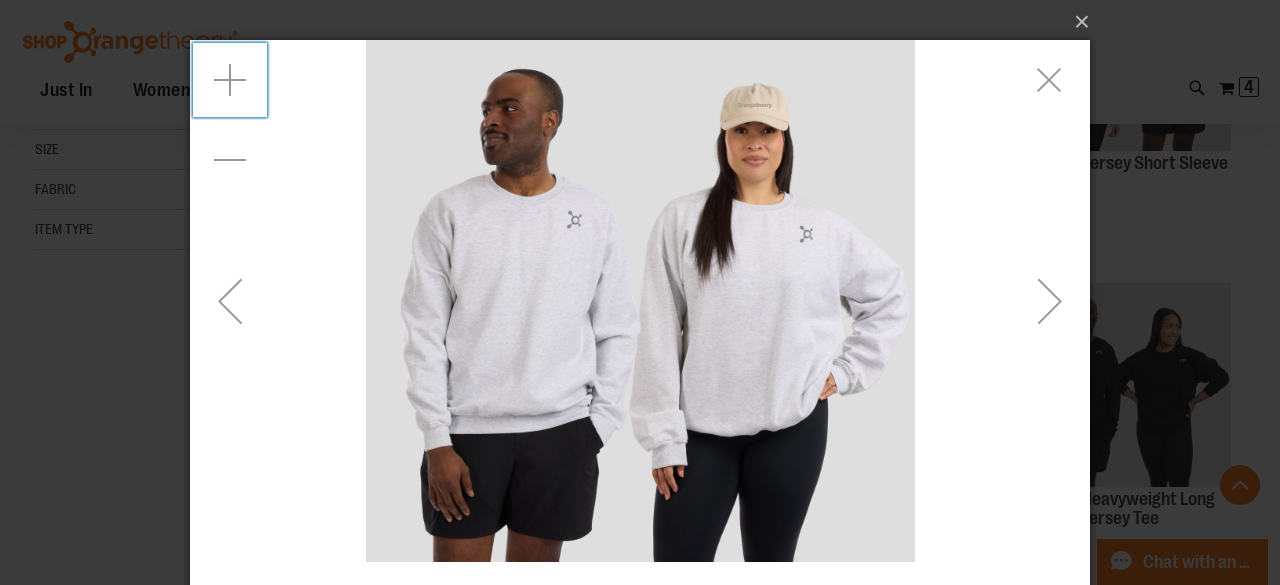 click at bounding box center (230, 80) 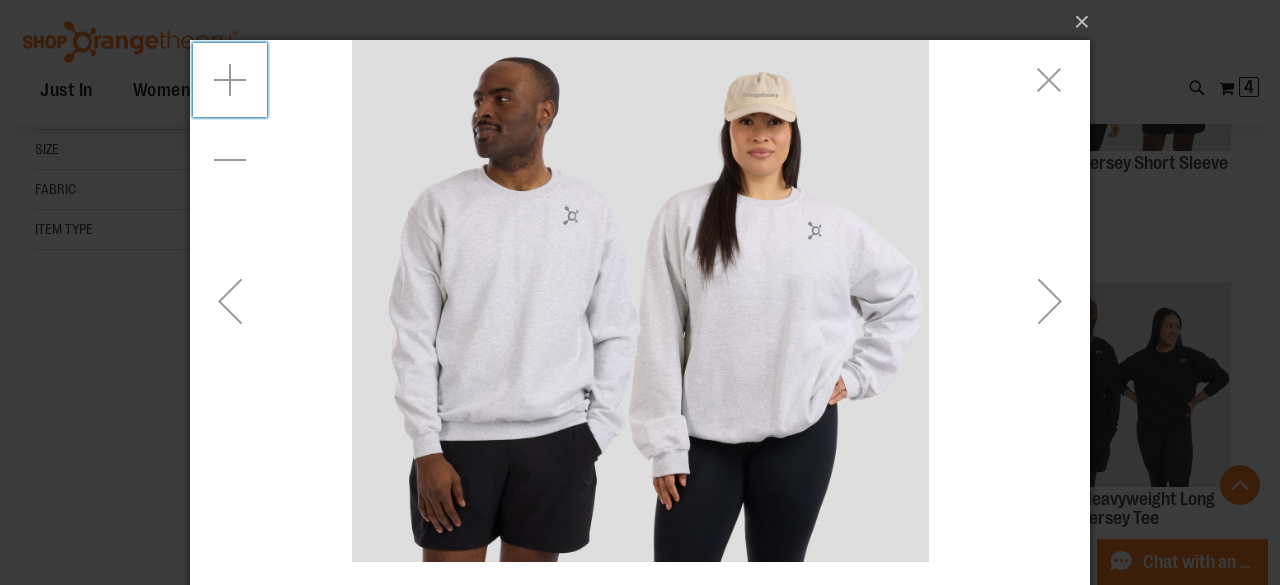 click at bounding box center [230, 80] 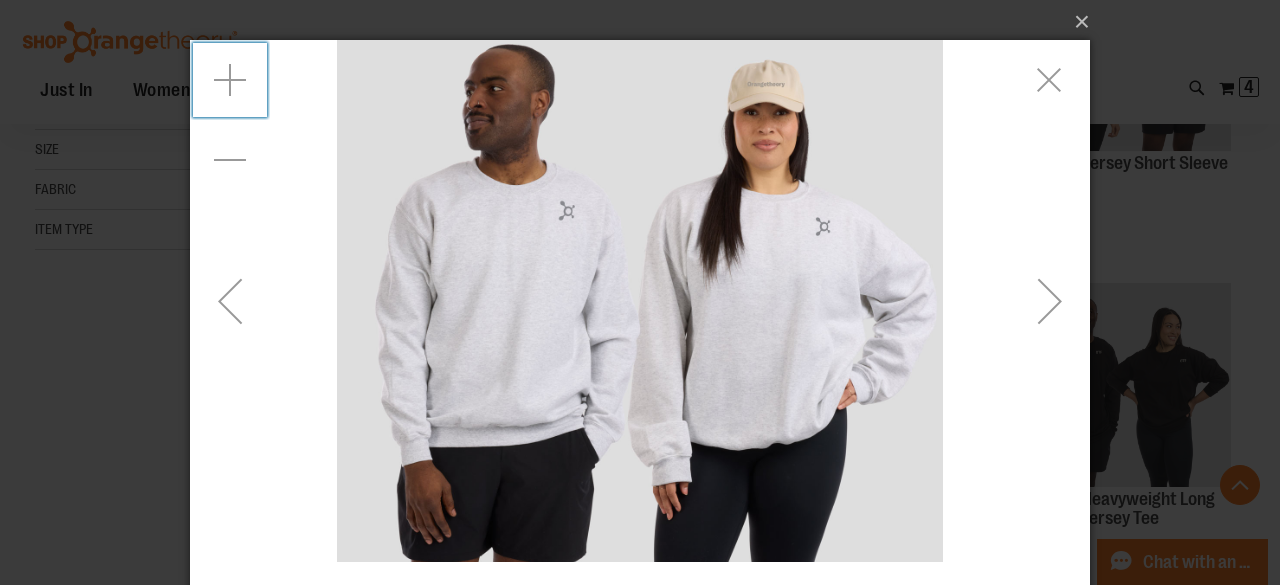 click at bounding box center (230, 80) 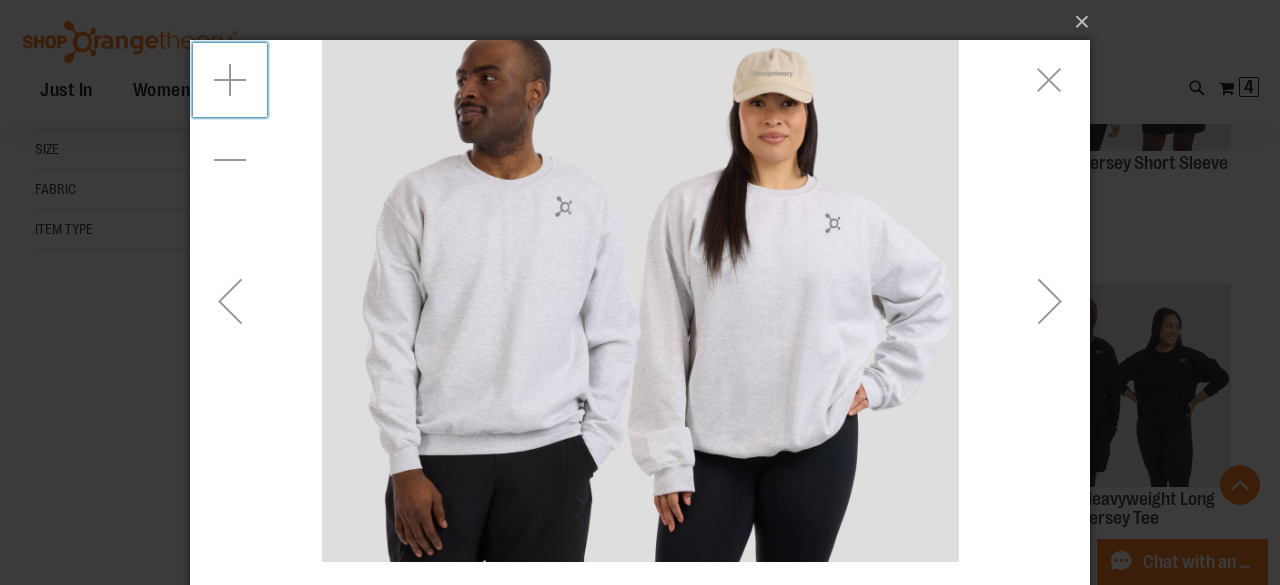 click at bounding box center (230, 80) 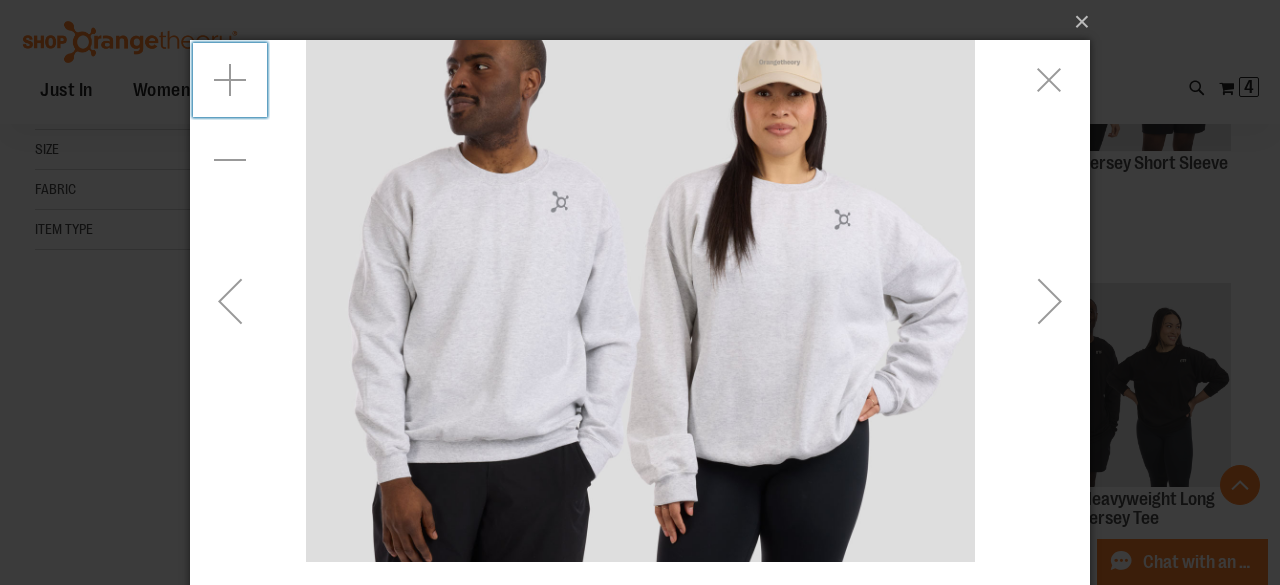 click at bounding box center [230, 80] 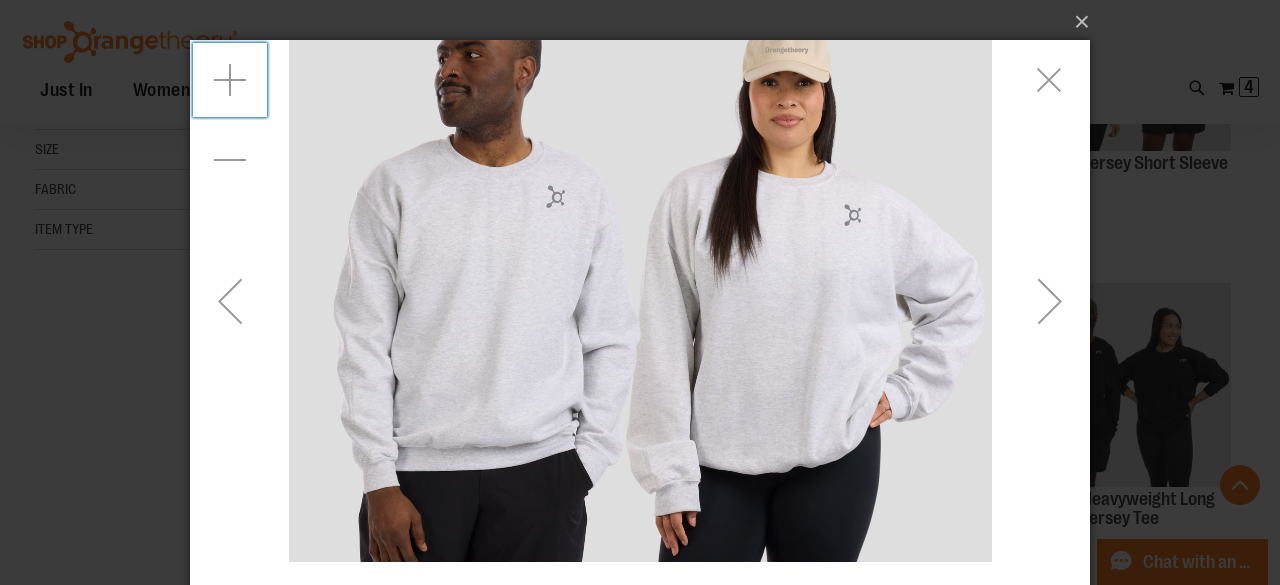 click at bounding box center [230, 80] 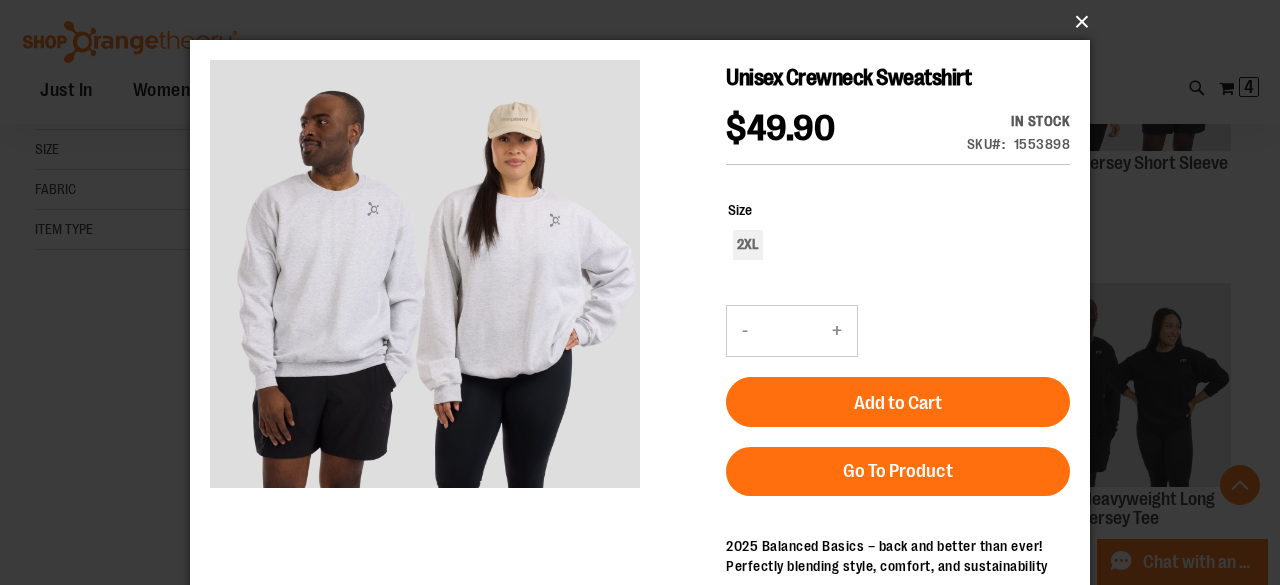 click on "×" at bounding box center (646, 22) 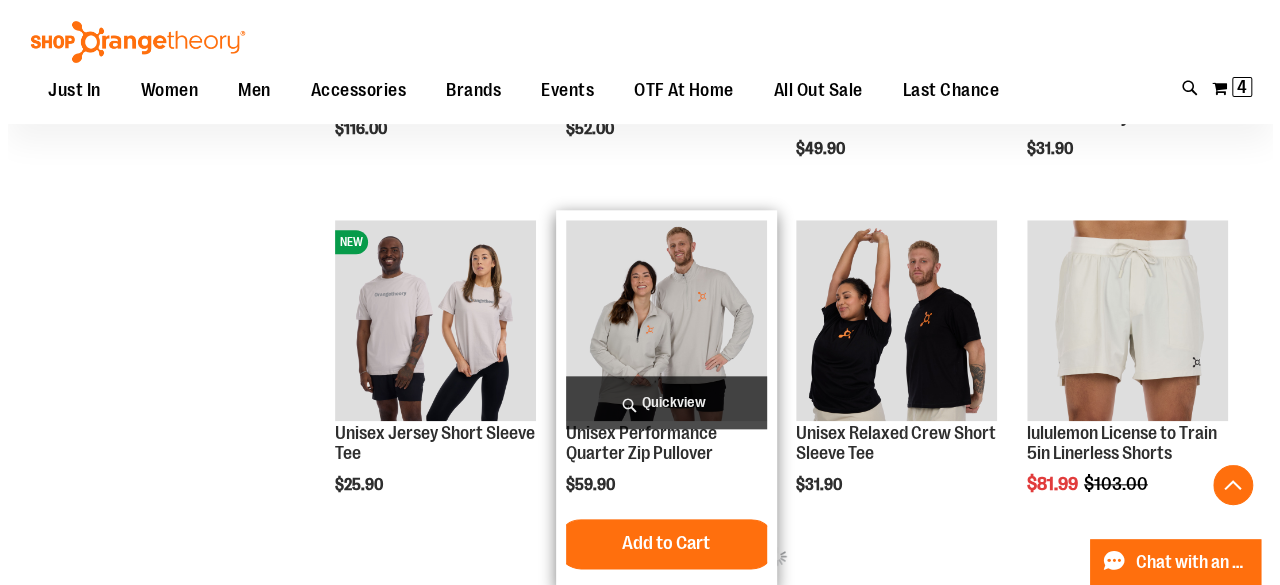 scroll, scrollTop: 899, scrollLeft: 0, axis: vertical 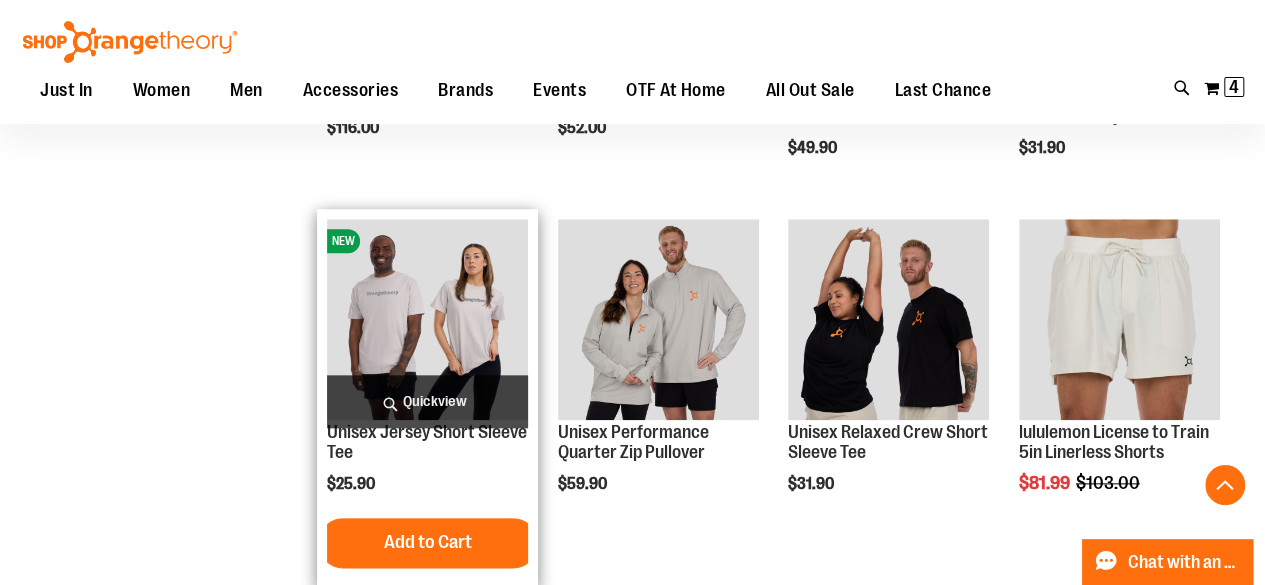 click on "Quickview" at bounding box center [427, 401] 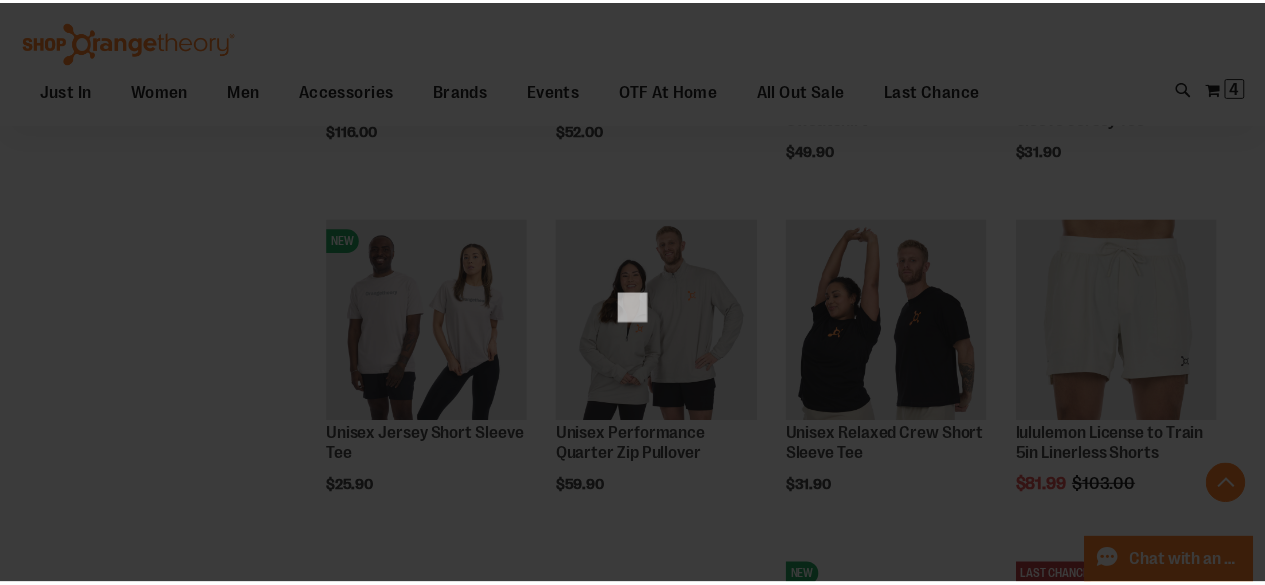 scroll, scrollTop: 0, scrollLeft: 0, axis: both 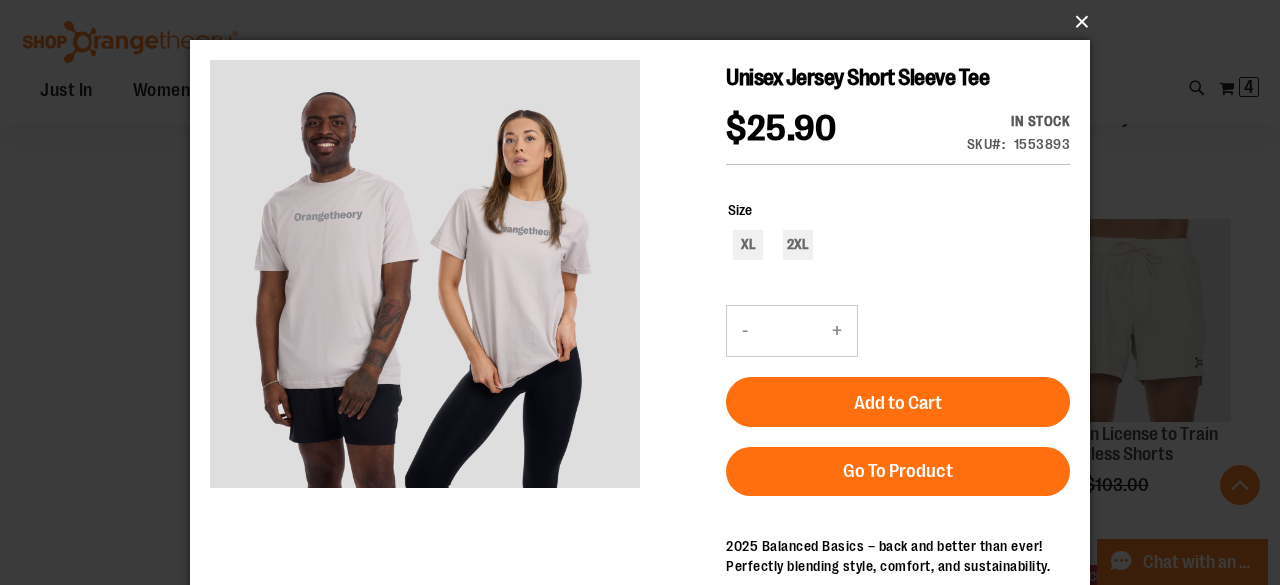 click on "×" at bounding box center [646, 22] 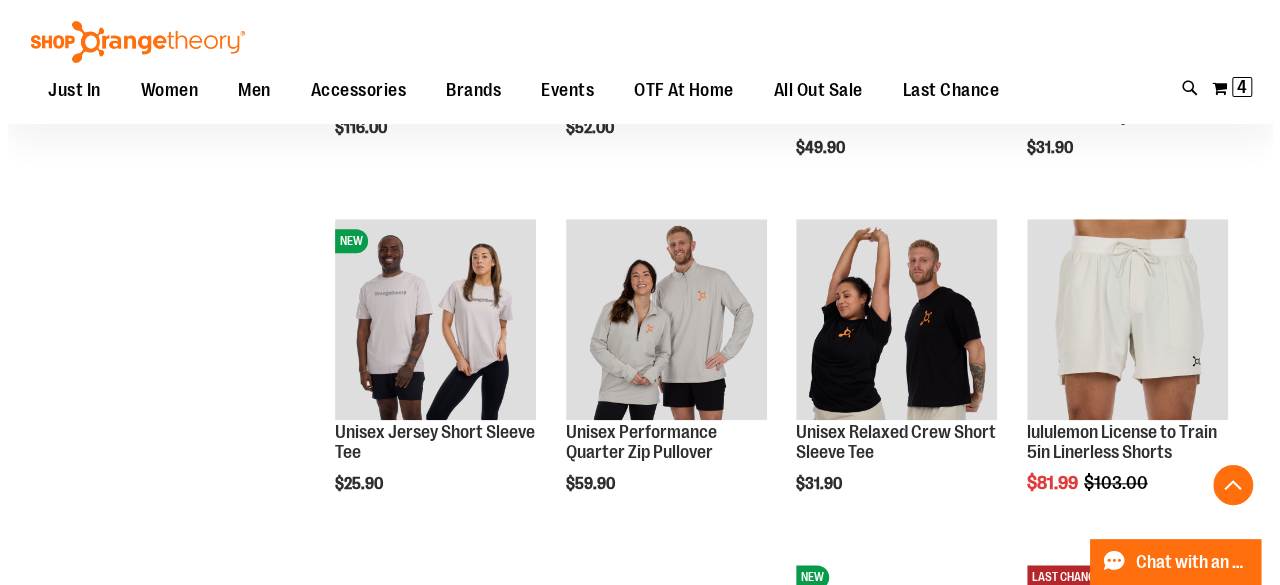 scroll, scrollTop: 999, scrollLeft: 0, axis: vertical 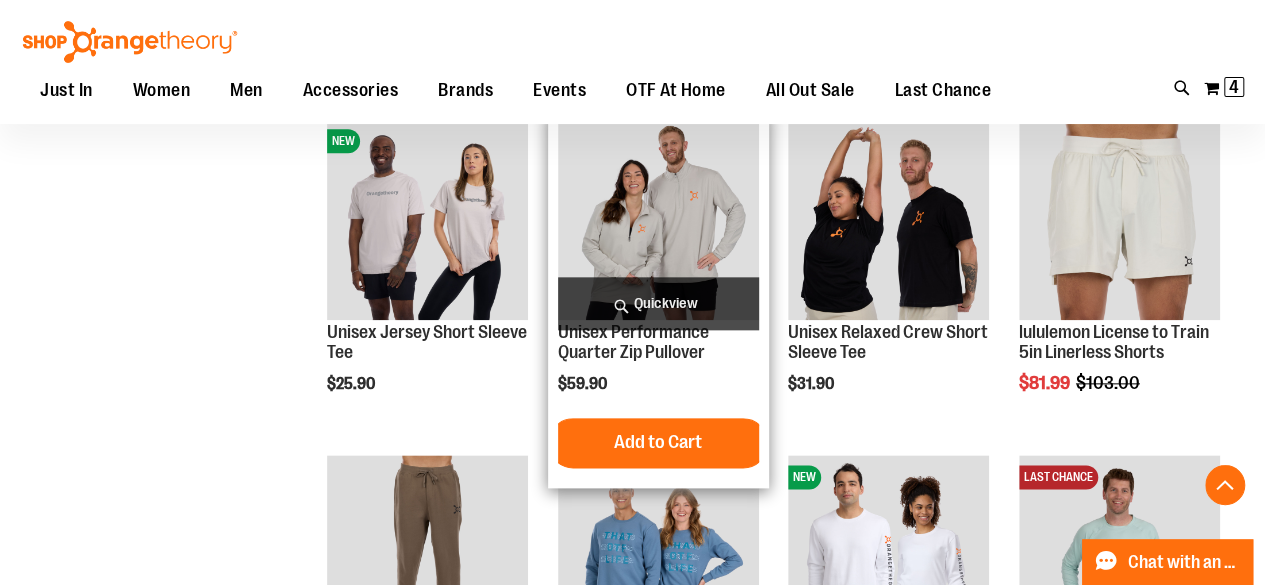 click on "Quickview" at bounding box center (658, 303) 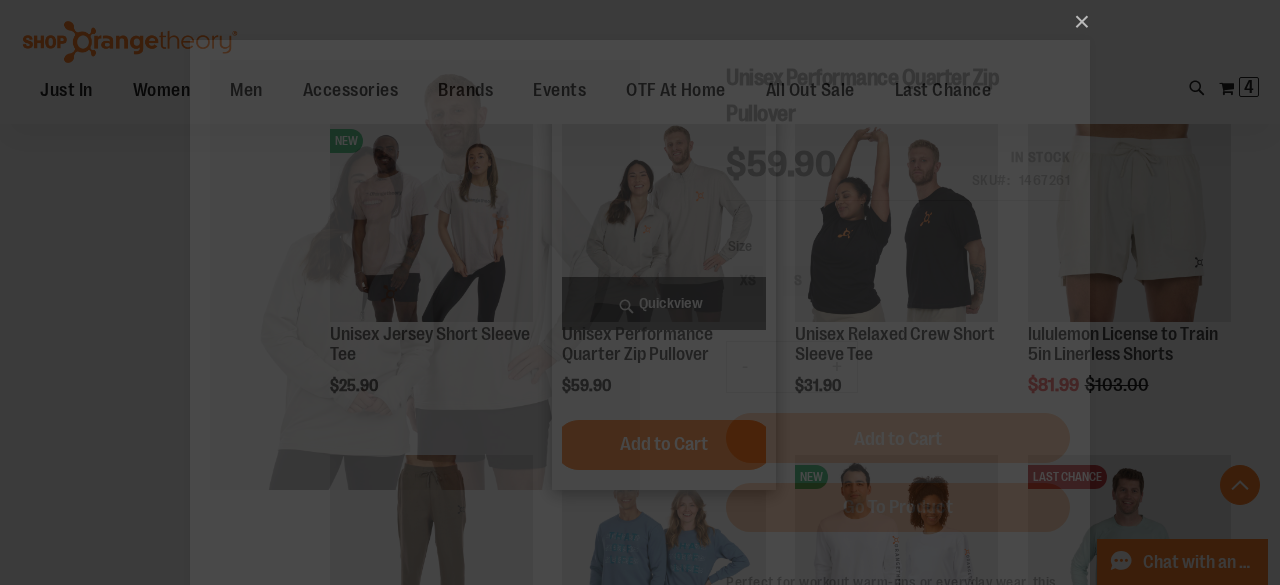 scroll, scrollTop: 0, scrollLeft: 0, axis: both 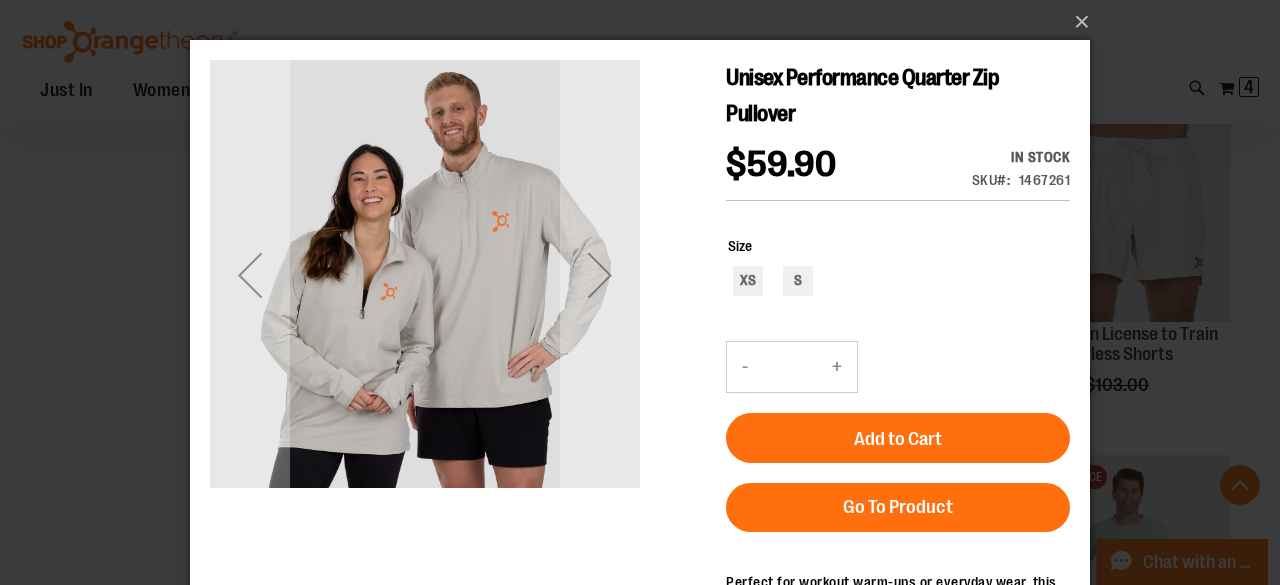 click at bounding box center (425, 273) 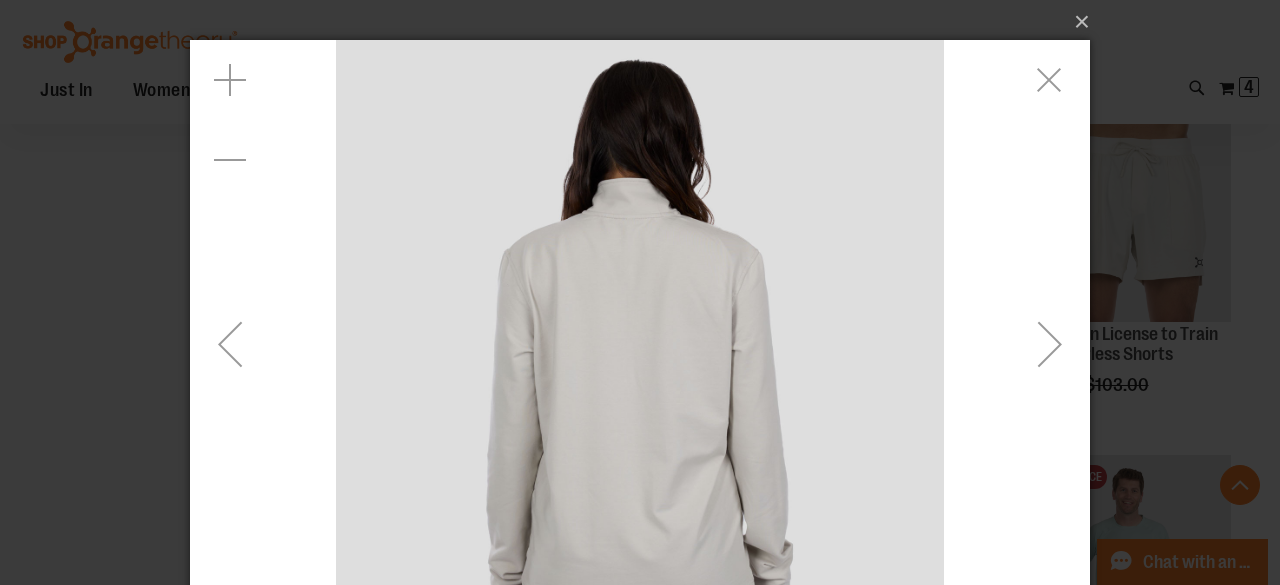 click at bounding box center (1050, 344) 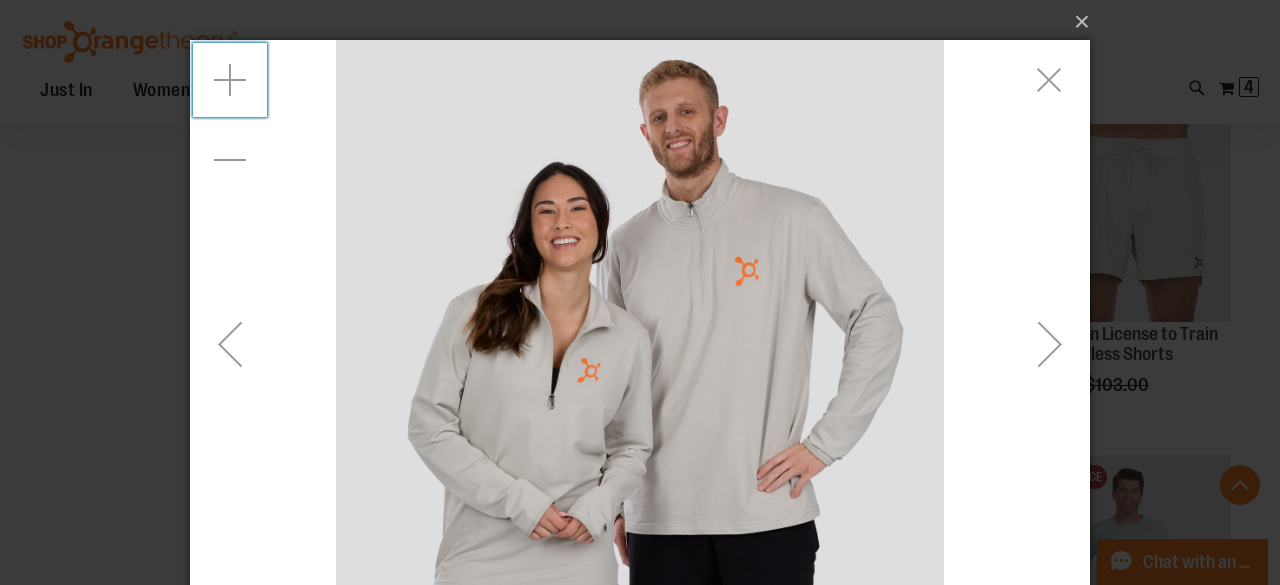 click at bounding box center (230, 80) 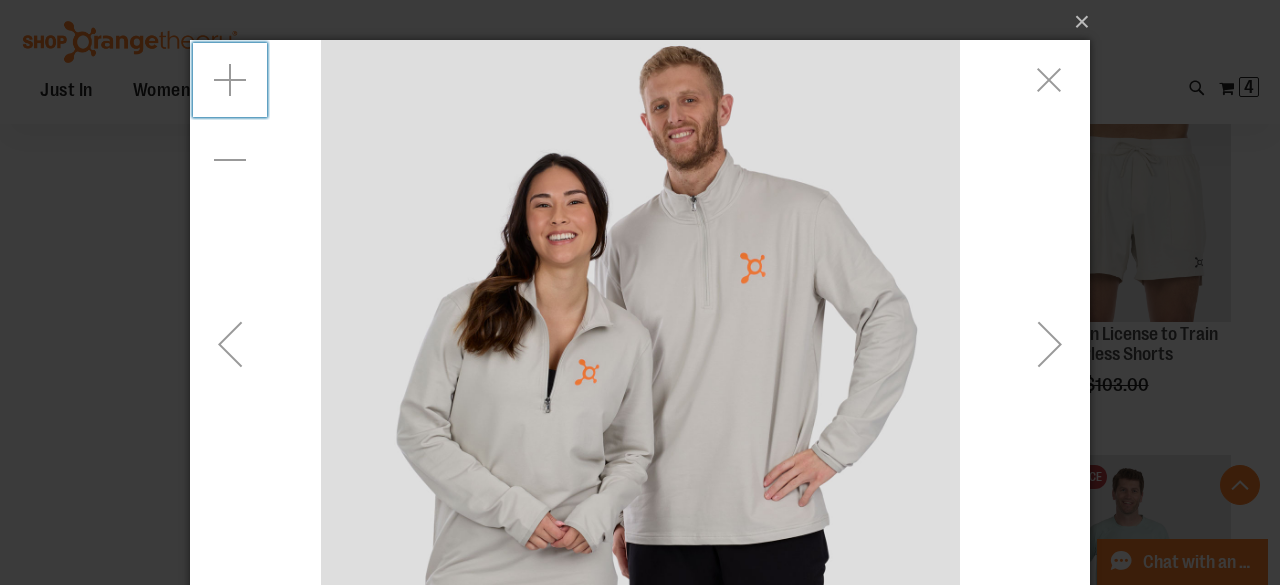 click at bounding box center (230, 80) 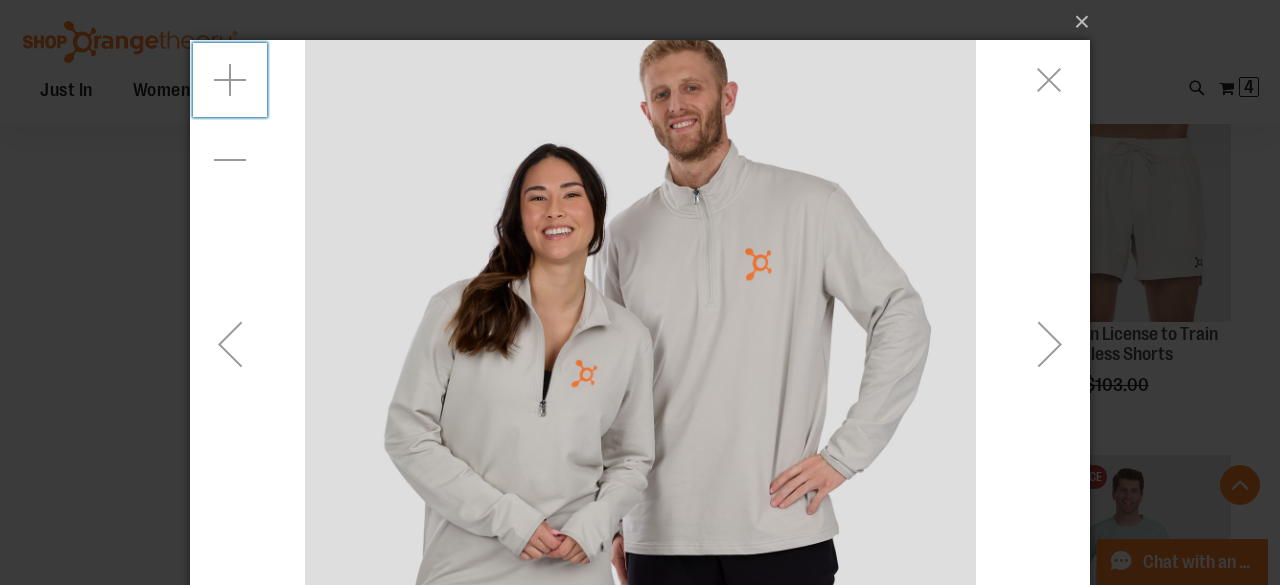 click at bounding box center [230, 80] 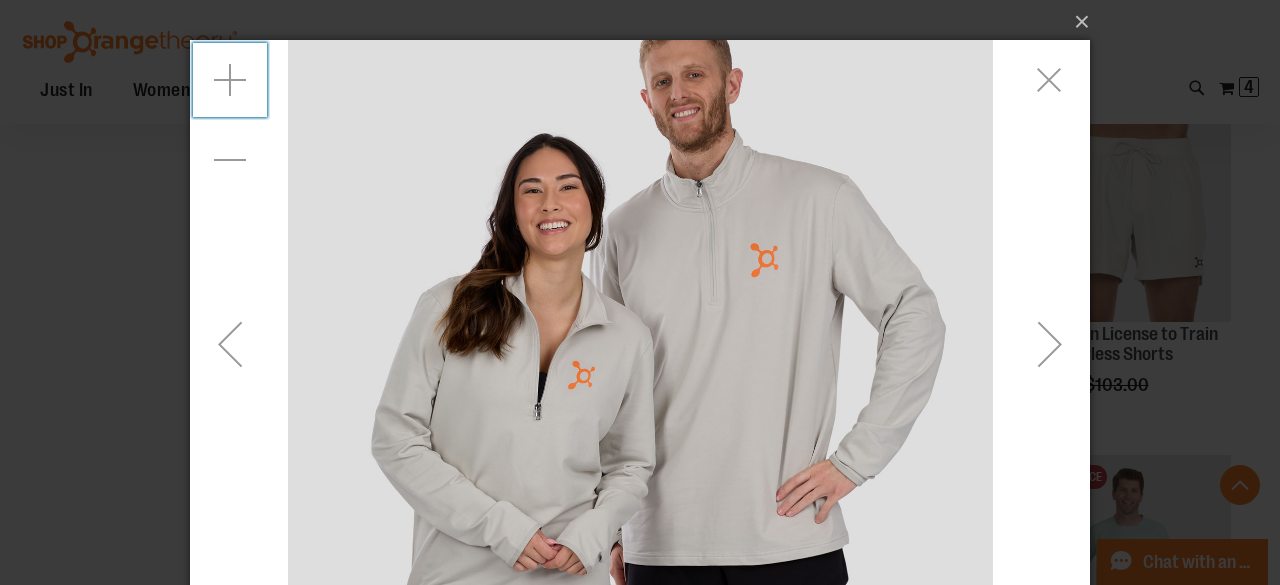 click at bounding box center (230, 80) 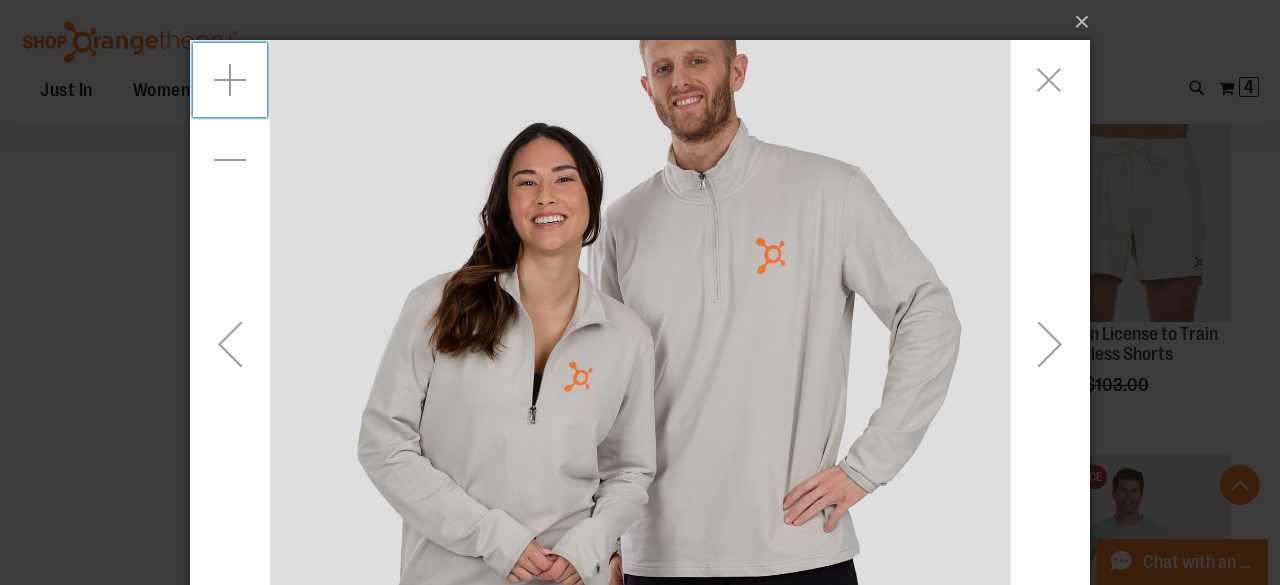 click at bounding box center [230, 80] 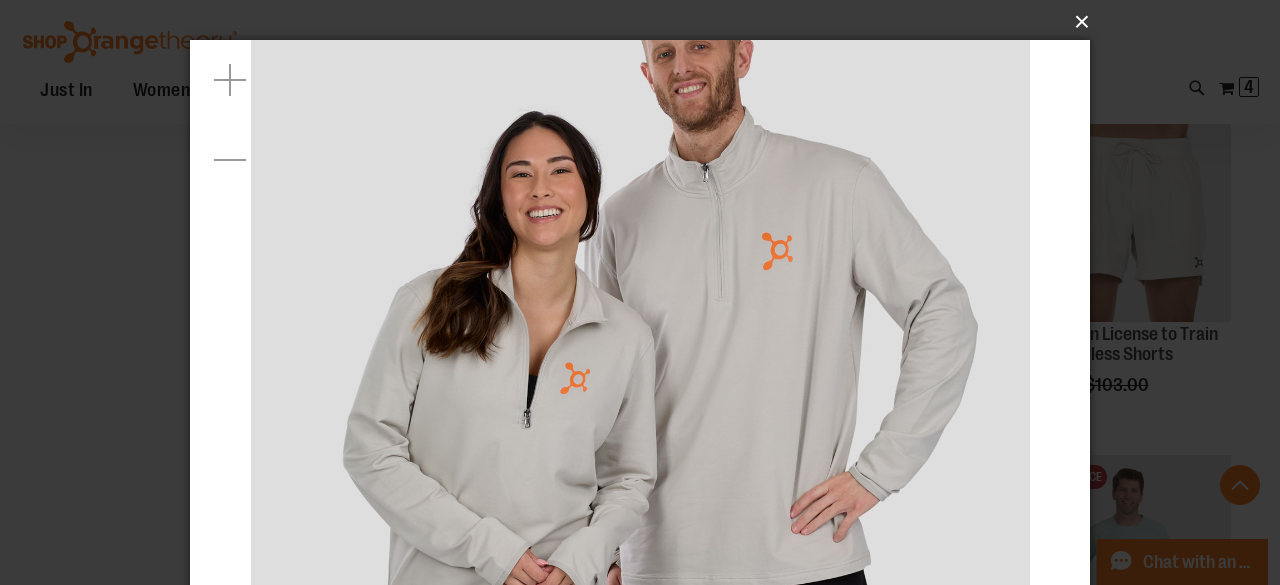 click on "×" at bounding box center [646, 22] 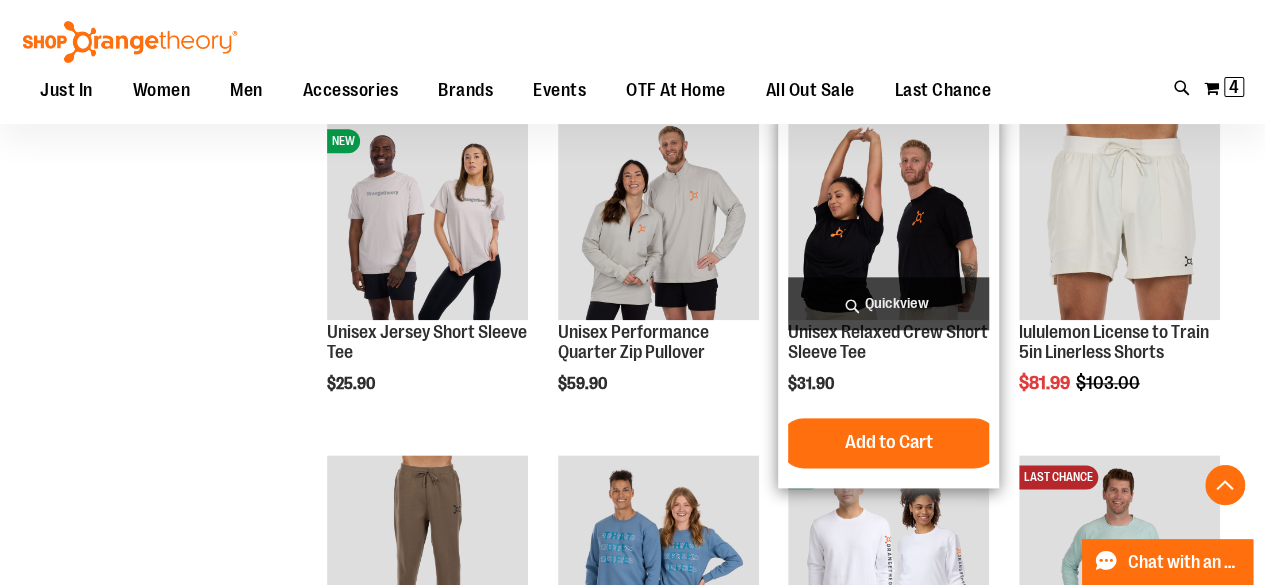 click on "Quickview" at bounding box center (888, 303) 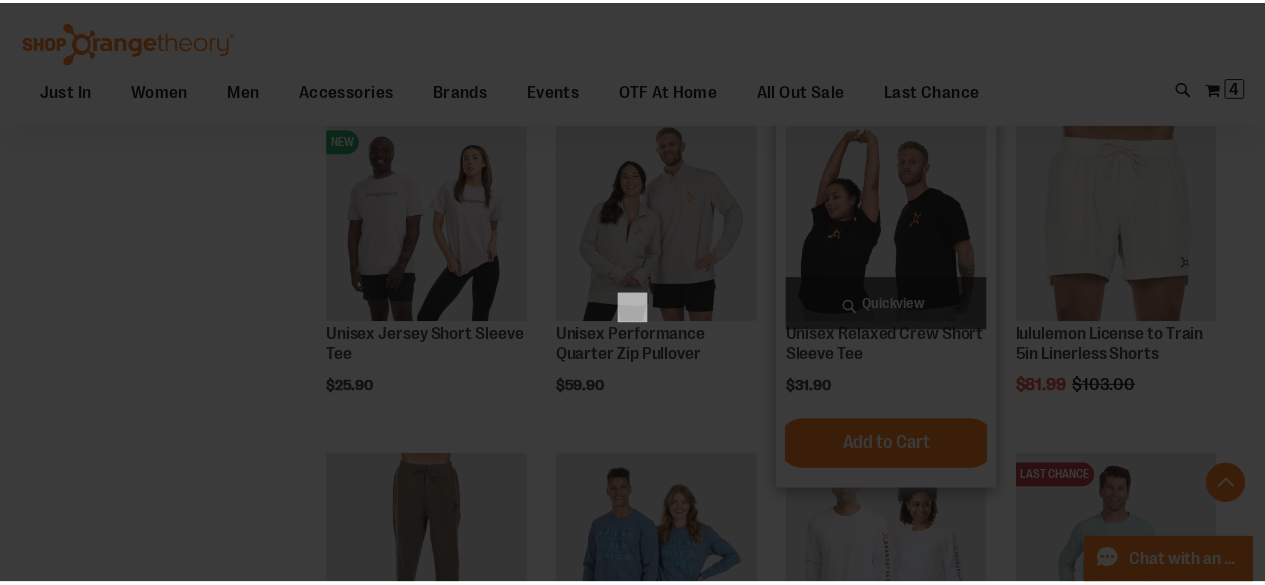 scroll, scrollTop: 0, scrollLeft: 0, axis: both 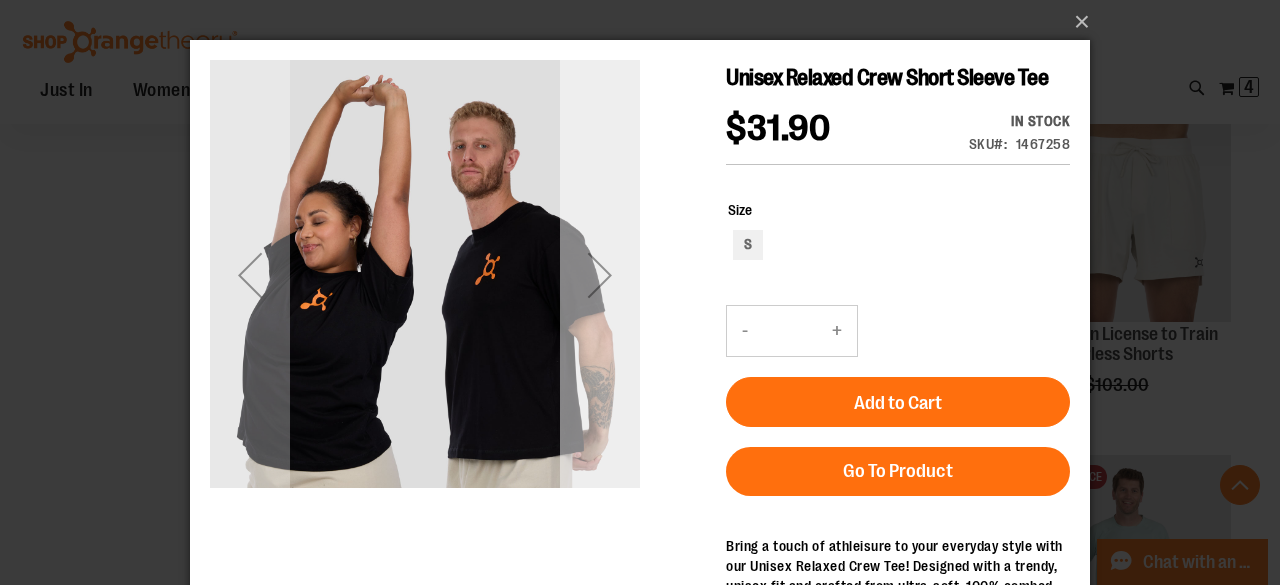 click at bounding box center (600, 275) 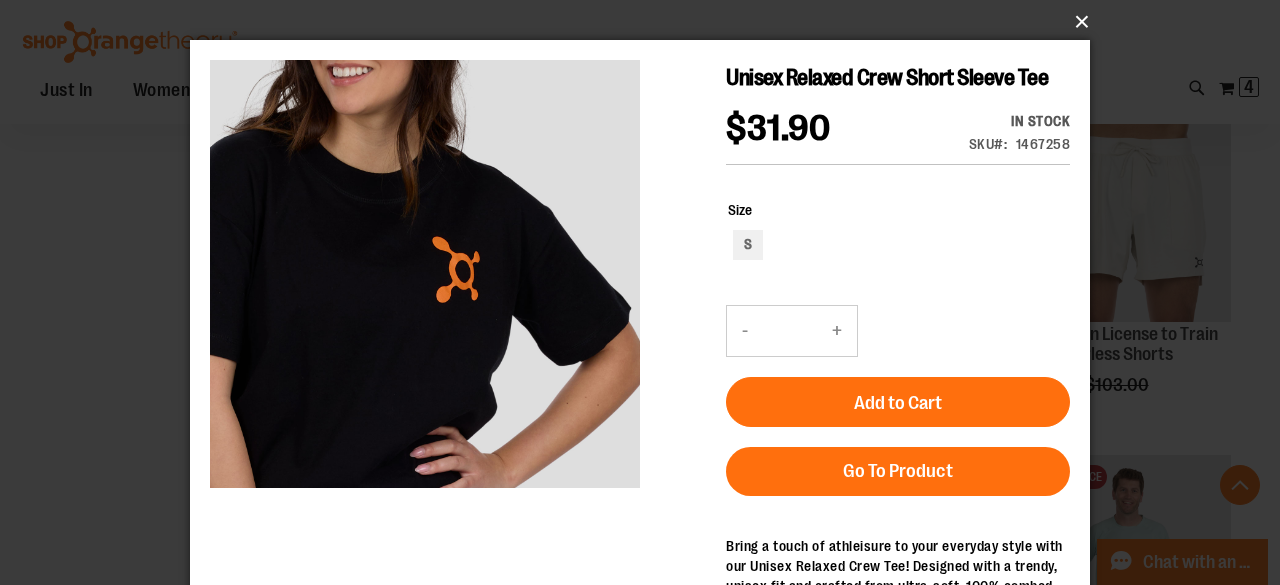 click on "×" at bounding box center [646, 22] 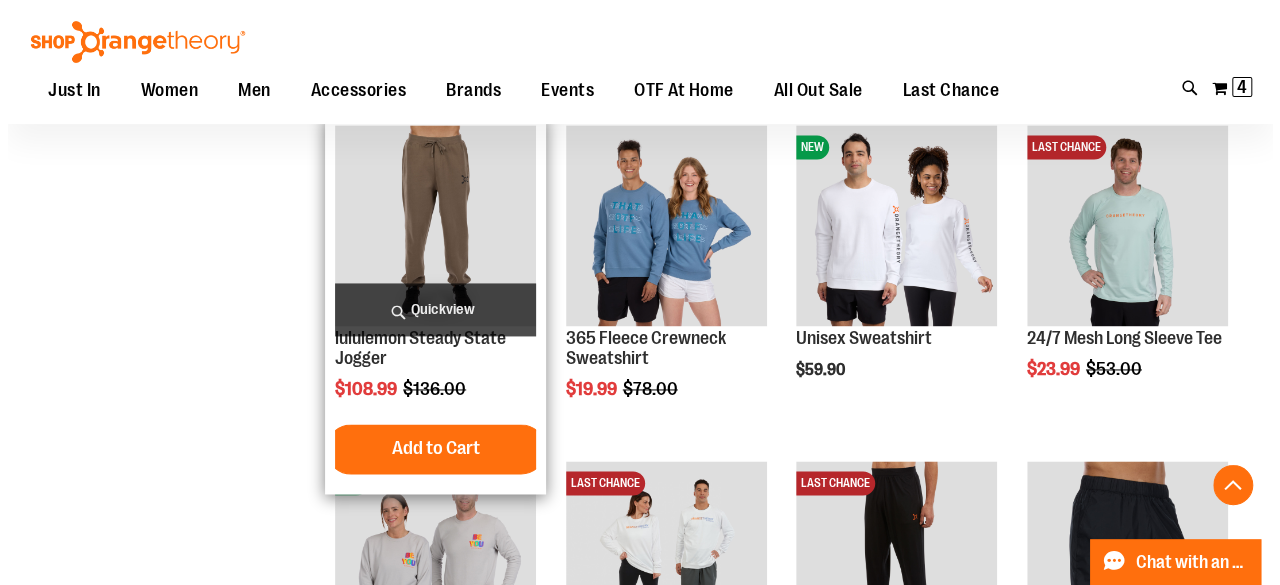 scroll, scrollTop: 1499, scrollLeft: 0, axis: vertical 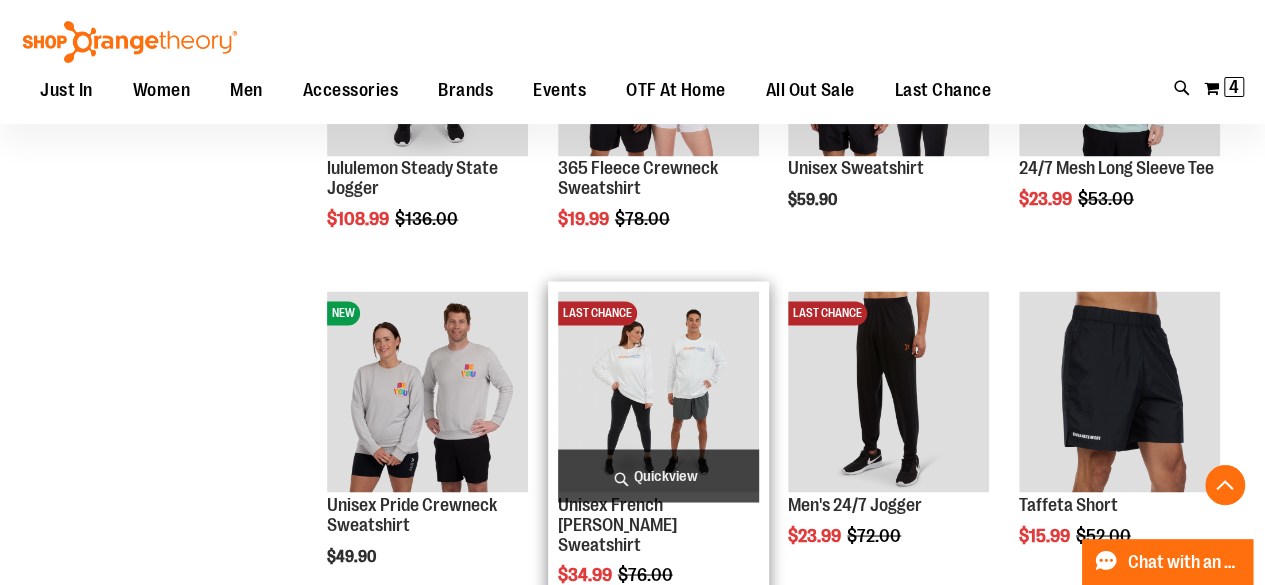 click on "Quickview" at bounding box center [658, 475] 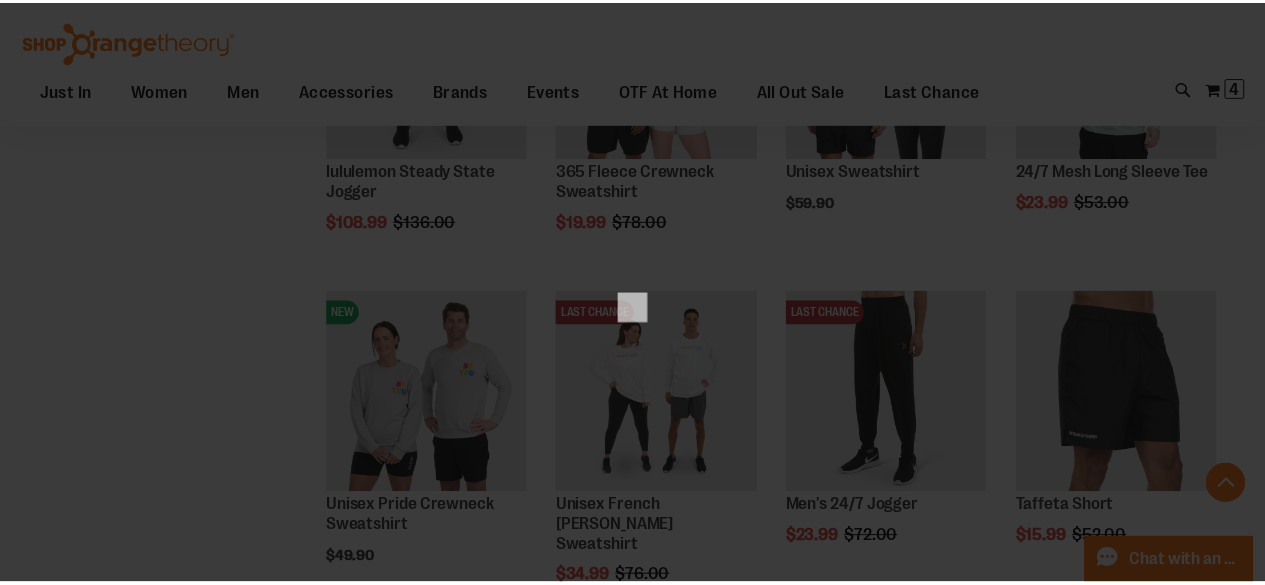scroll, scrollTop: 0, scrollLeft: 0, axis: both 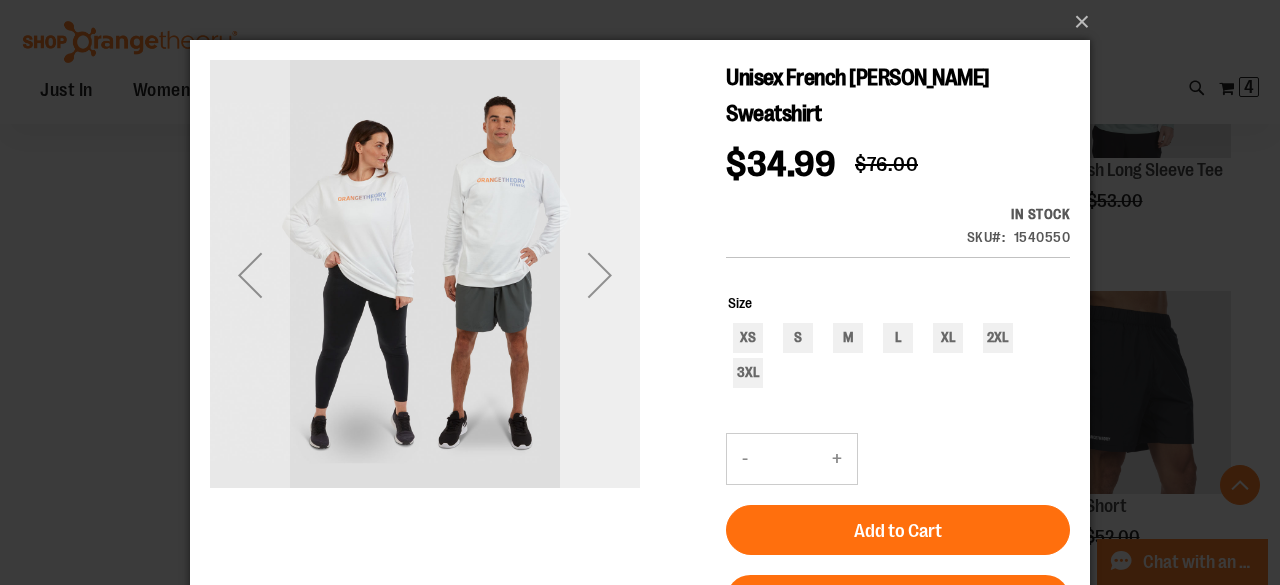 click at bounding box center (600, 275) 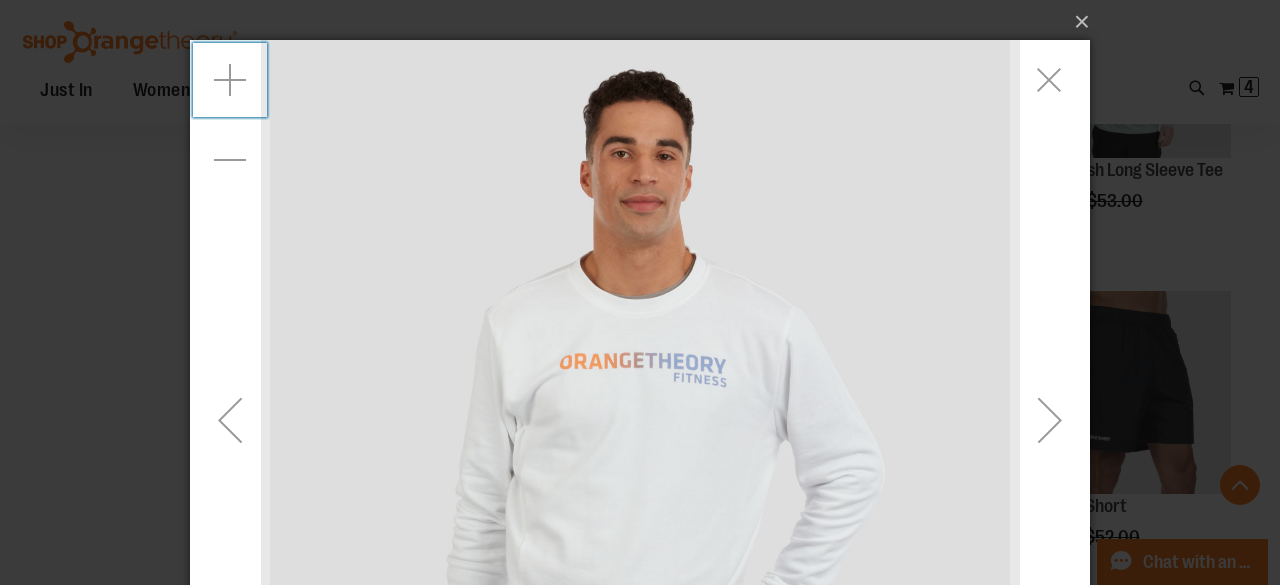 click at bounding box center (230, 80) 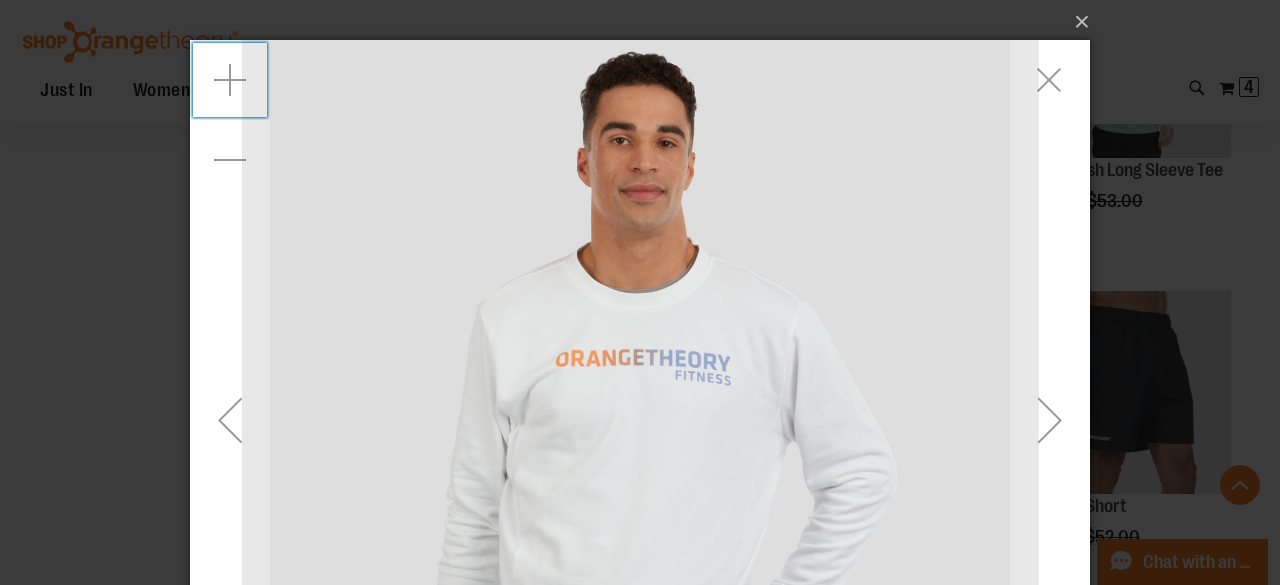 click at bounding box center [230, 80] 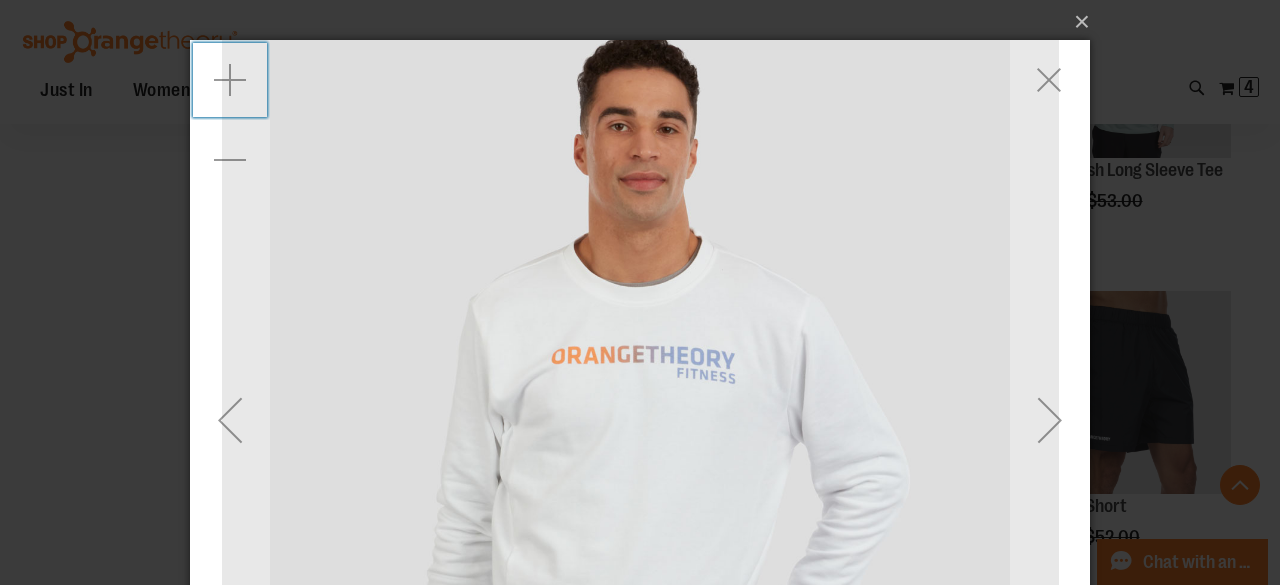 click at bounding box center (230, 80) 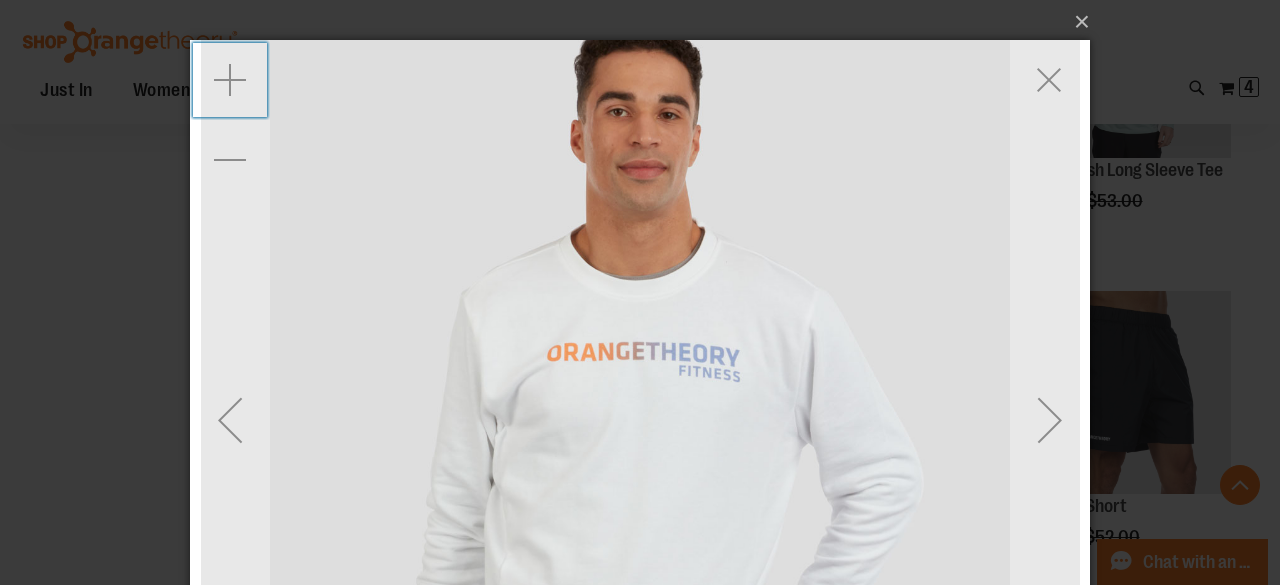 click at bounding box center (230, 80) 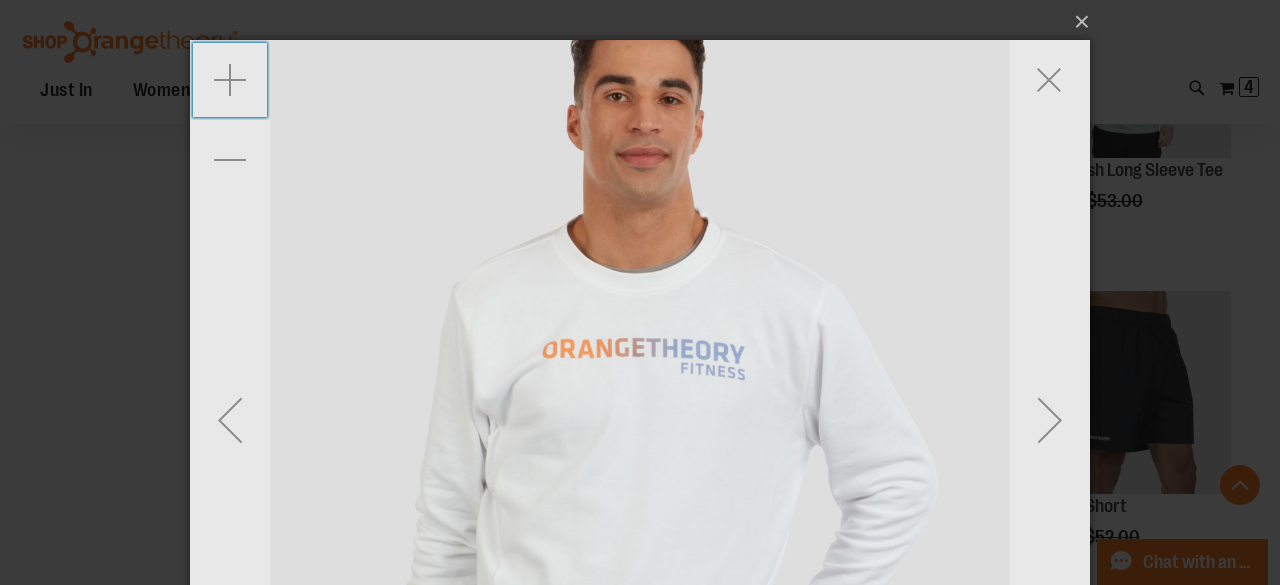 click at bounding box center (230, 80) 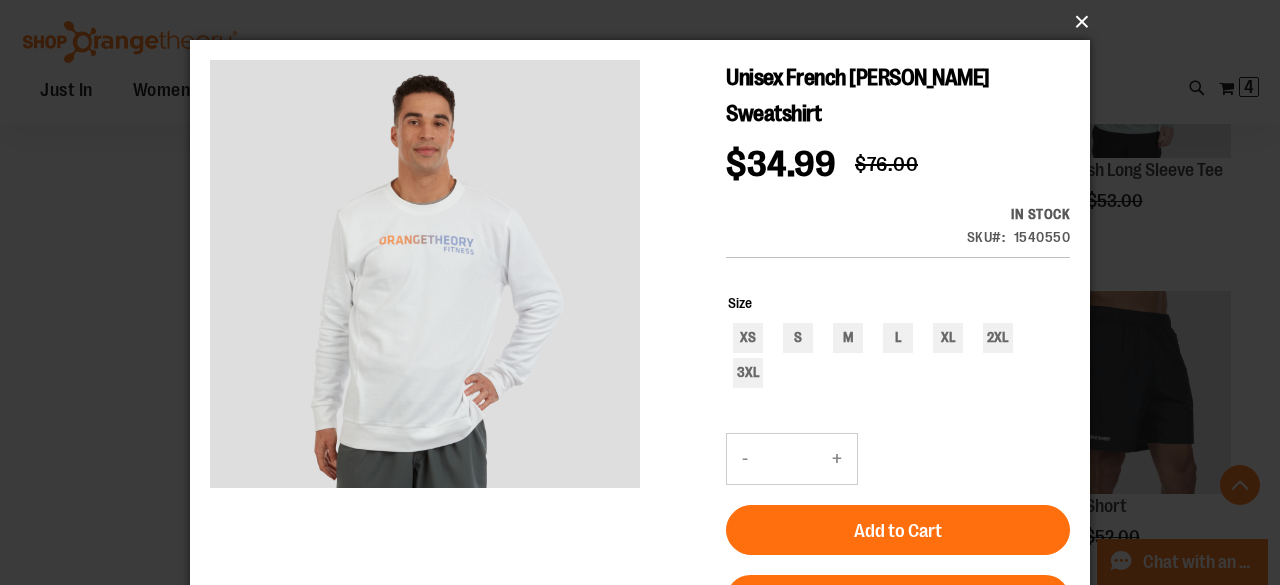click on "×" at bounding box center [646, 22] 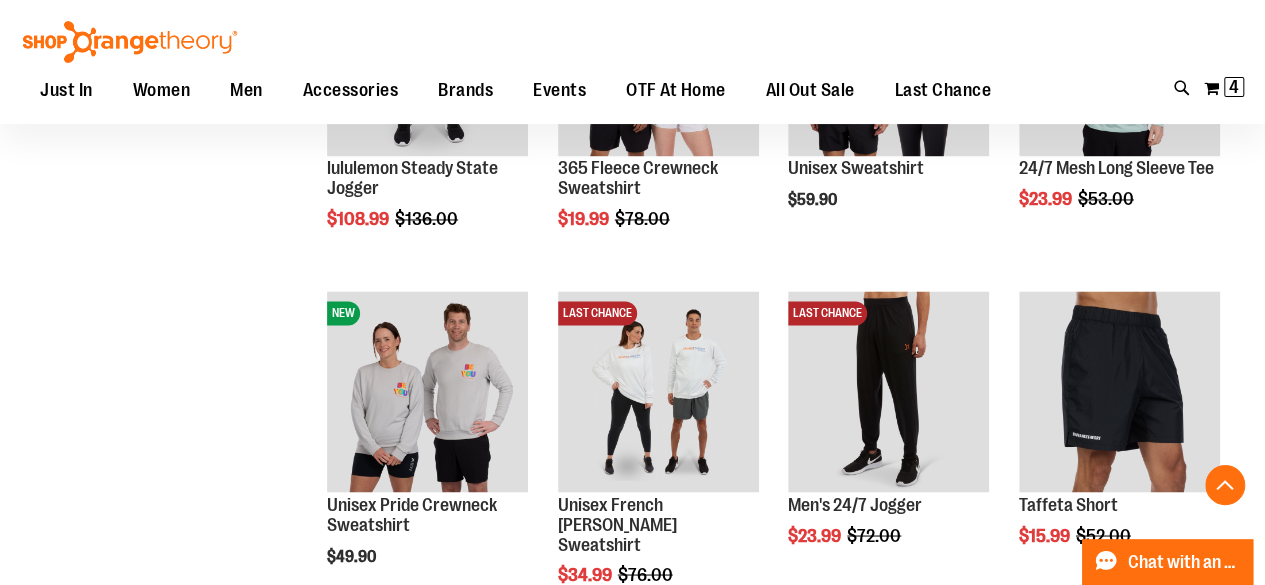 scroll, scrollTop: 1599, scrollLeft: 0, axis: vertical 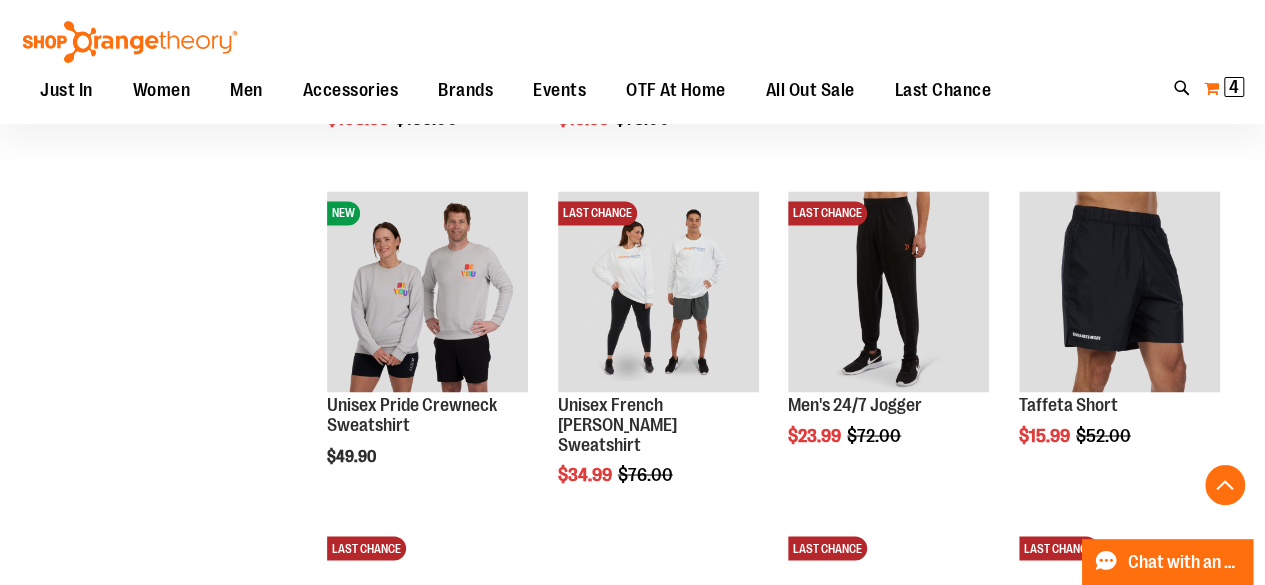 click on "My Cart
4
4
items" at bounding box center [1224, 88] 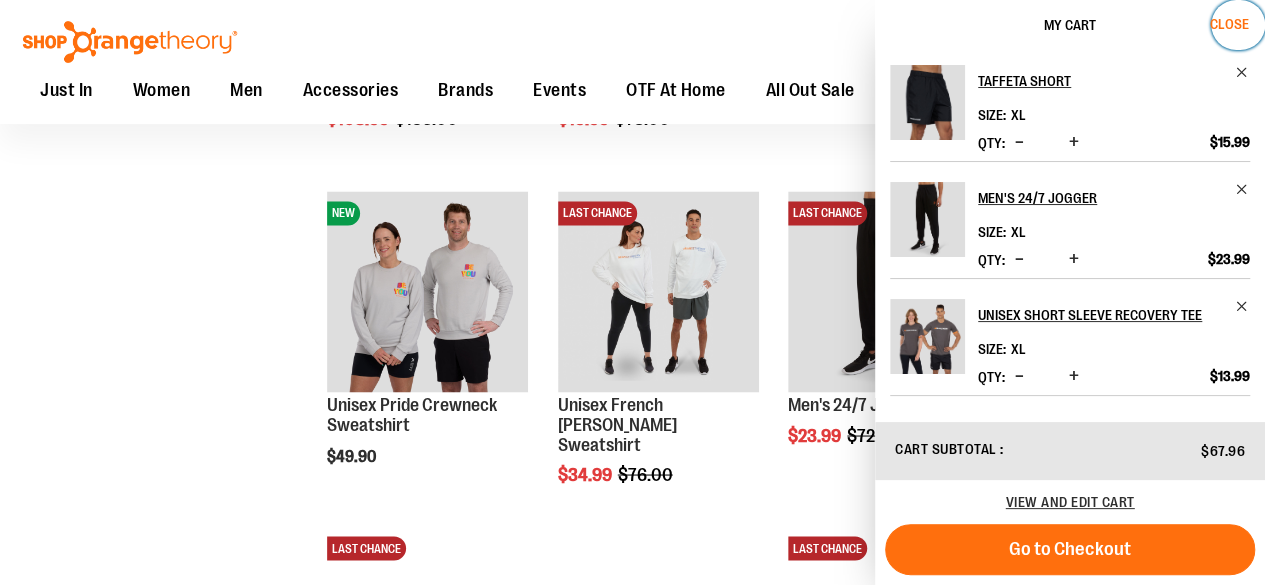 click on "Close" at bounding box center [1229, 24] 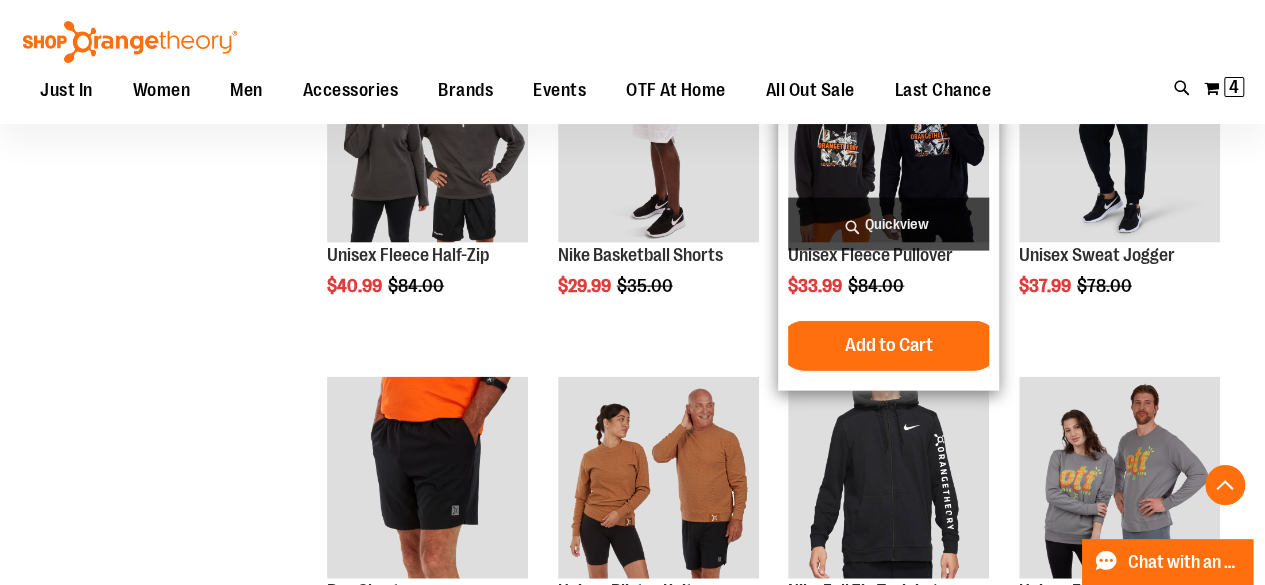 scroll, scrollTop: 2199, scrollLeft: 0, axis: vertical 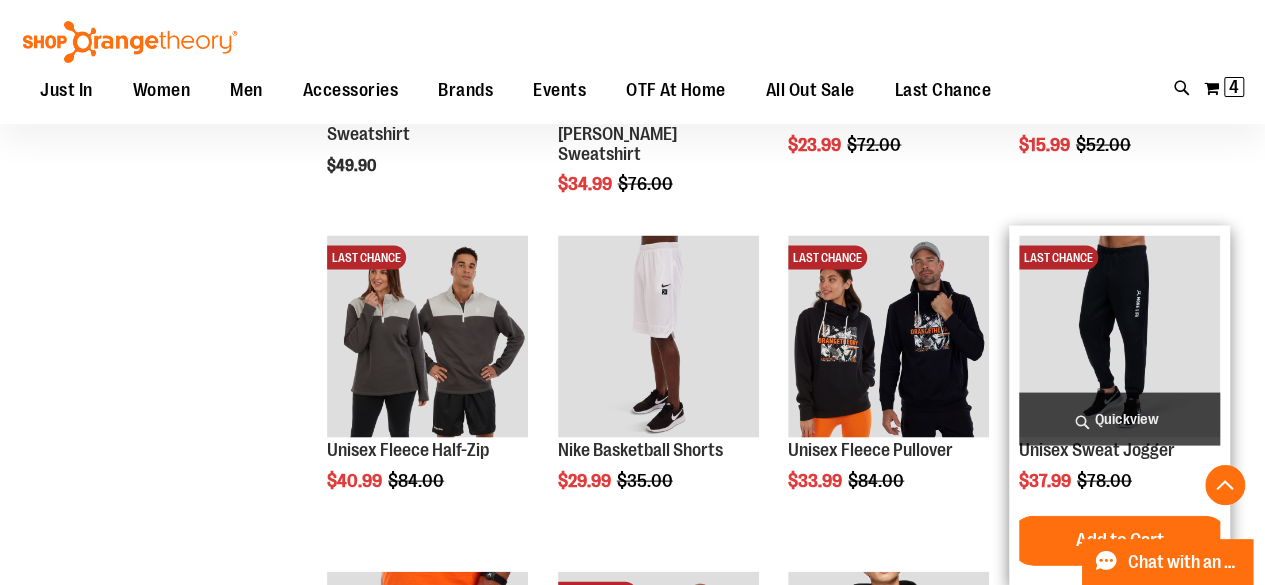 click on "Quickview" at bounding box center (1119, 418) 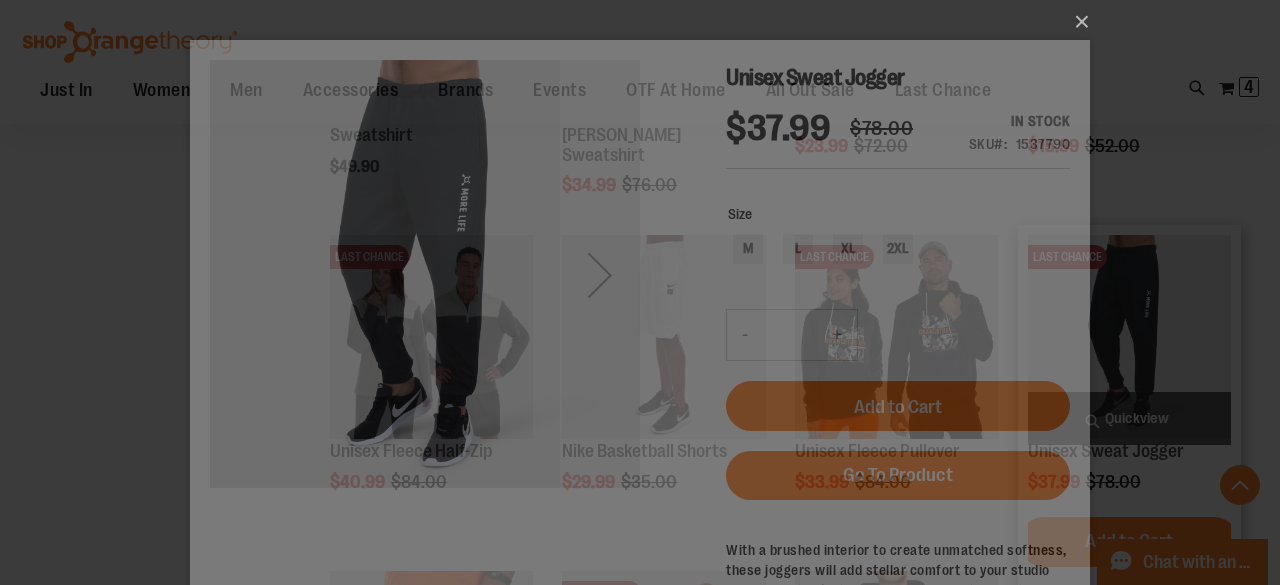 scroll, scrollTop: 0, scrollLeft: 0, axis: both 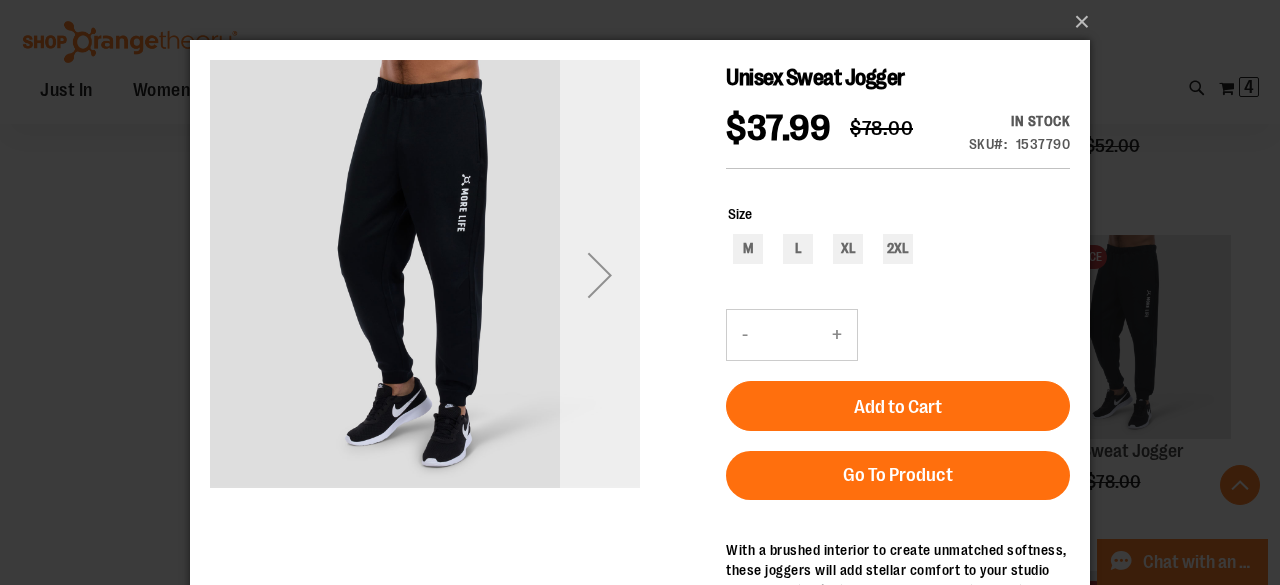 click at bounding box center (600, 275) 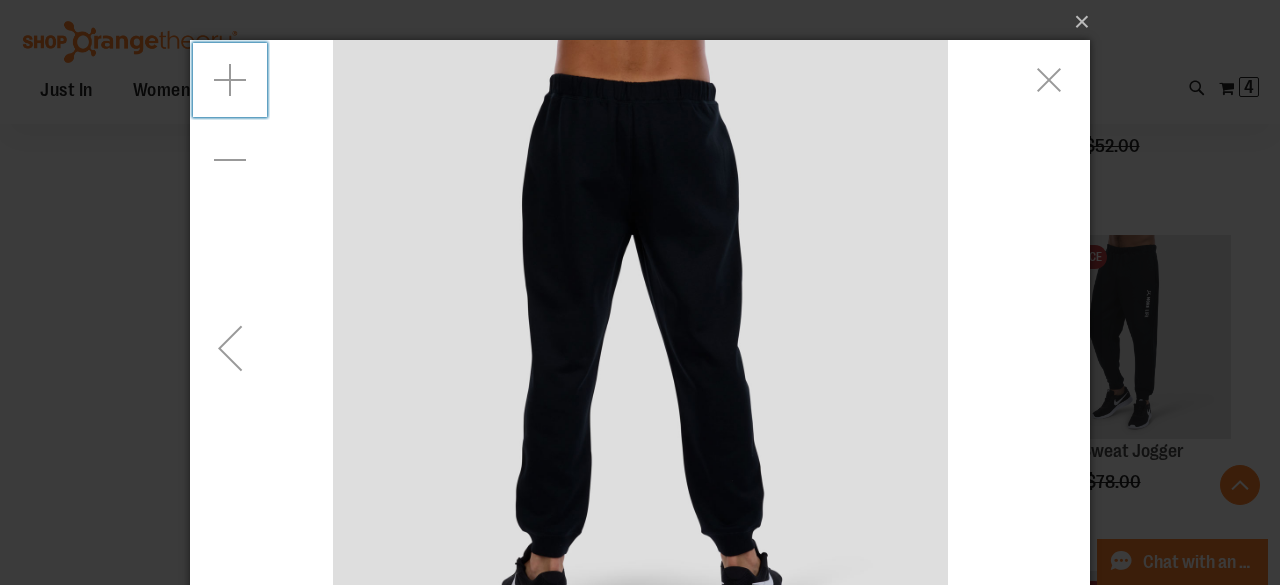 click at bounding box center [230, 80] 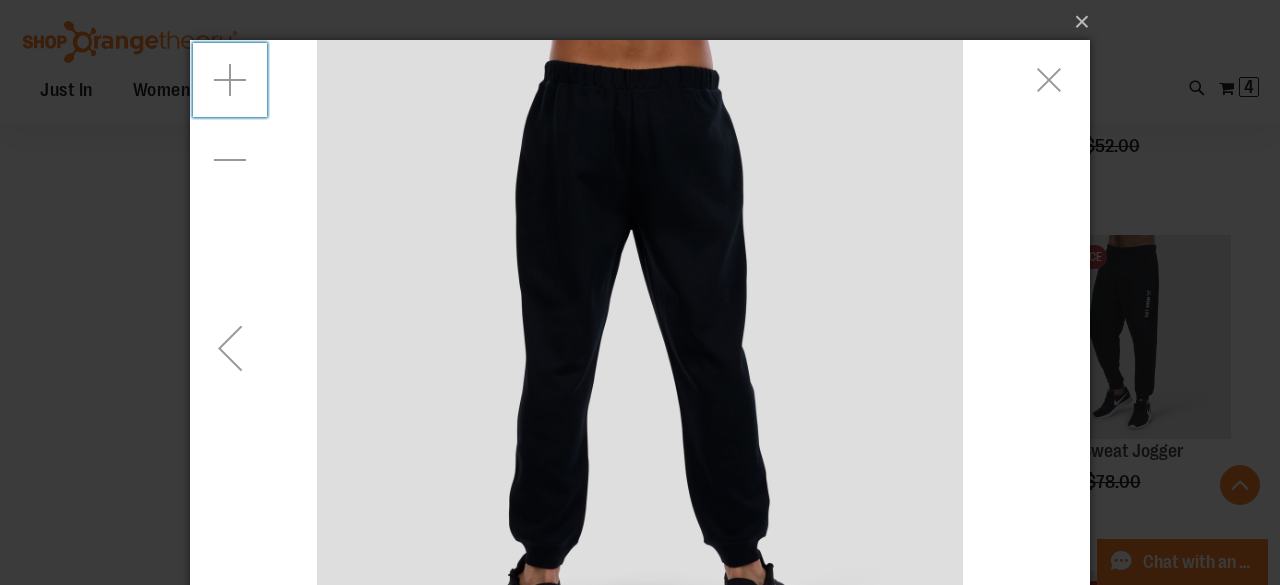 click at bounding box center [230, 80] 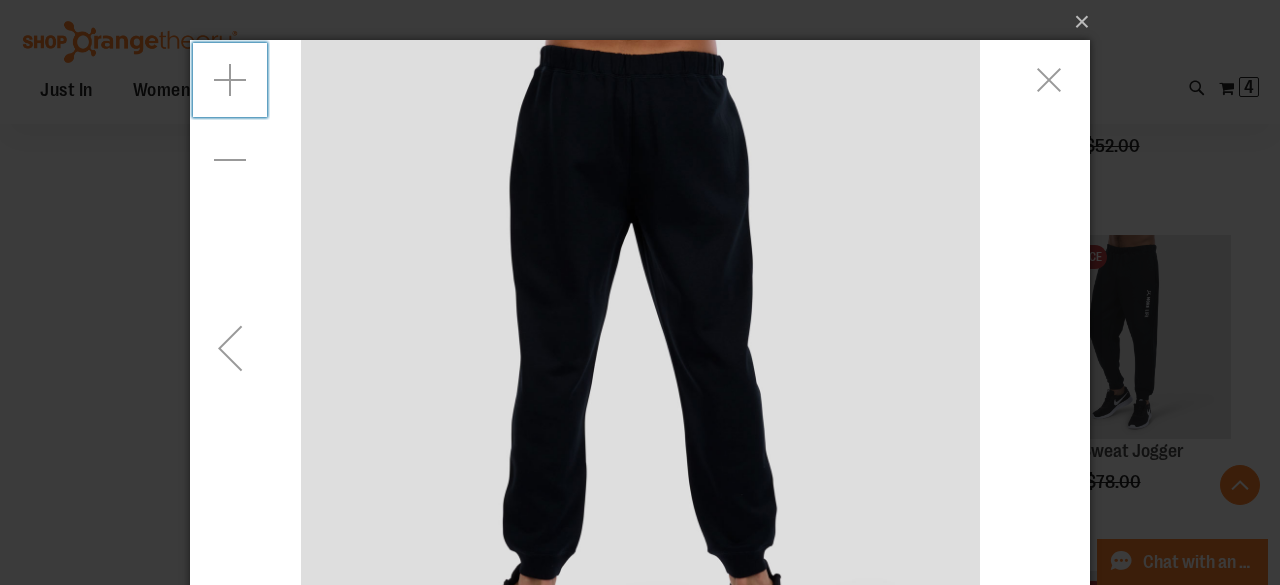 click at bounding box center (230, 80) 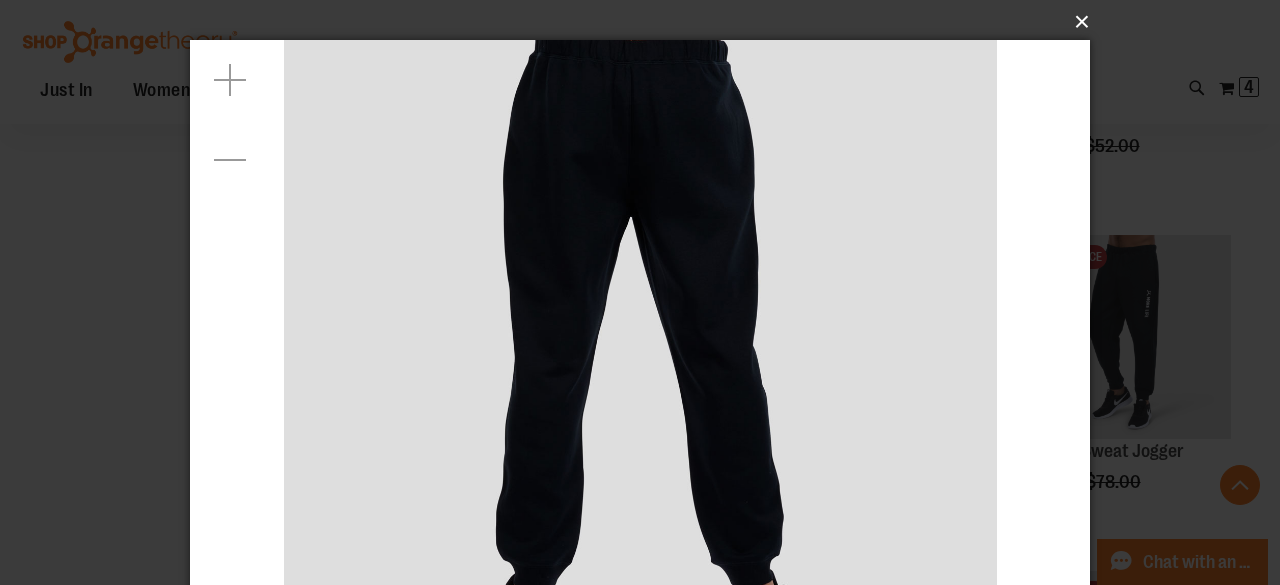 click on "×" at bounding box center (646, 22) 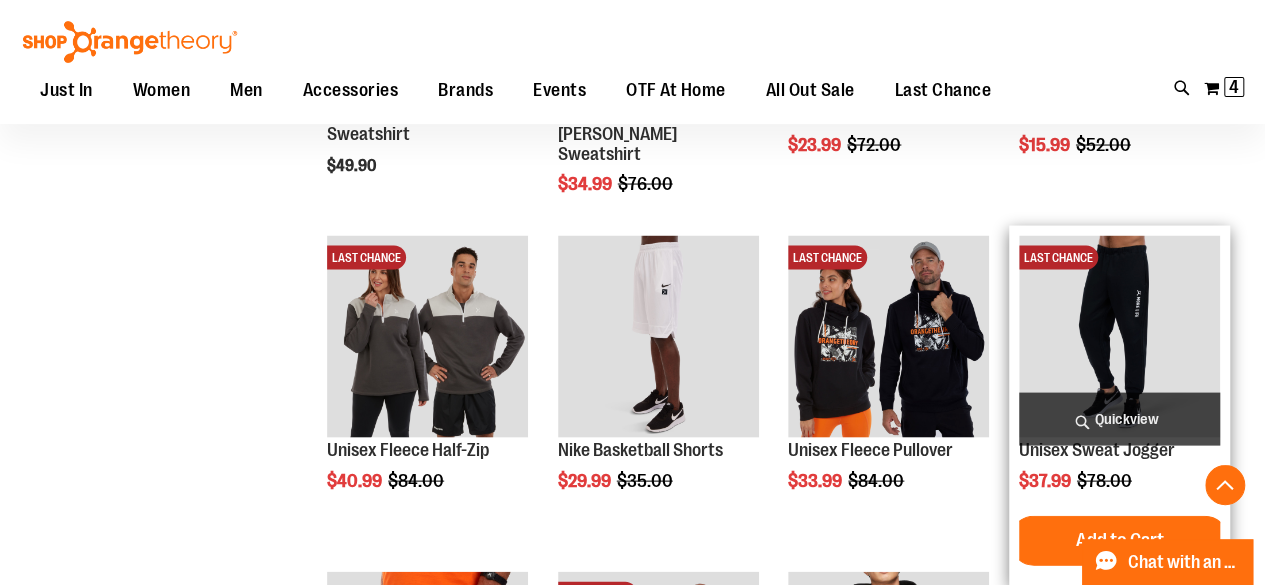 click on "Quickview" at bounding box center [1119, 418] 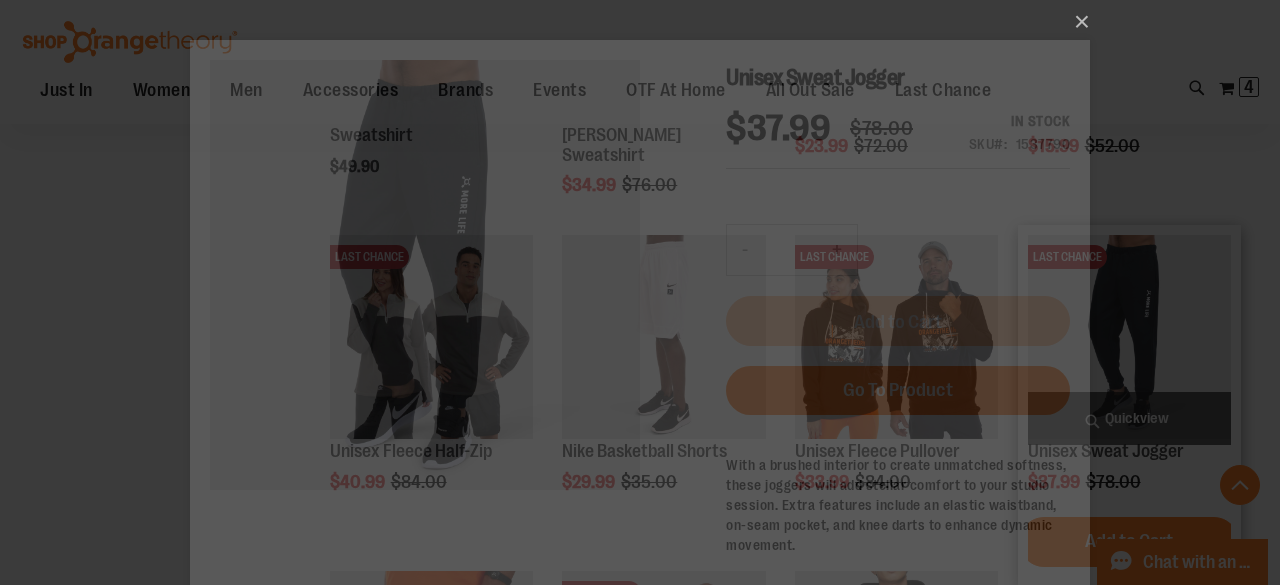 scroll, scrollTop: 0, scrollLeft: 0, axis: both 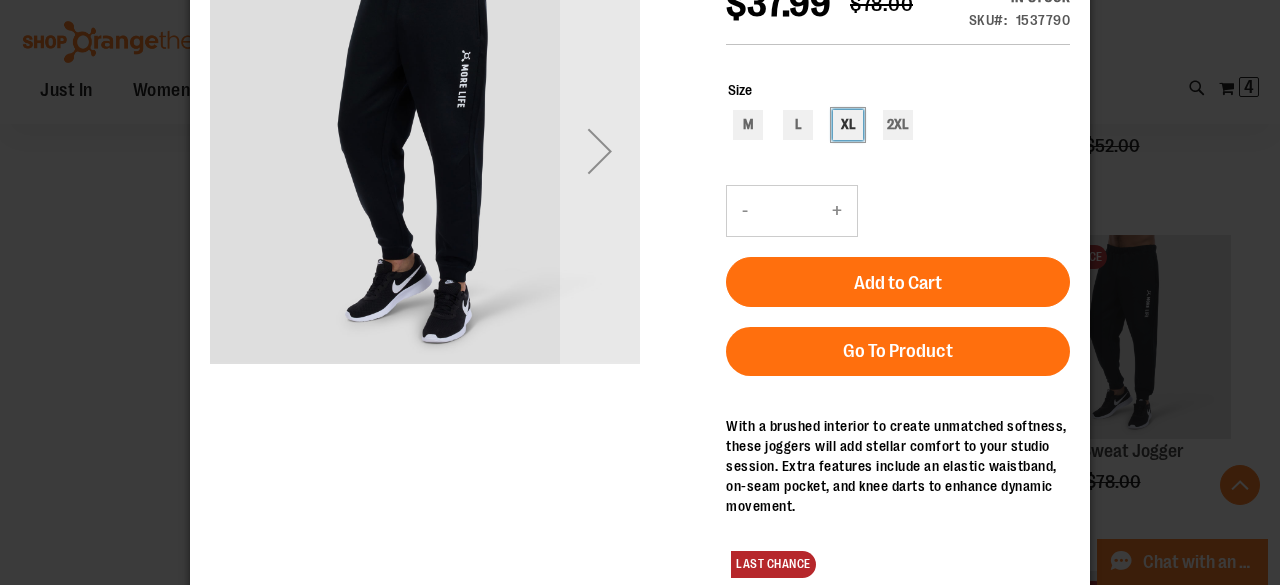 click on "XL" at bounding box center (848, 125) 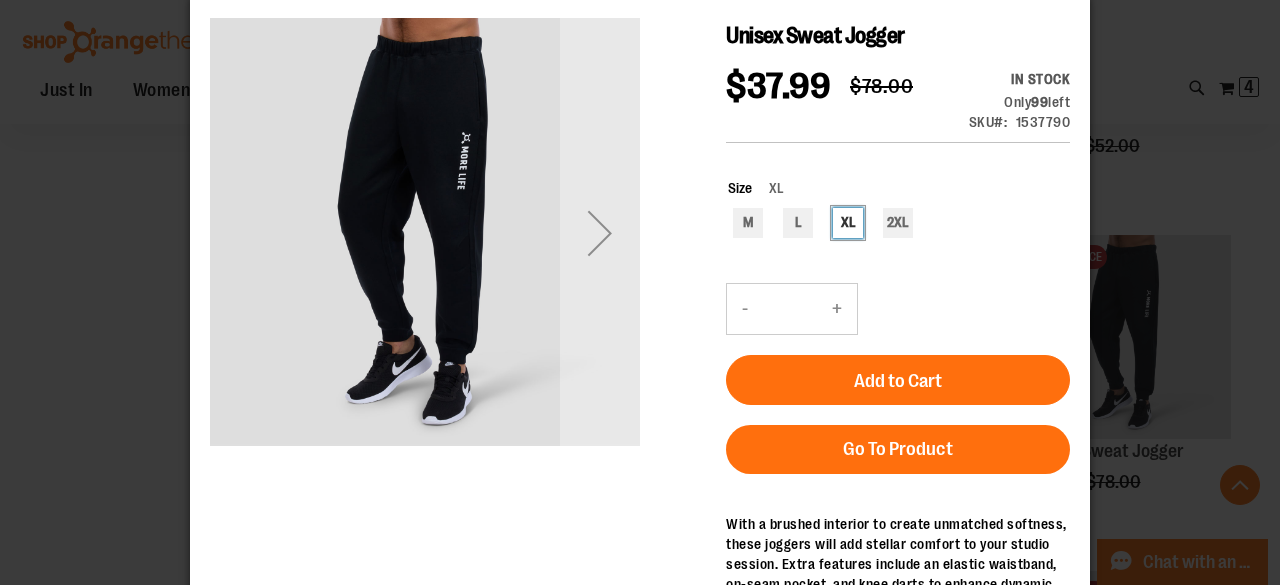 scroll, scrollTop: 24, scrollLeft: 0, axis: vertical 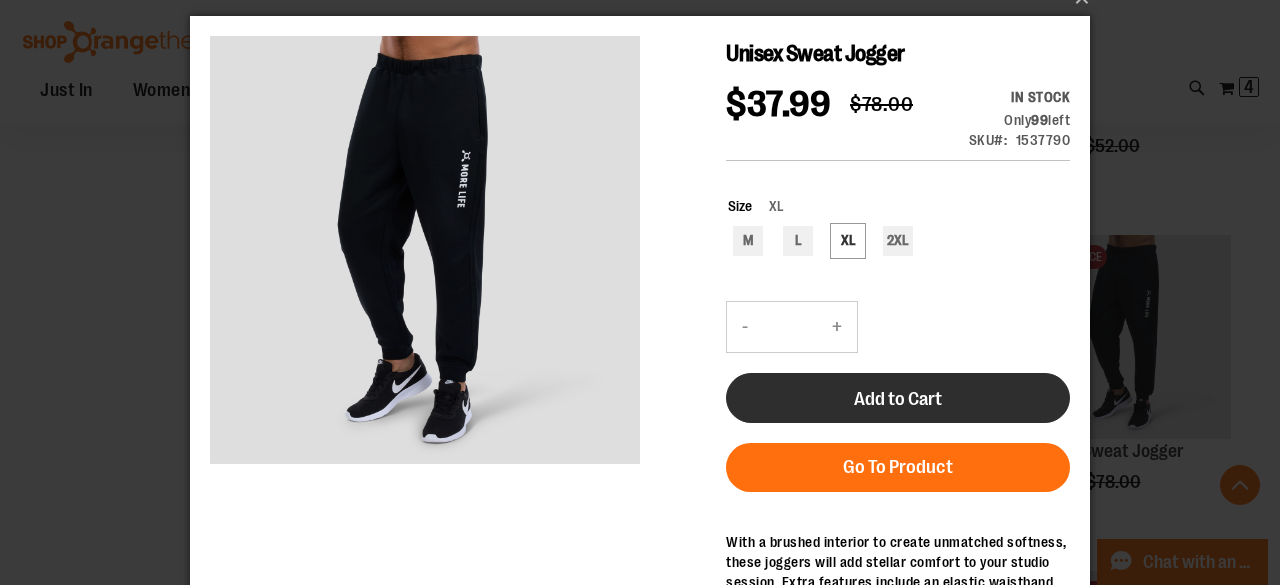click on "Add to Cart" at bounding box center [898, 398] 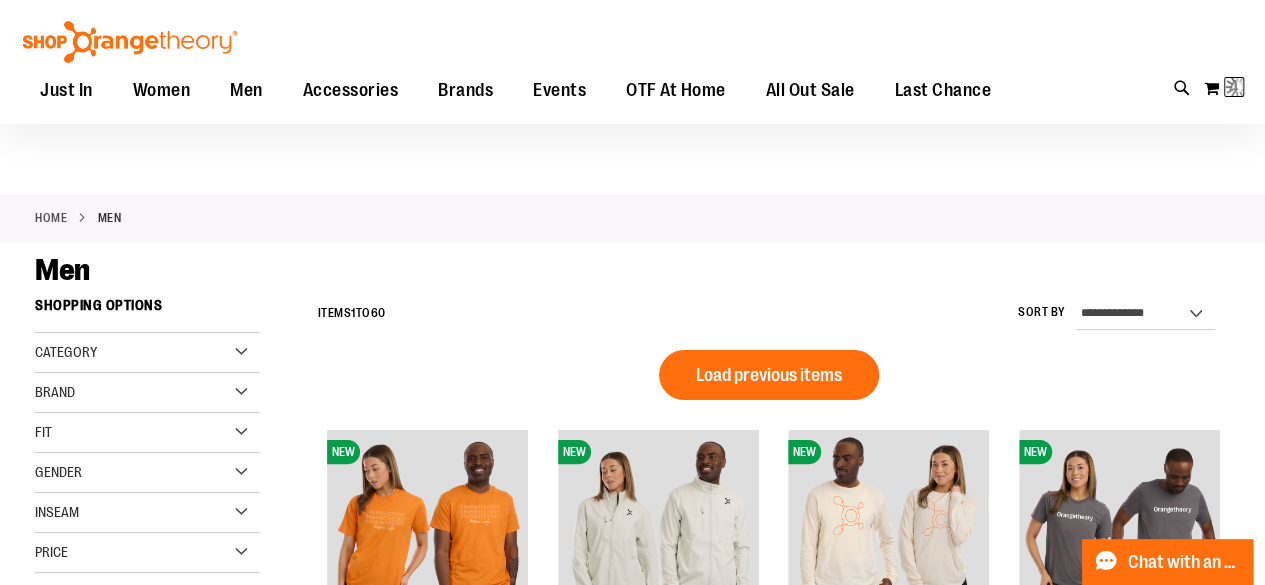 scroll, scrollTop: 0, scrollLeft: 0, axis: both 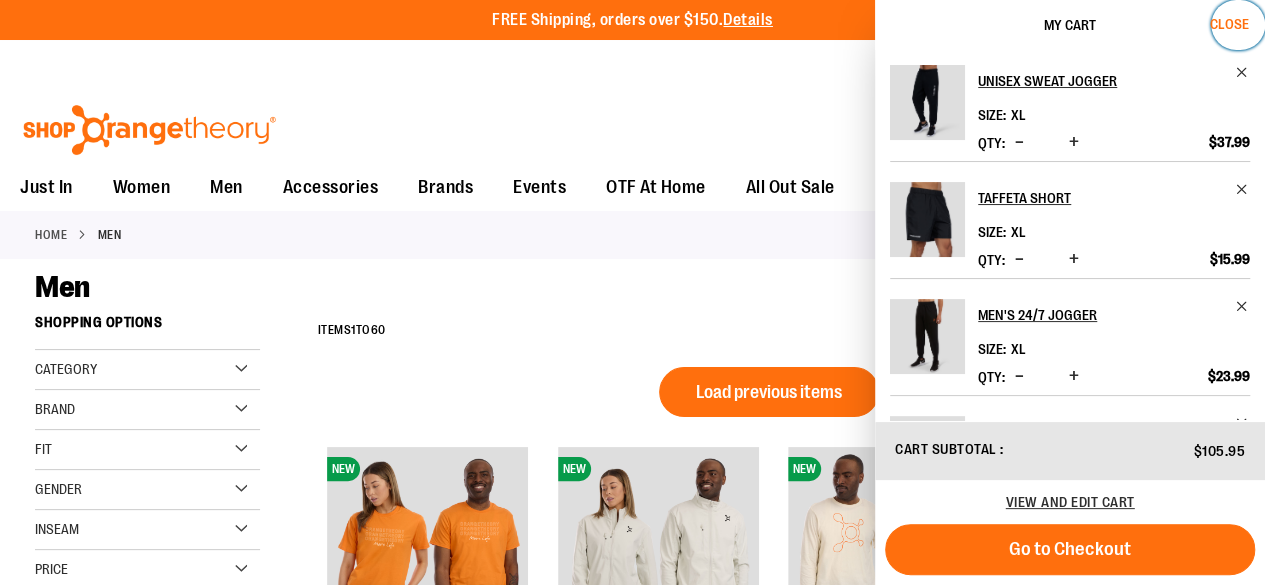 click on "Close" at bounding box center [1229, 24] 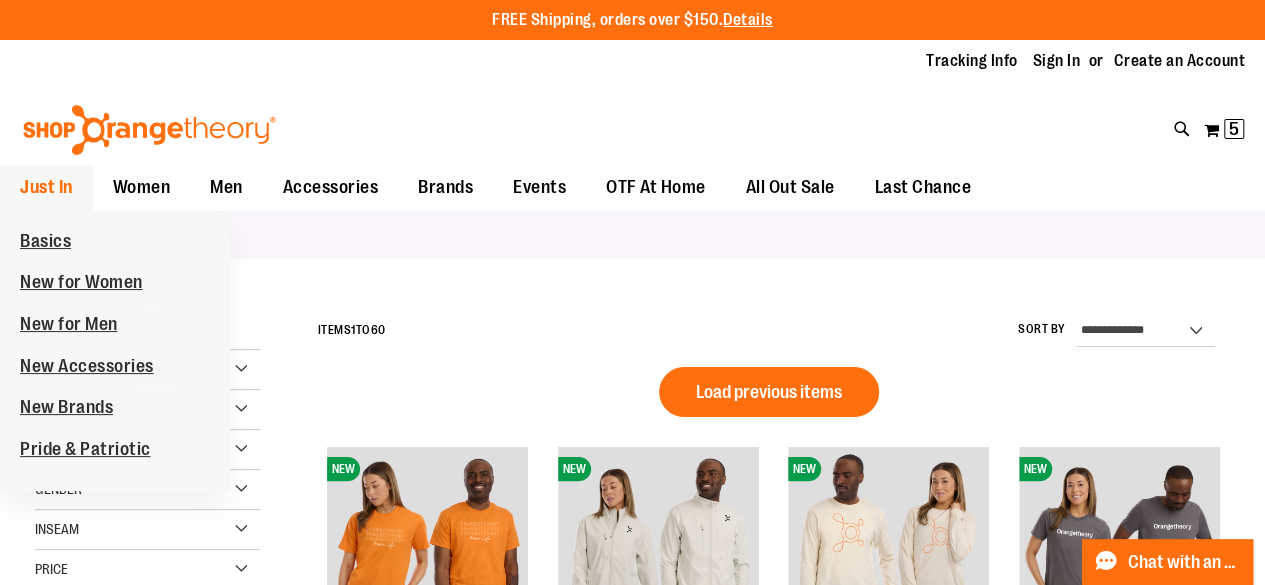 click on "Just In" at bounding box center (46, 187) 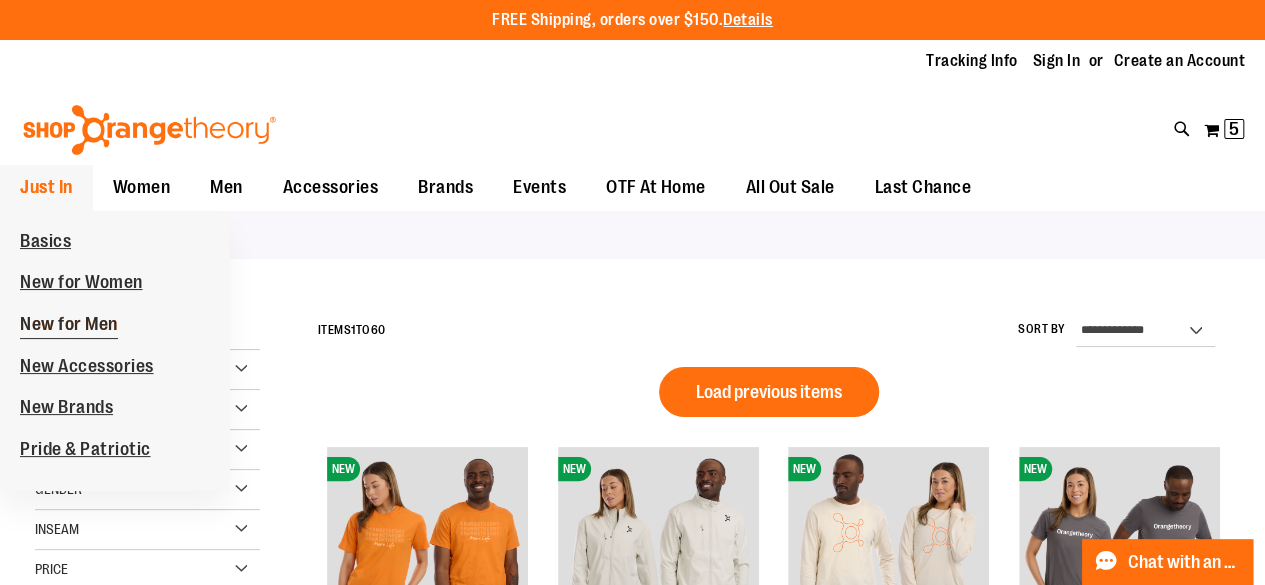 click on "New for Men" at bounding box center (69, 326) 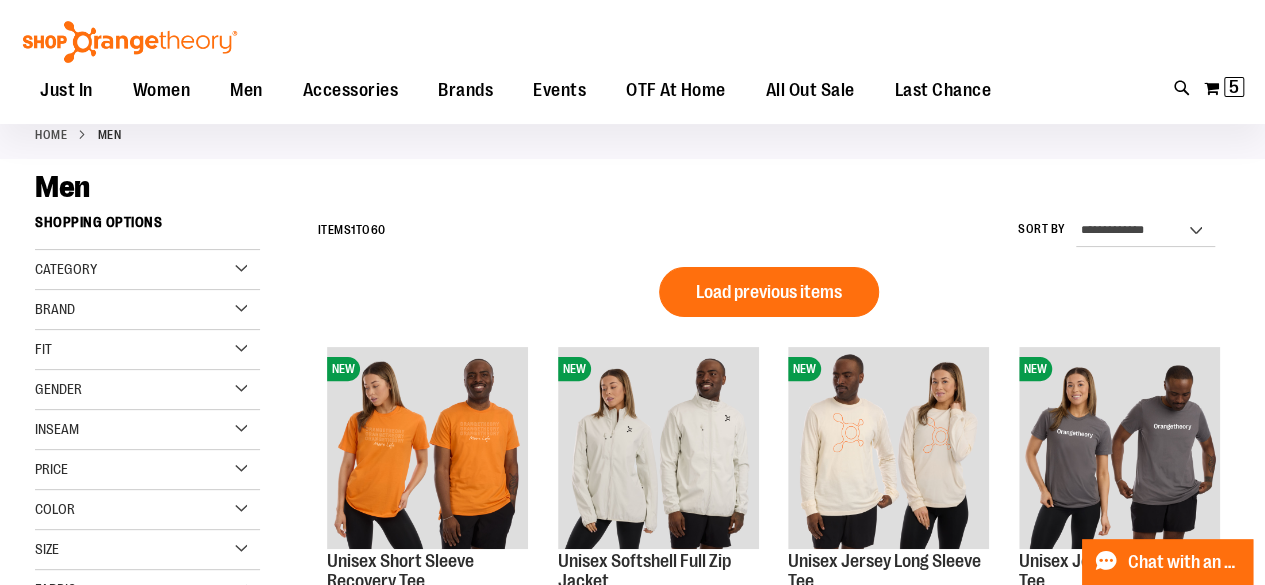 scroll, scrollTop: 199, scrollLeft: 0, axis: vertical 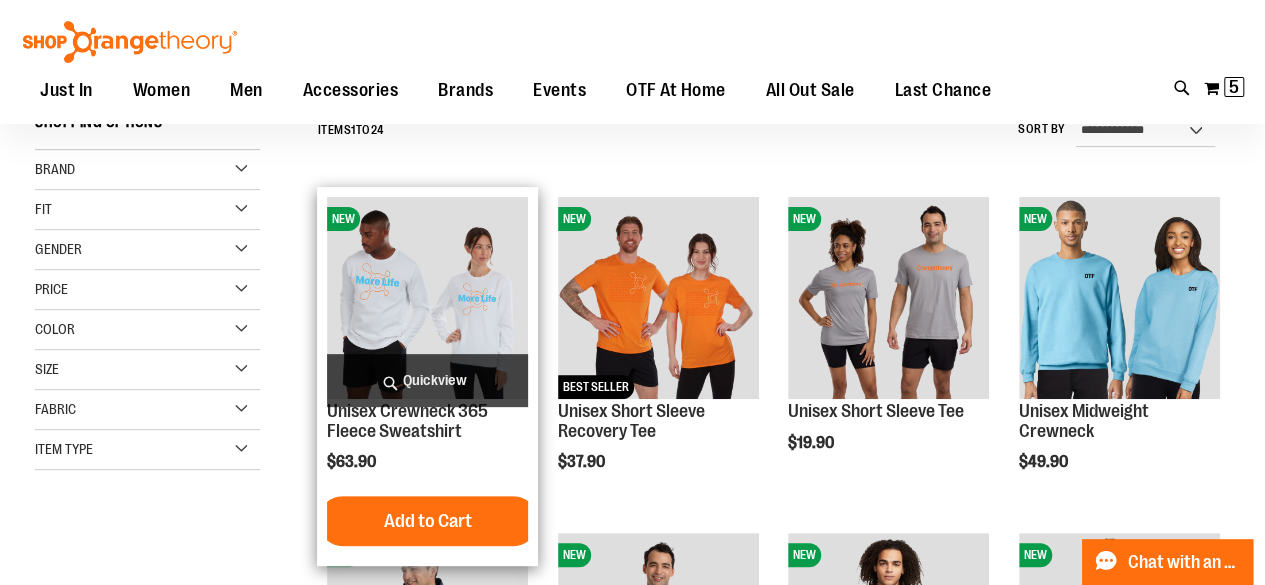 click on "Quickview" at bounding box center [427, 380] 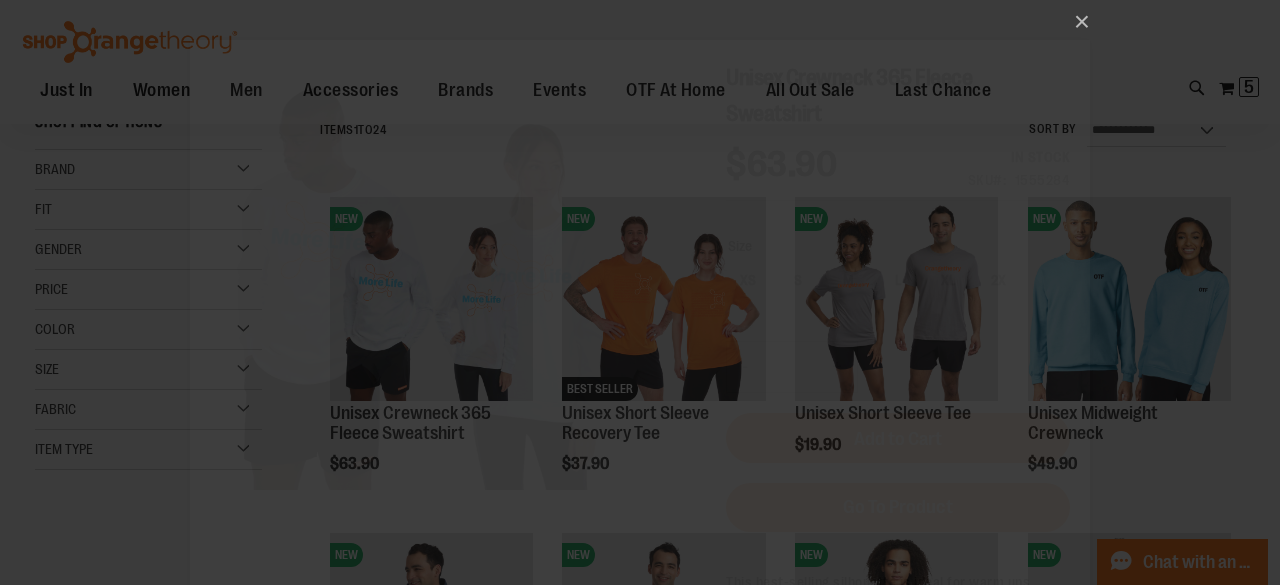 scroll, scrollTop: 0, scrollLeft: 0, axis: both 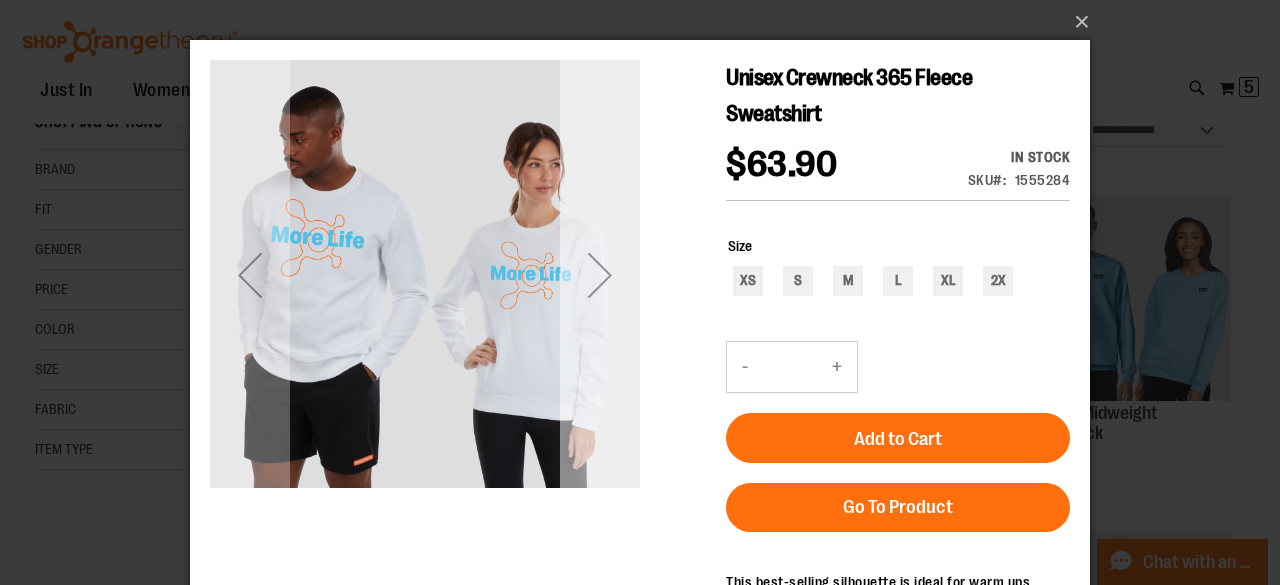 click at bounding box center (600, 275) 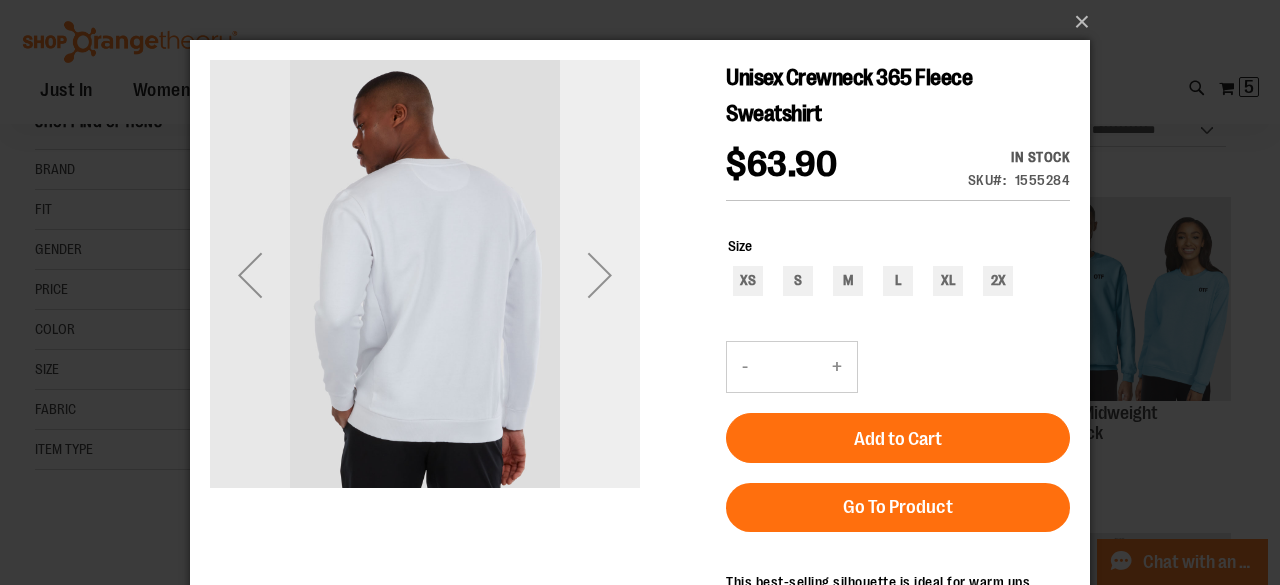 click at bounding box center [600, 275] 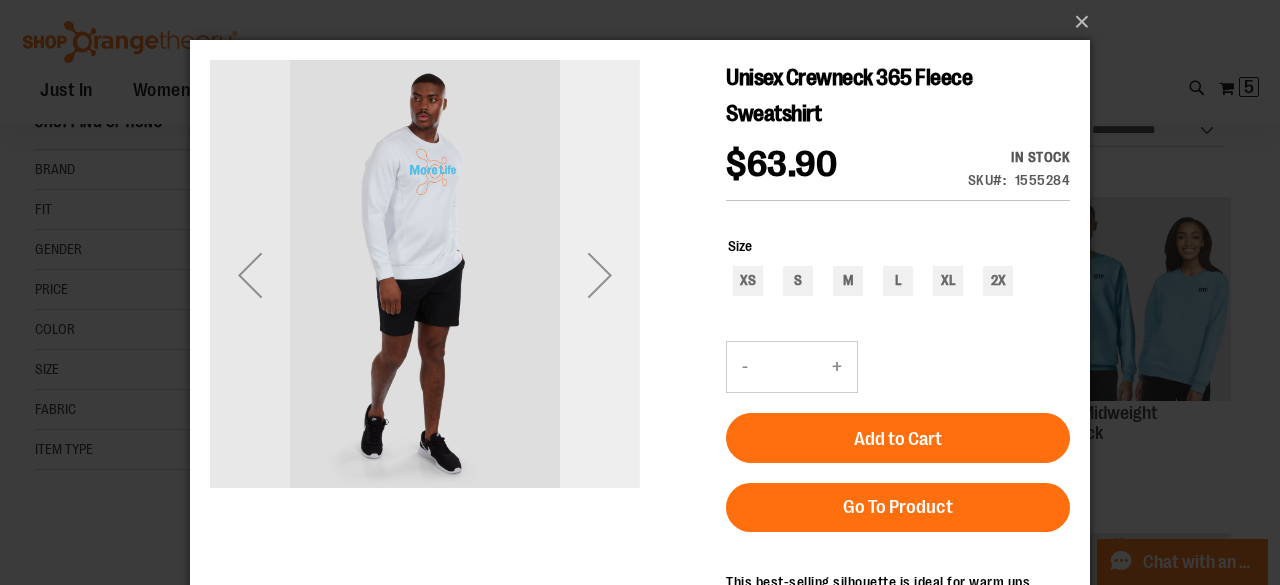 click at bounding box center [600, 275] 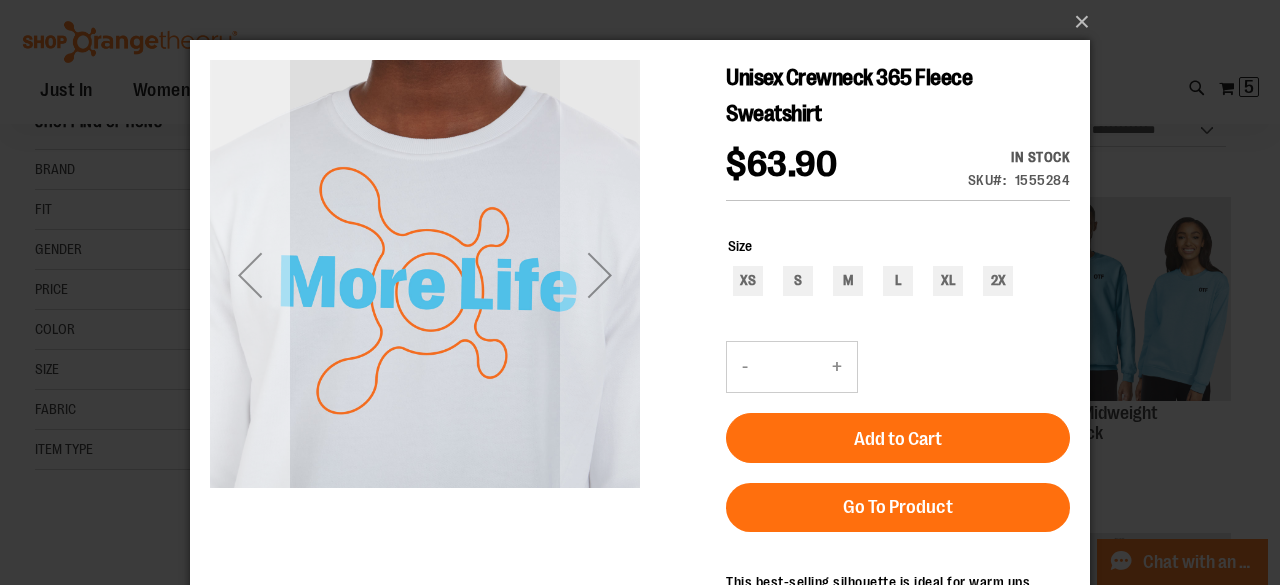 click at bounding box center (250, 275) 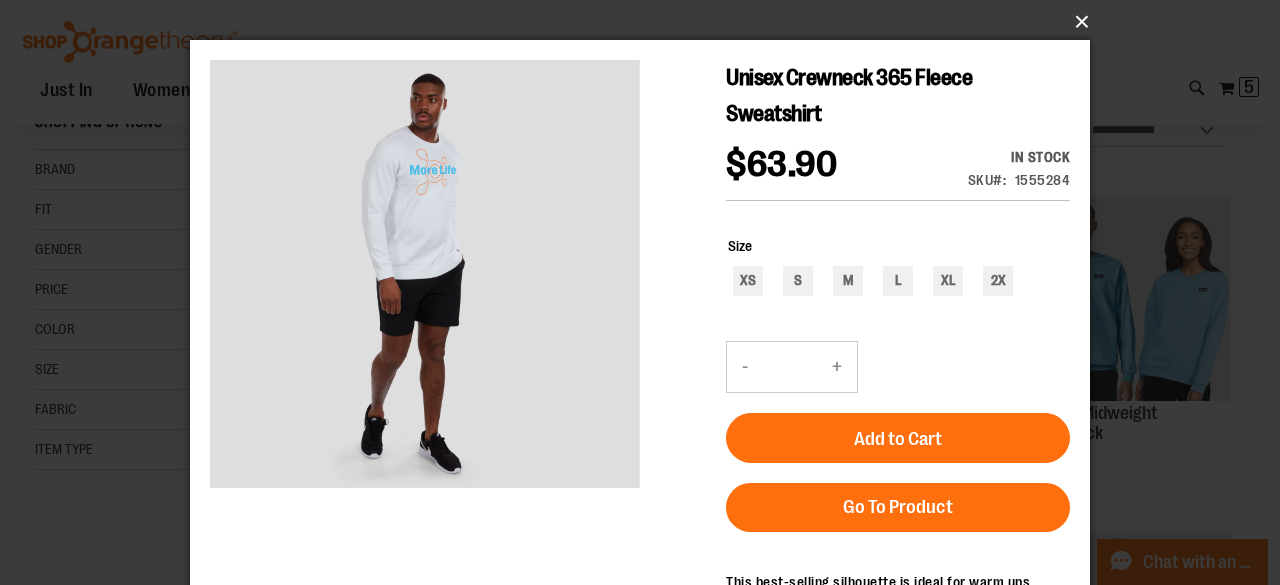 click on "×" at bounding box center (646, 22) 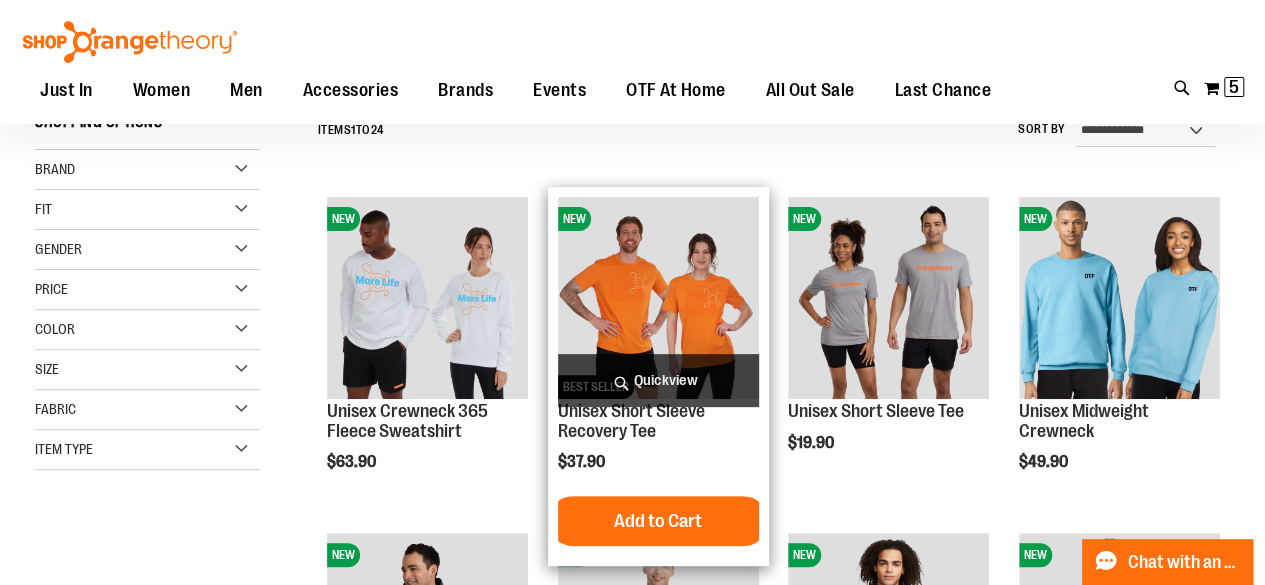 click on "Quickview" at bounding box center [658, 380] 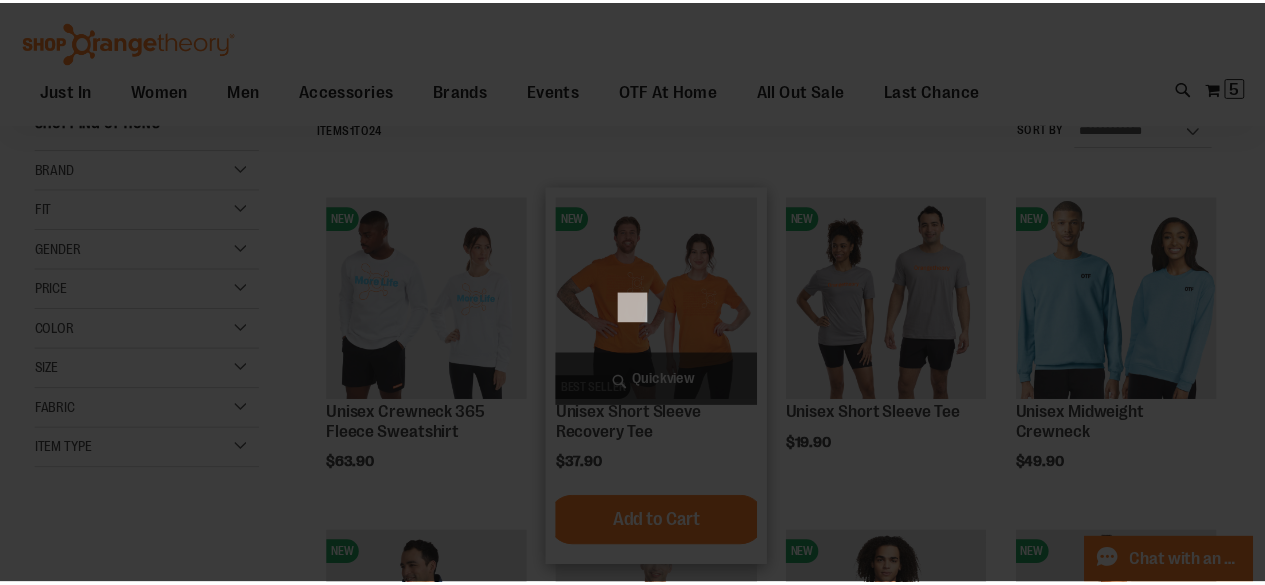 scroll, scrollTop: 0, scrollLeft: 0, axis: both 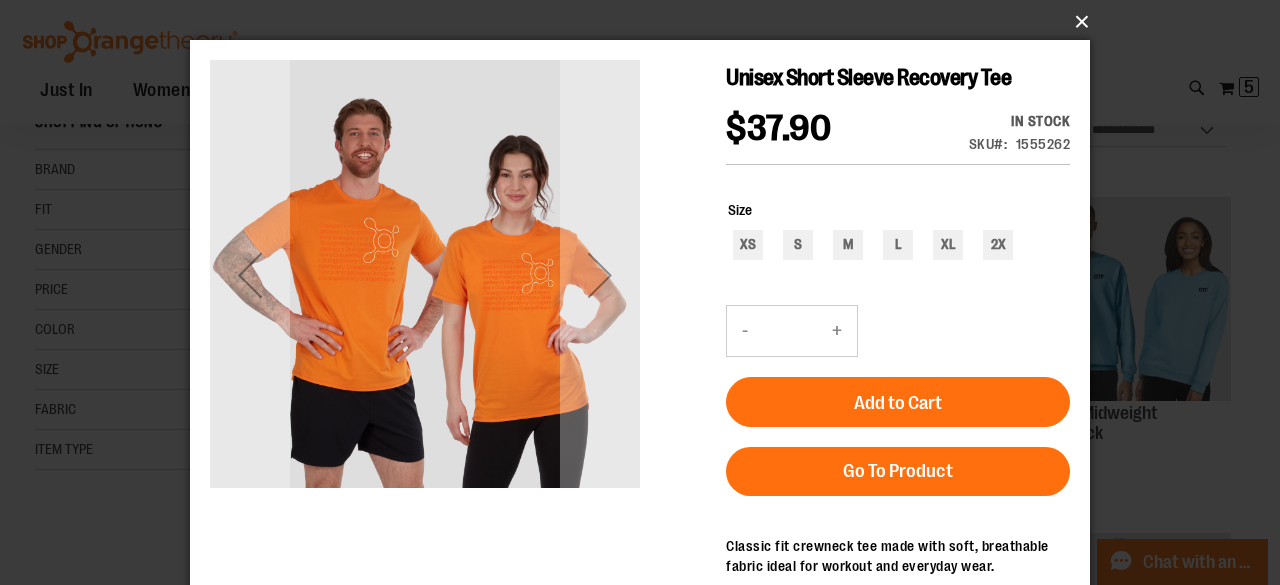 click on "×" at bounding box center [646, 22] 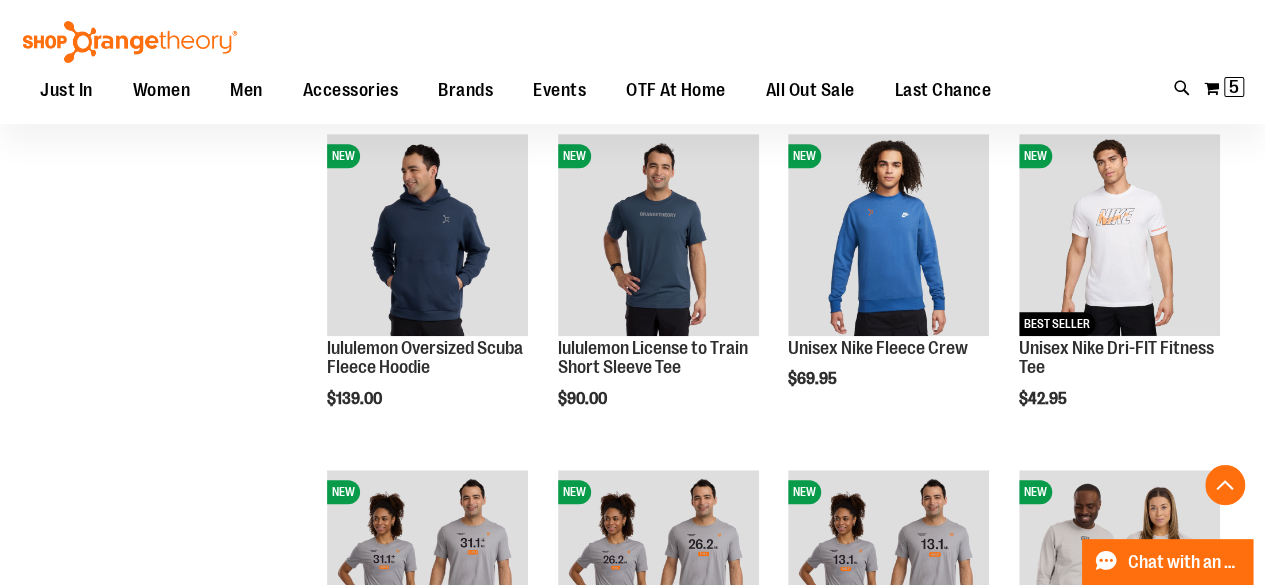 scroll, scrollTop: 599, scrollLeft: 0, axis: vertical 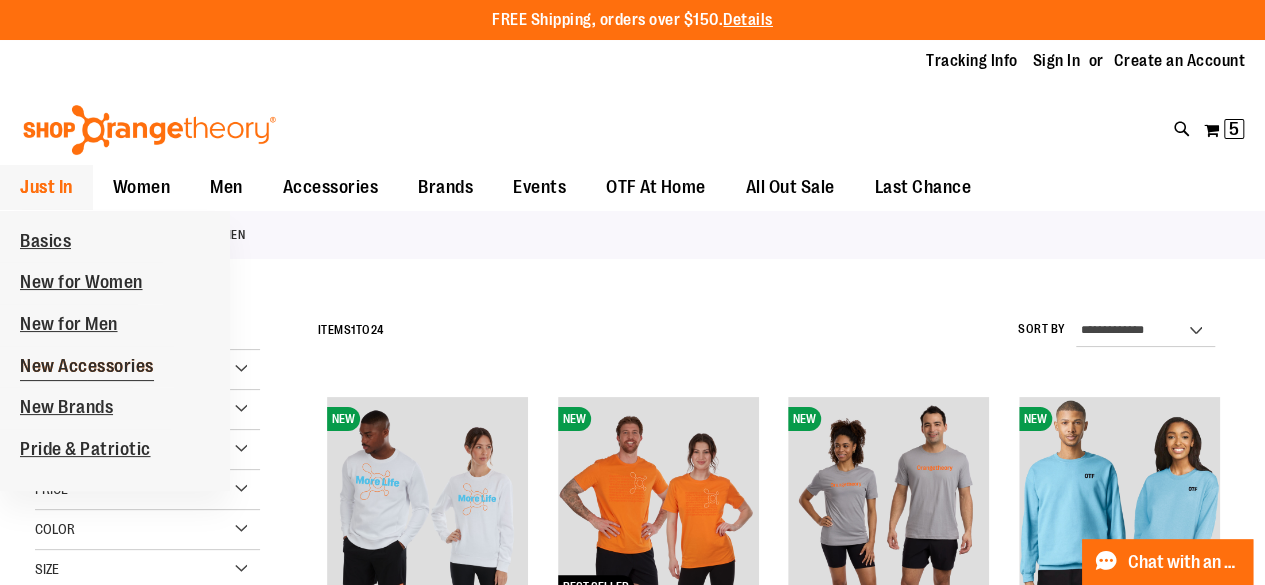 click on "New Accessories" at bounding box center [87, 368] 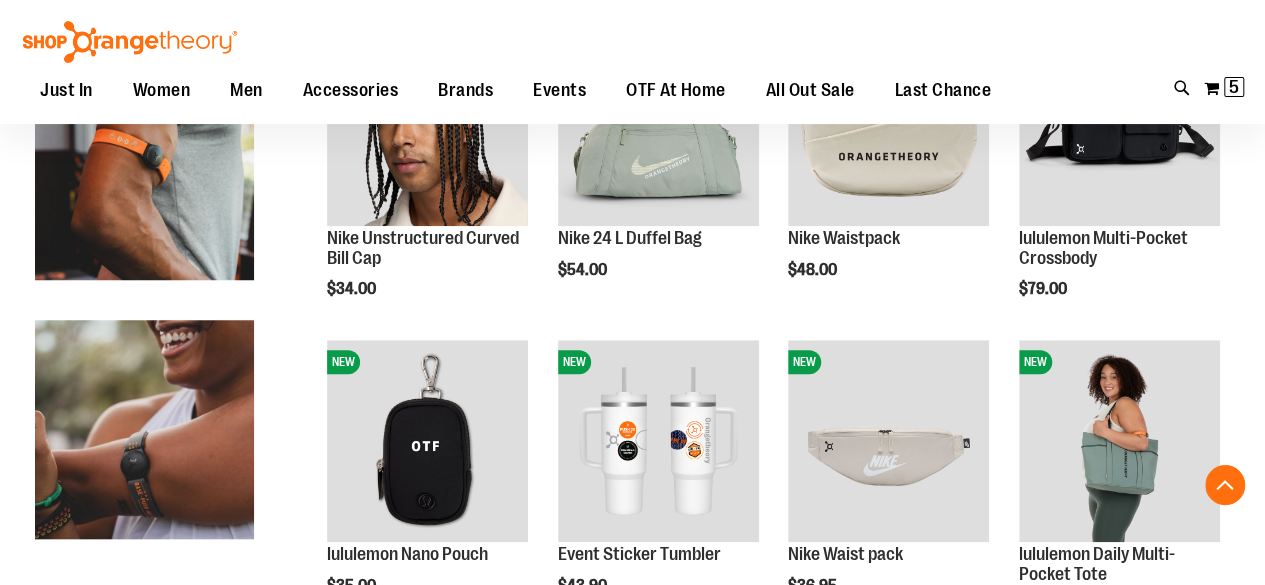 scroll, scrollTop: 799, scrollLeft: 0, axis: vertical 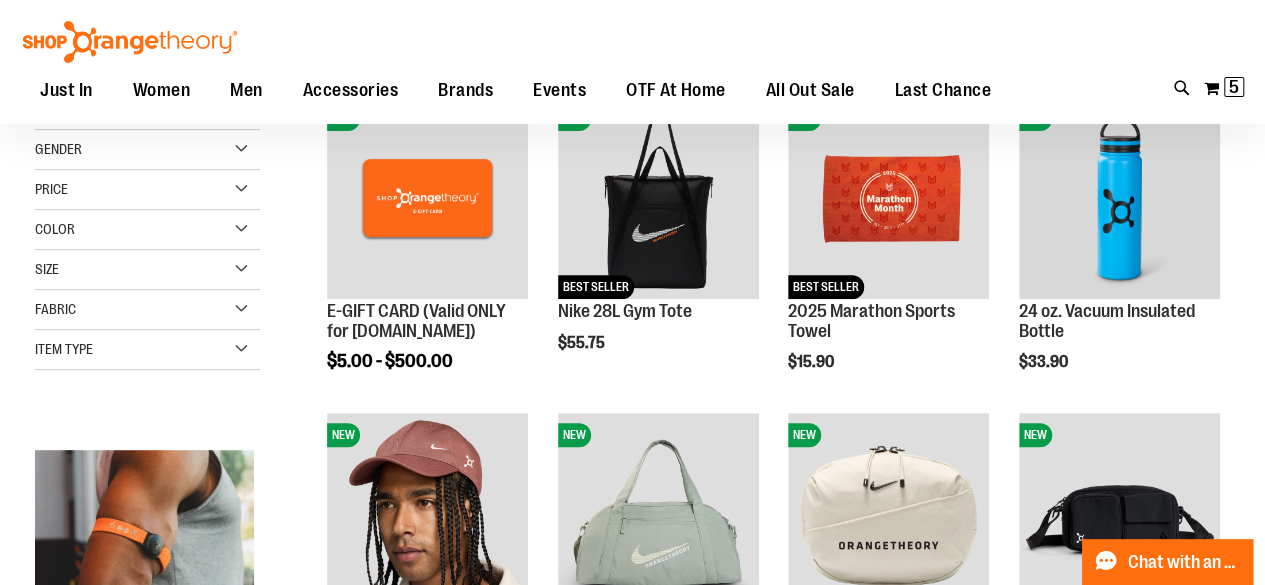 click on "Item Type" at bounding box center [147, 350] 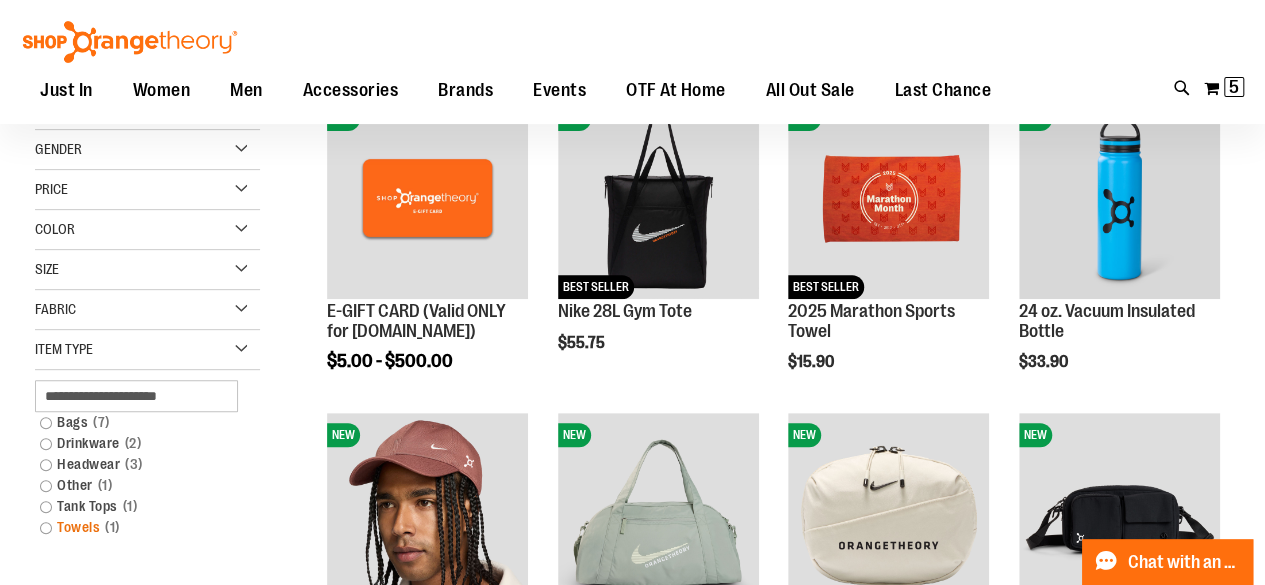 click on "Towels                                             1
item" at bounding box center [138, 527] 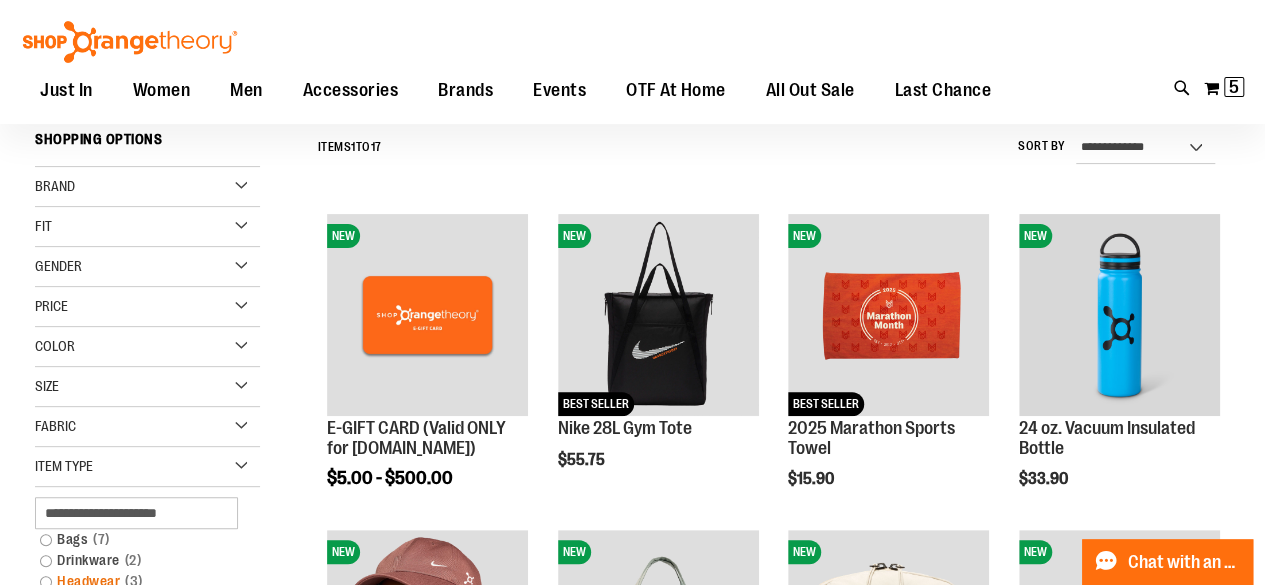 scroll, scrollTop: 181, scrollLeft: 0, axis: vertical 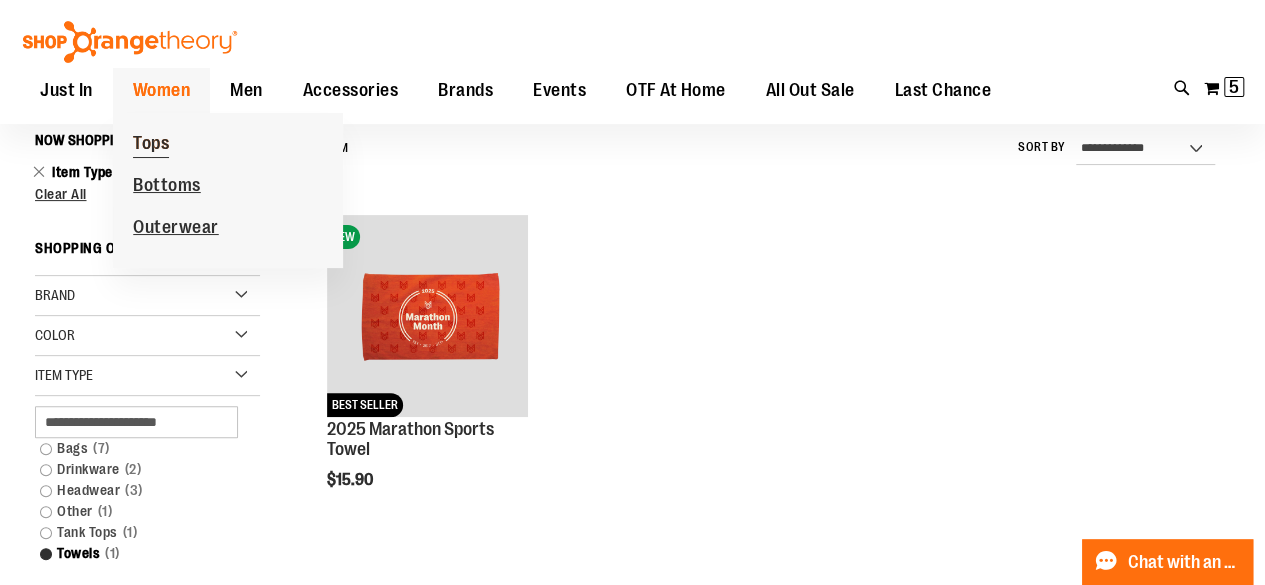 click on "Tops" at bounding box center (151, 145) 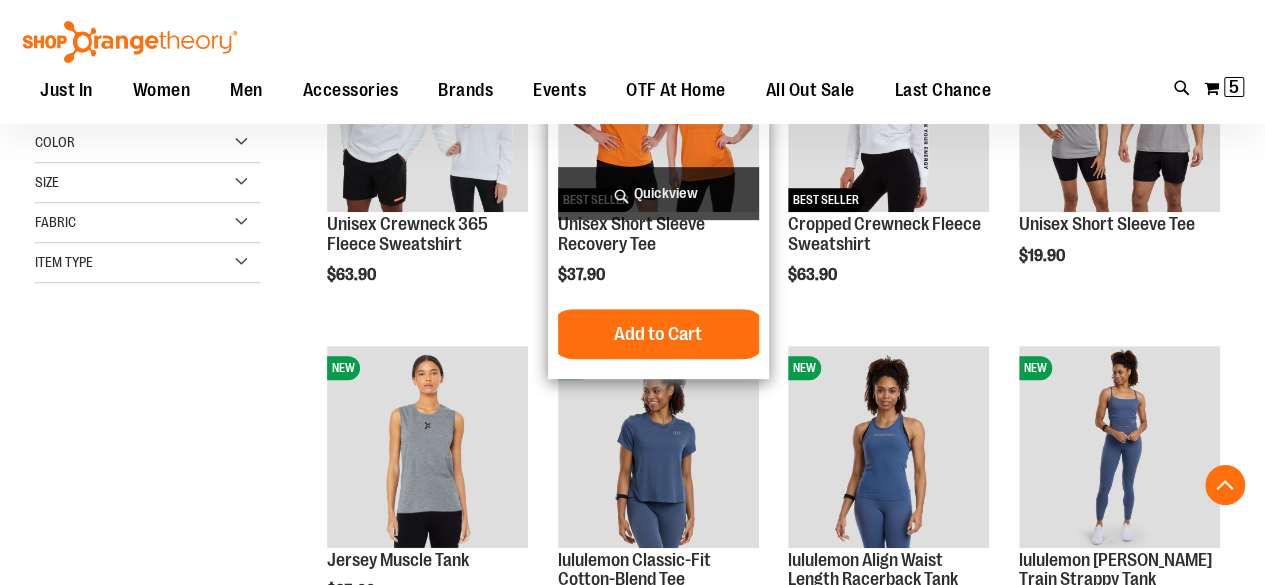 scroll, scrollTop: 499, scrollLeft: 0, axis: vertical 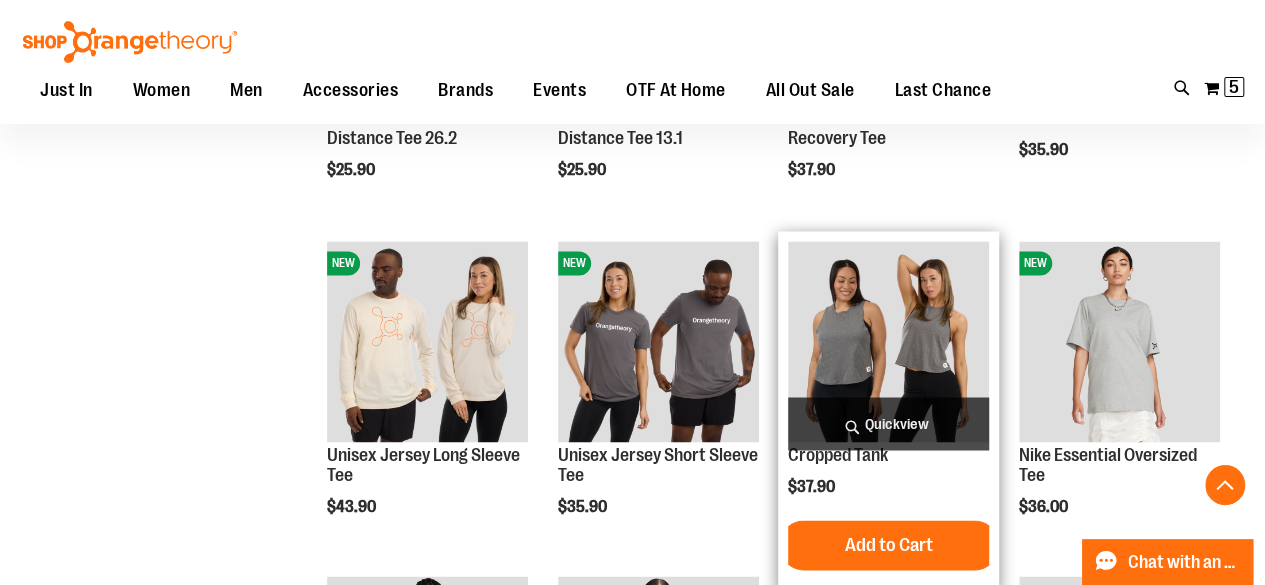 click on "Quickview" at bounding box center (888, 423) 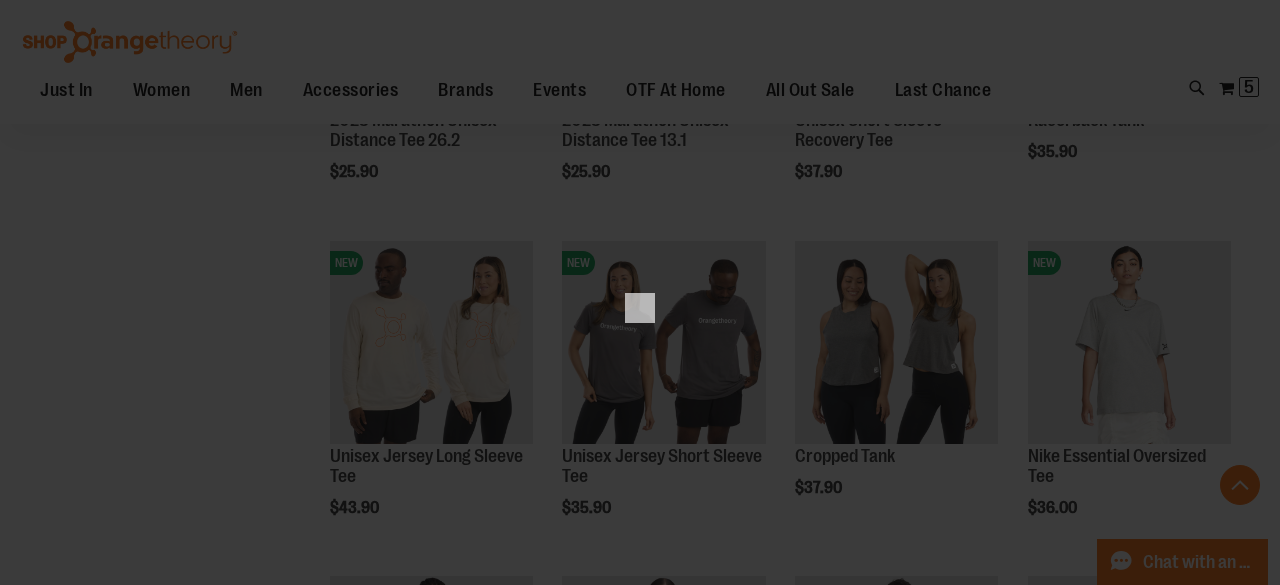scroll, scrollTop: 0, scrollLeft: 0, axis: both 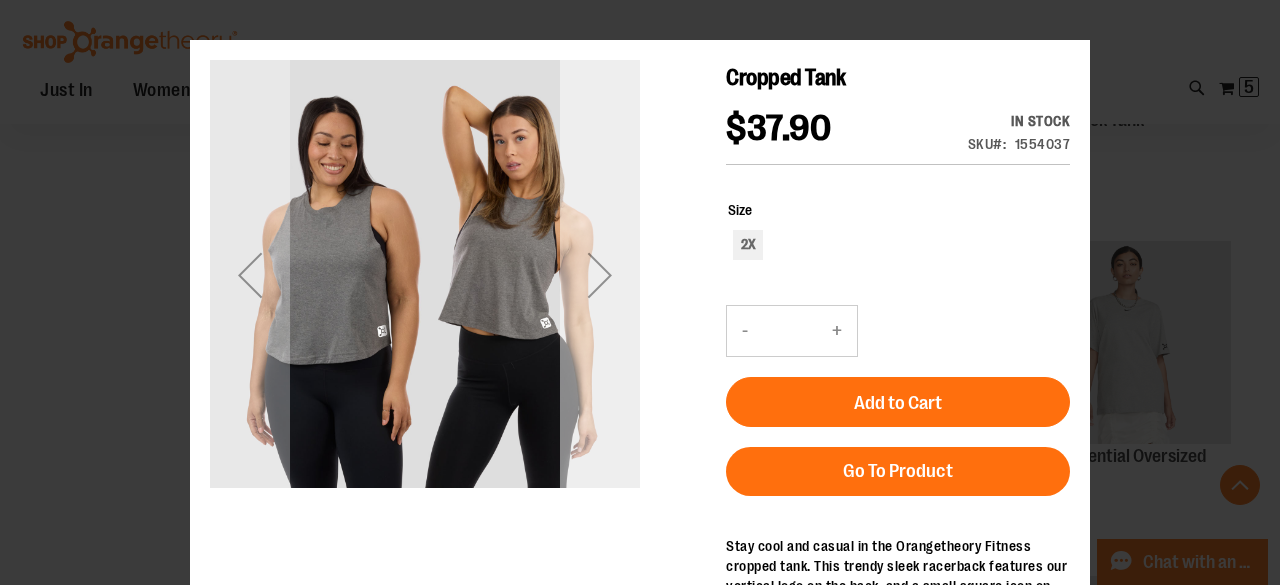 click at bounding box center (600, 275) 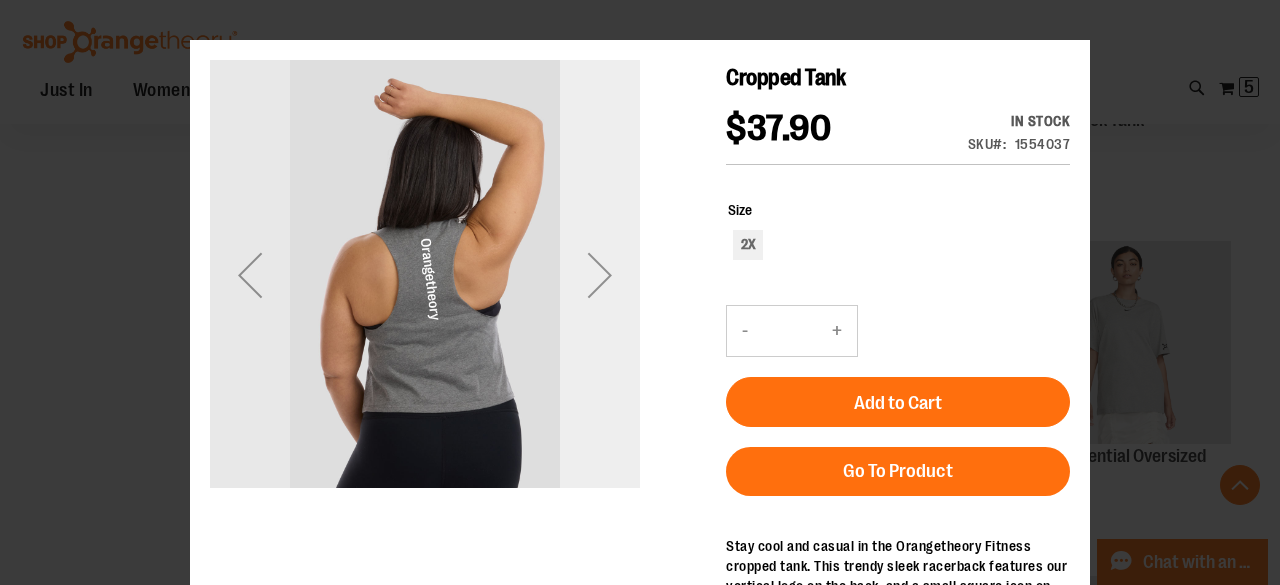 click at bounding box center (600, 275) 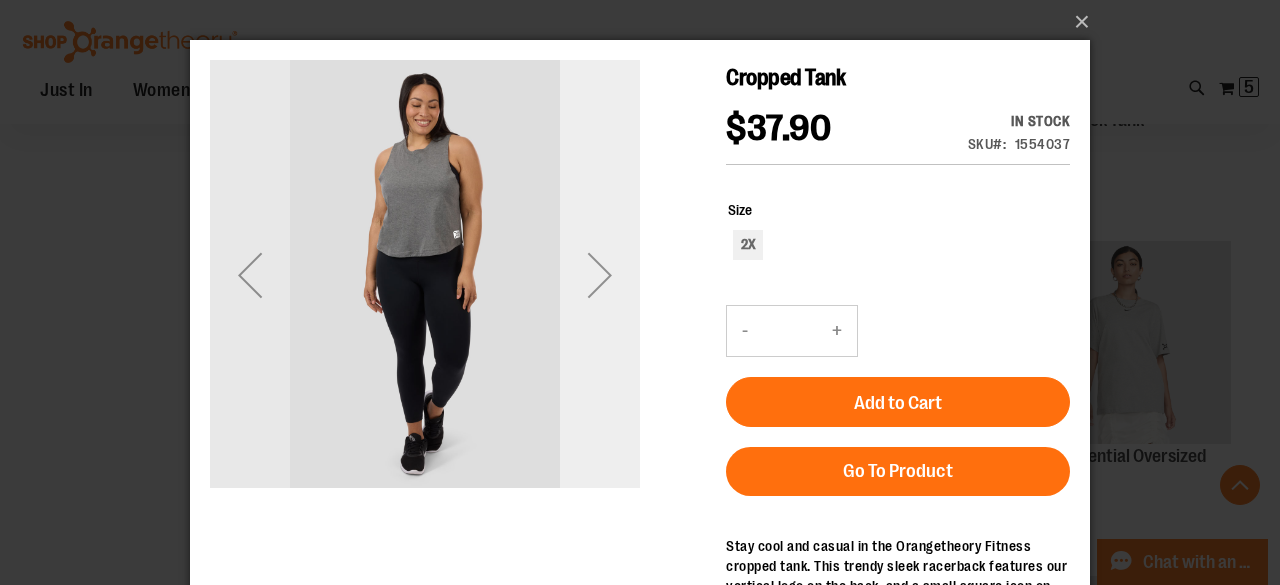 click at bounding box center [600, 275] 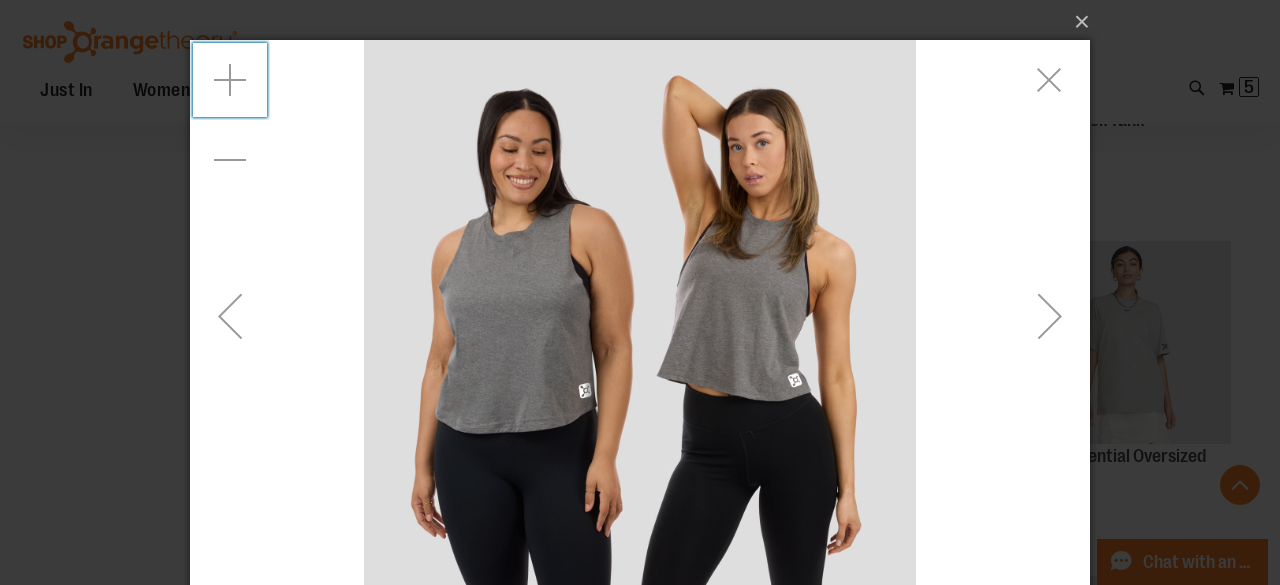 click at bounding box center (230, 80) 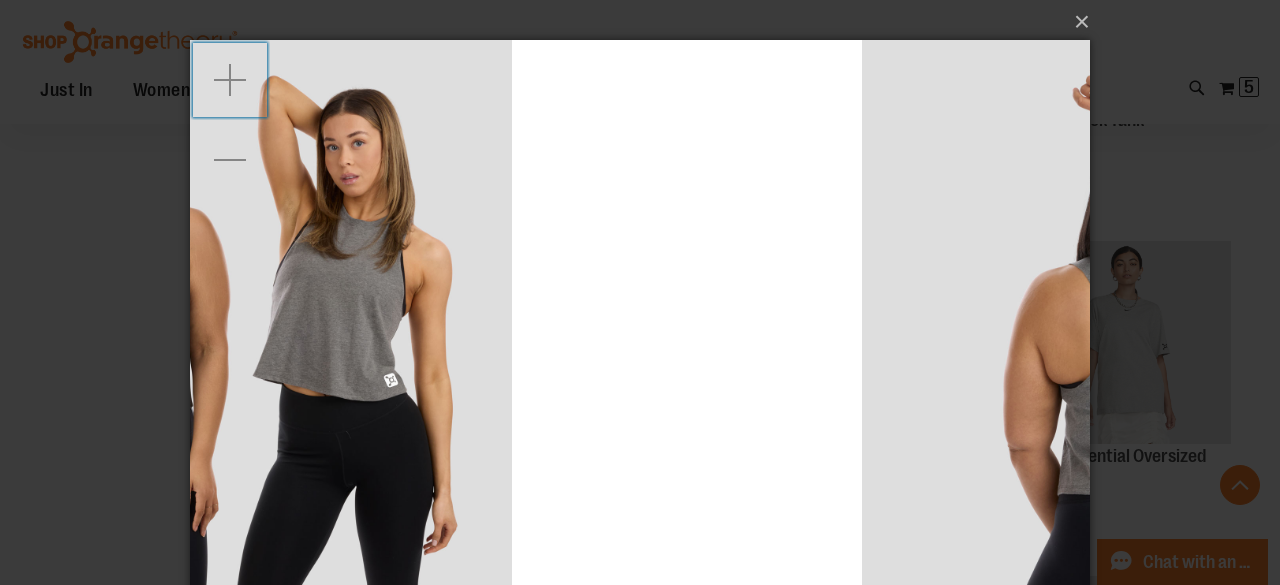 drag, startPoint x: 682, startPoint y: 228, endPoint x: 1180, endPoint y: 325, distance: 507.35886 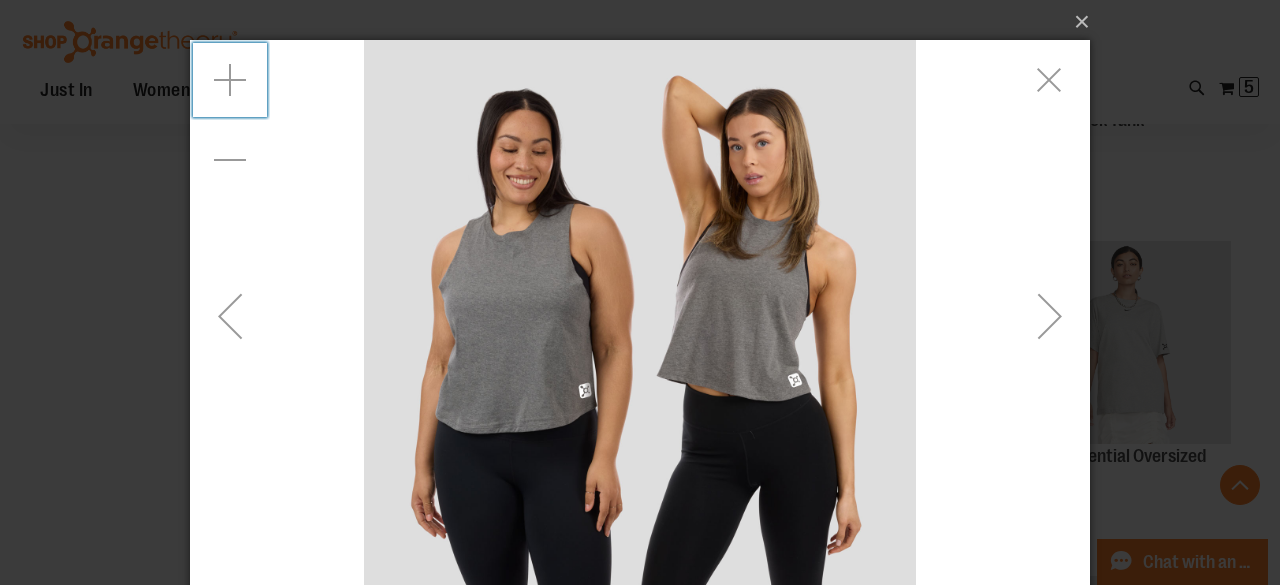 click at bounding box center (230, 80) 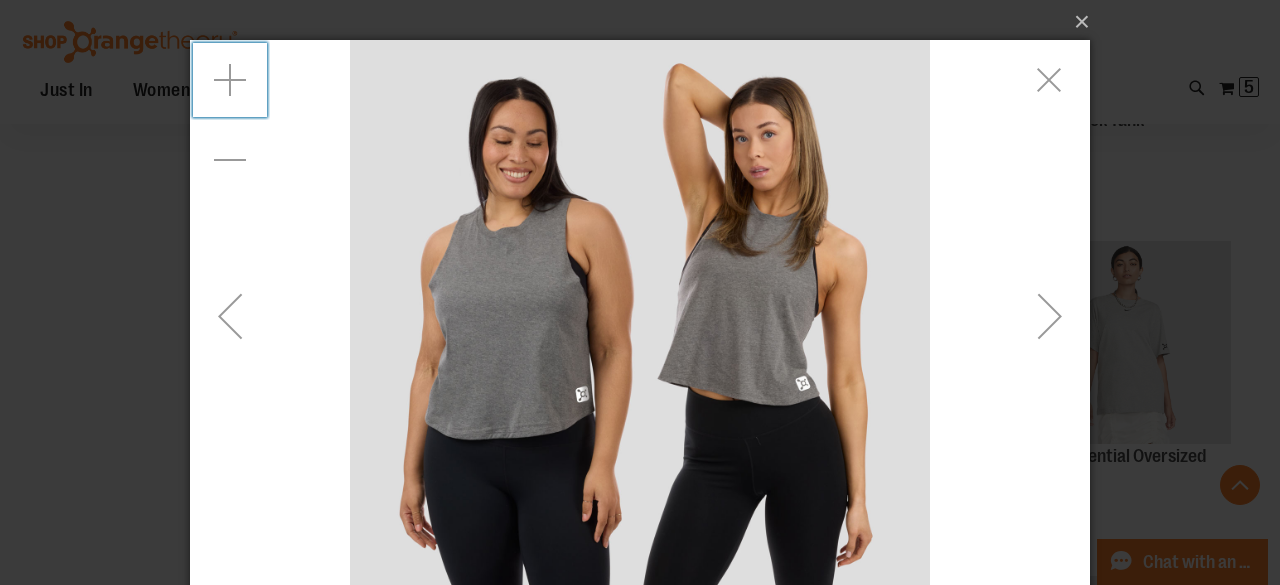 click at bounding box center [230, 80] 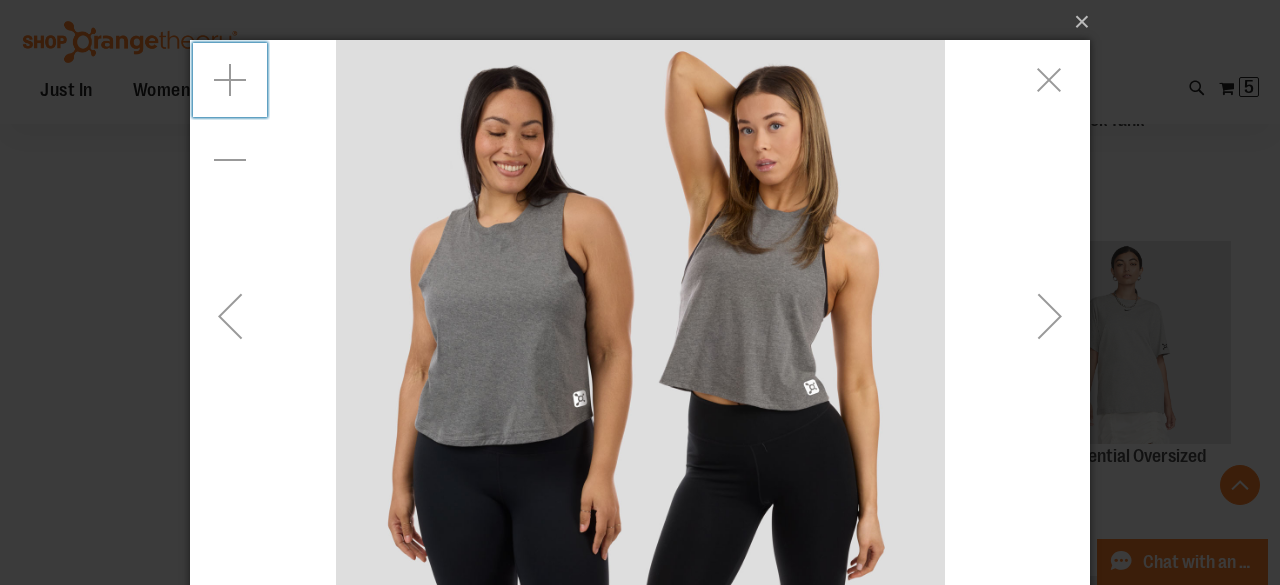 click at bounding box center (230, 80) 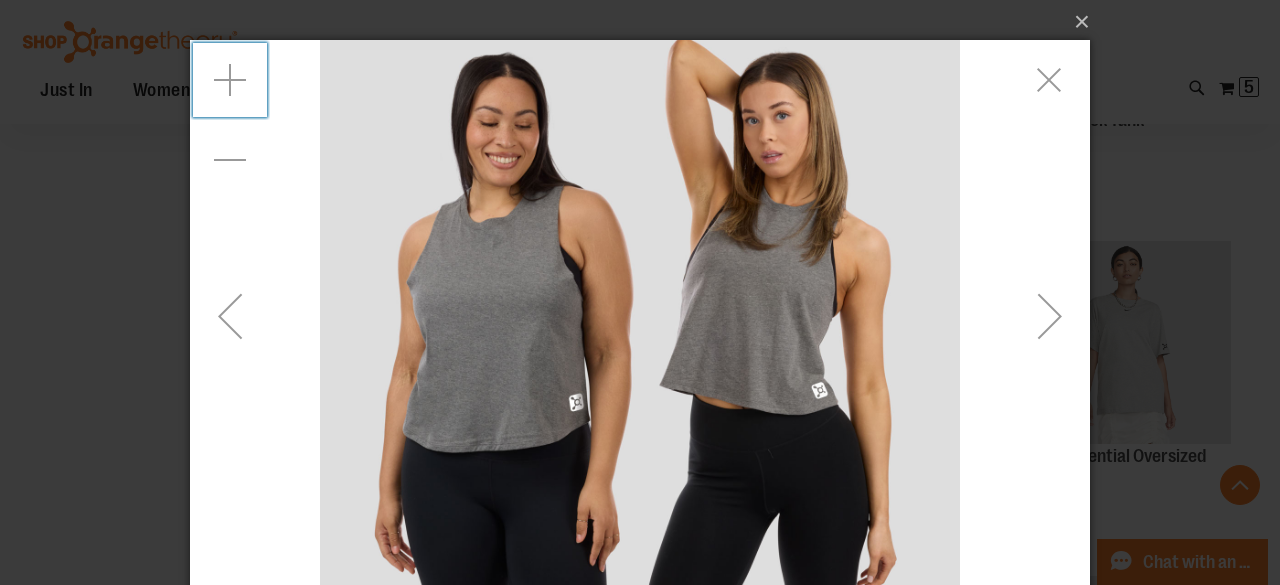 click at bounding box center (230, 80) 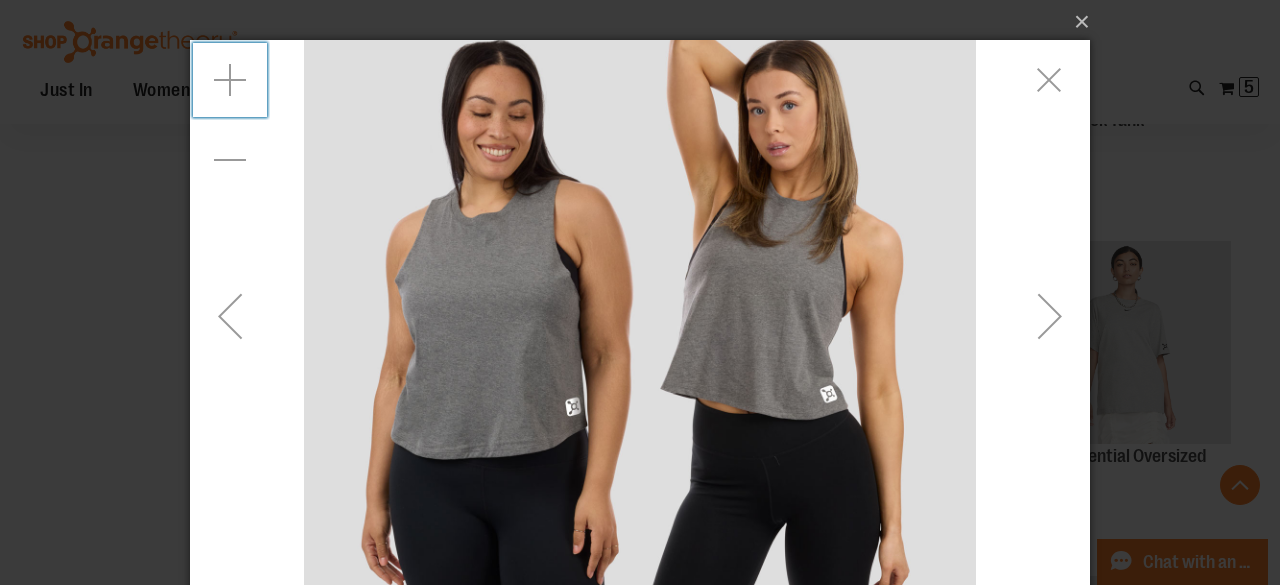 click at bounding box center [230, 80] 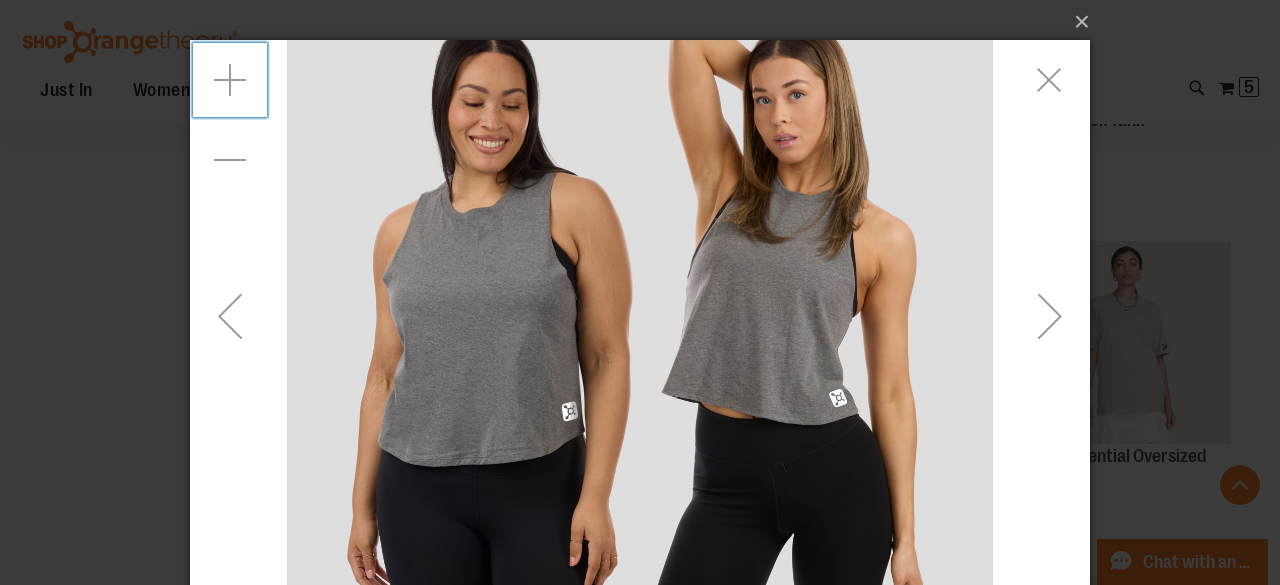 click at bounding box center (230, 80) 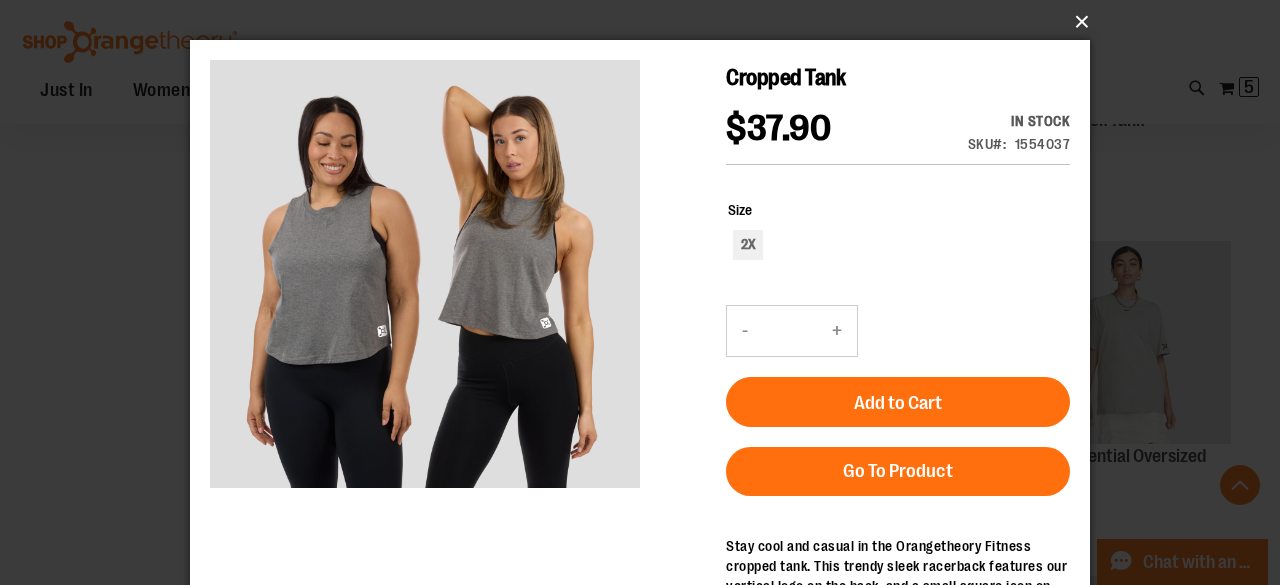 click on "×" at bounding box center (646, 22) 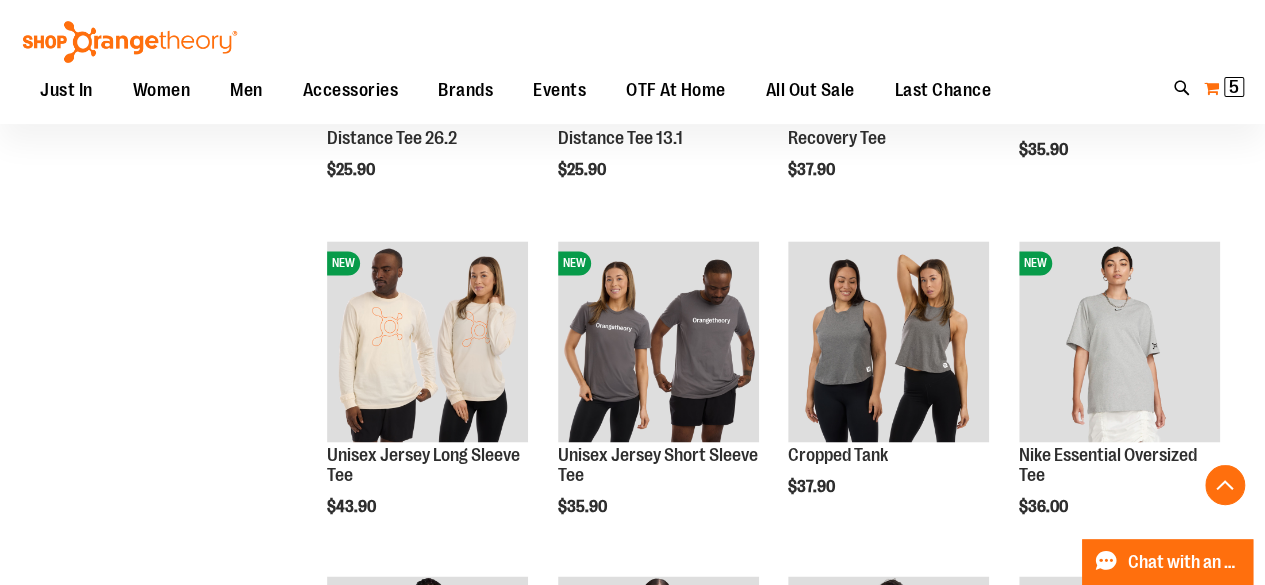 click on "My Cart
5
5
items" at bounding box center [1224, 88] 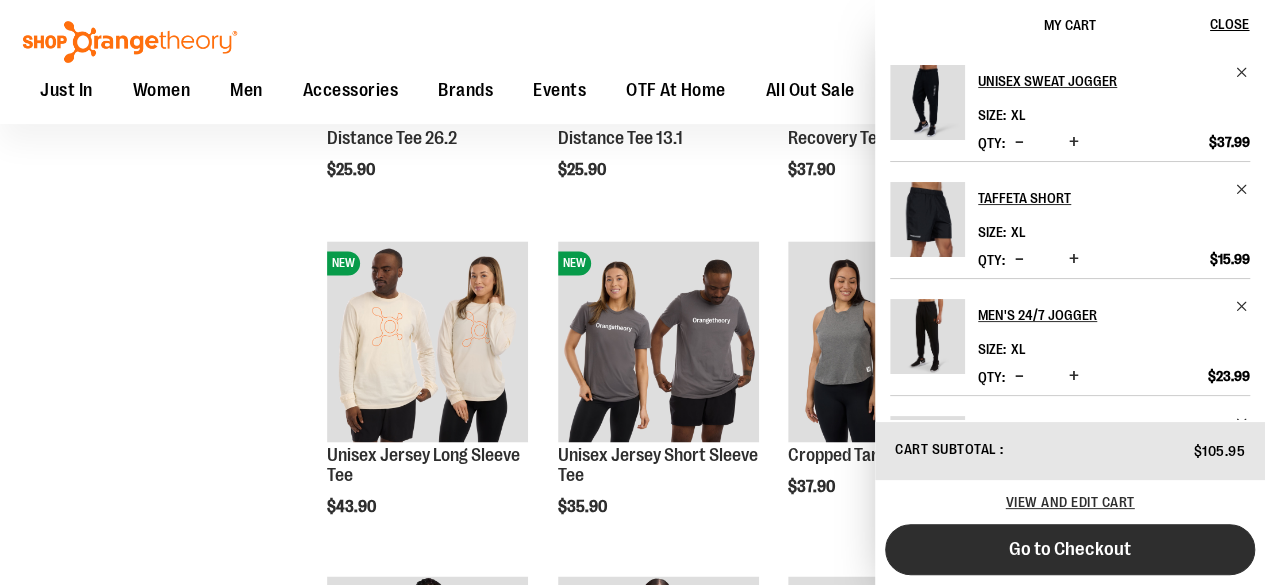 click on "Go to Checkout" at bounding box center (1070, 549) 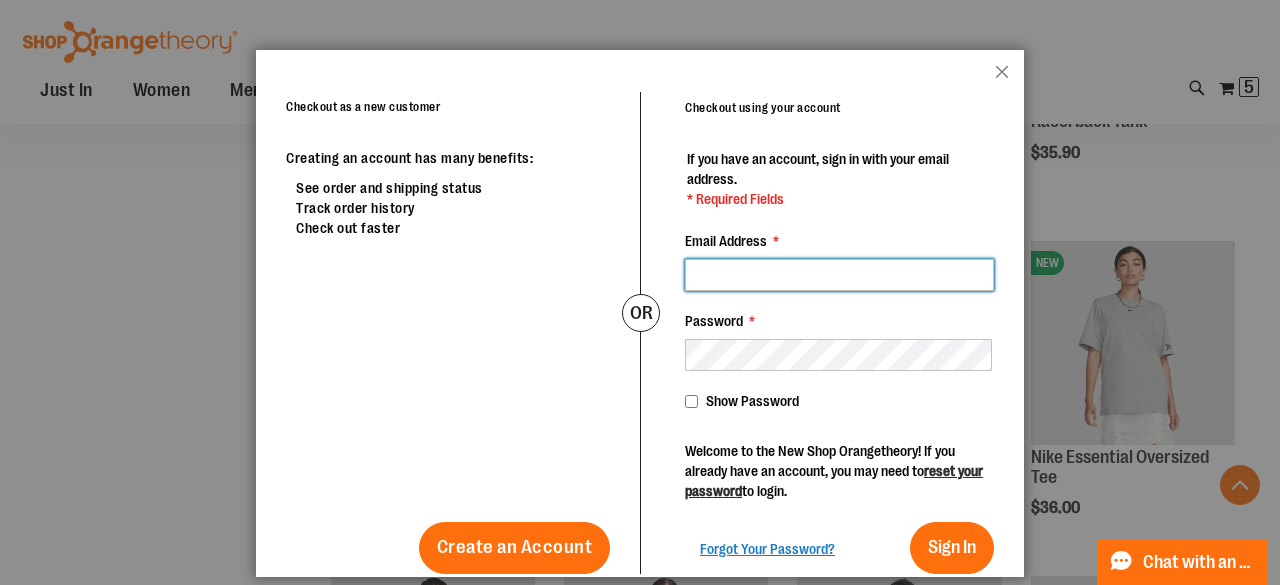 scroll, scrollTop: 45, scrollLeft: 0, axis: vertical 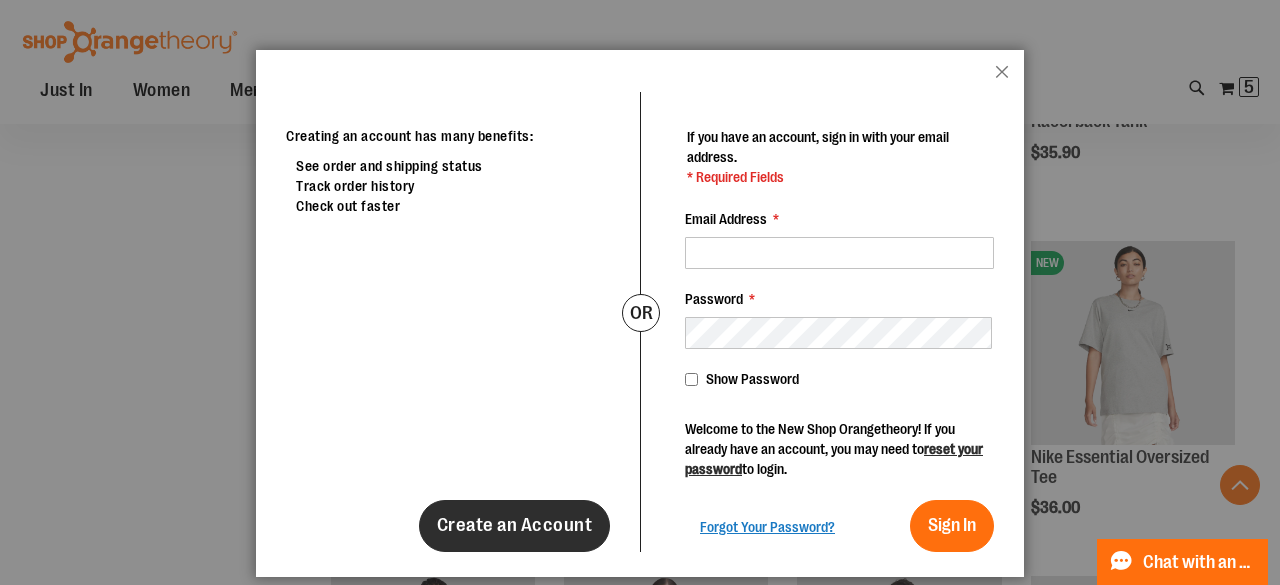 click on "Create an Account" at bounding box center [515, 525] 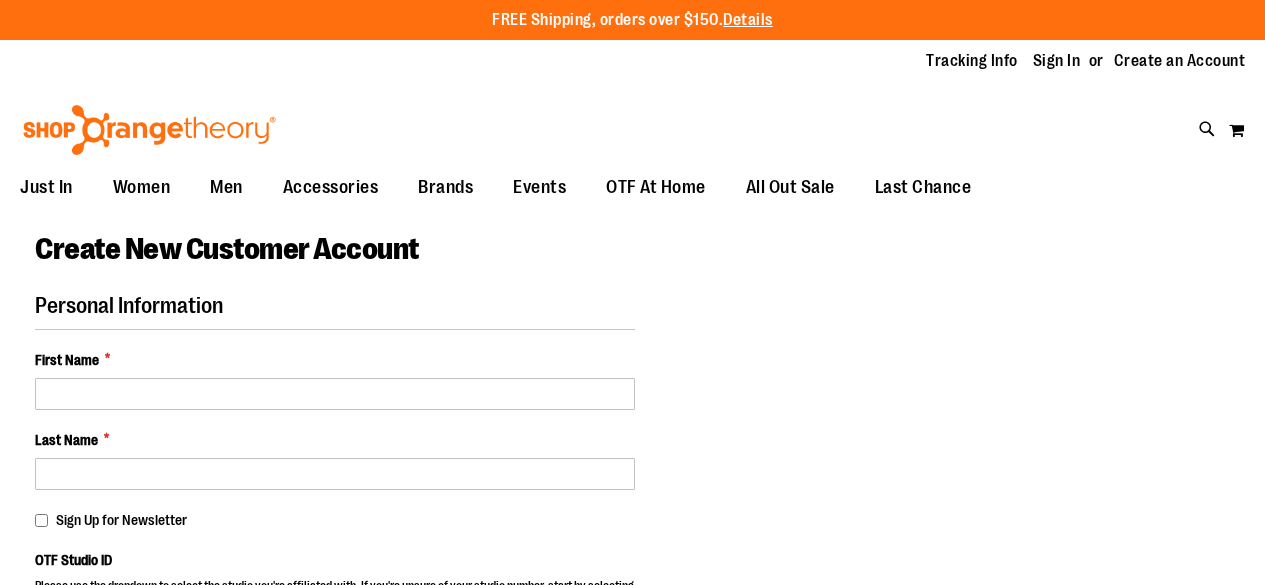 scroll, scrollTop: 0, scrollLeft: 0, axis: both 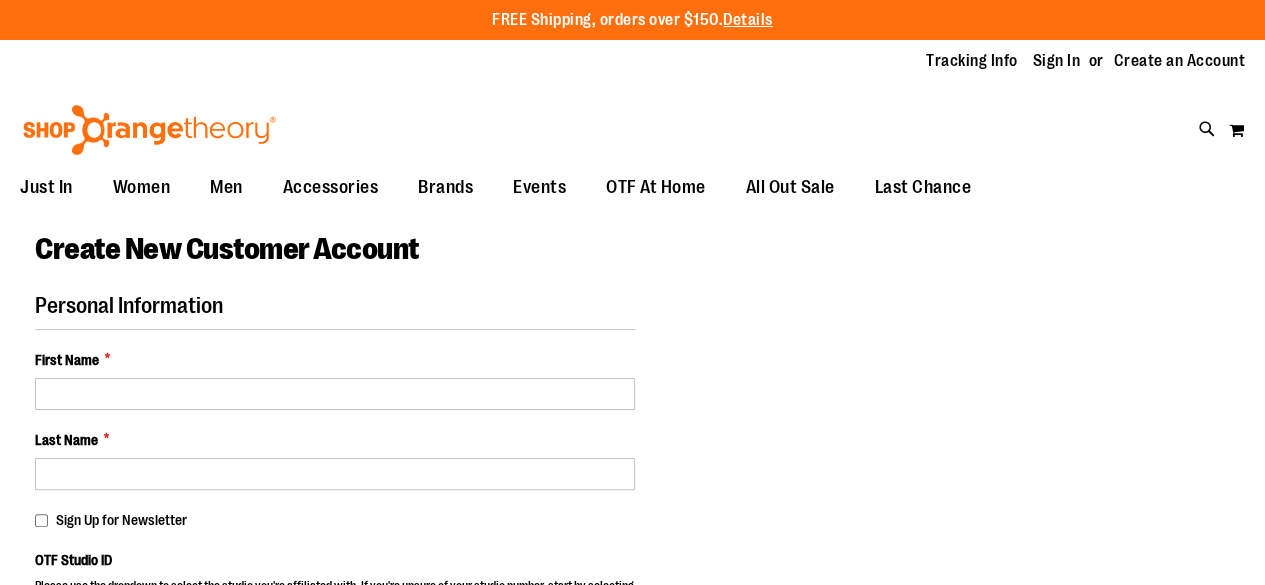 select on "***" 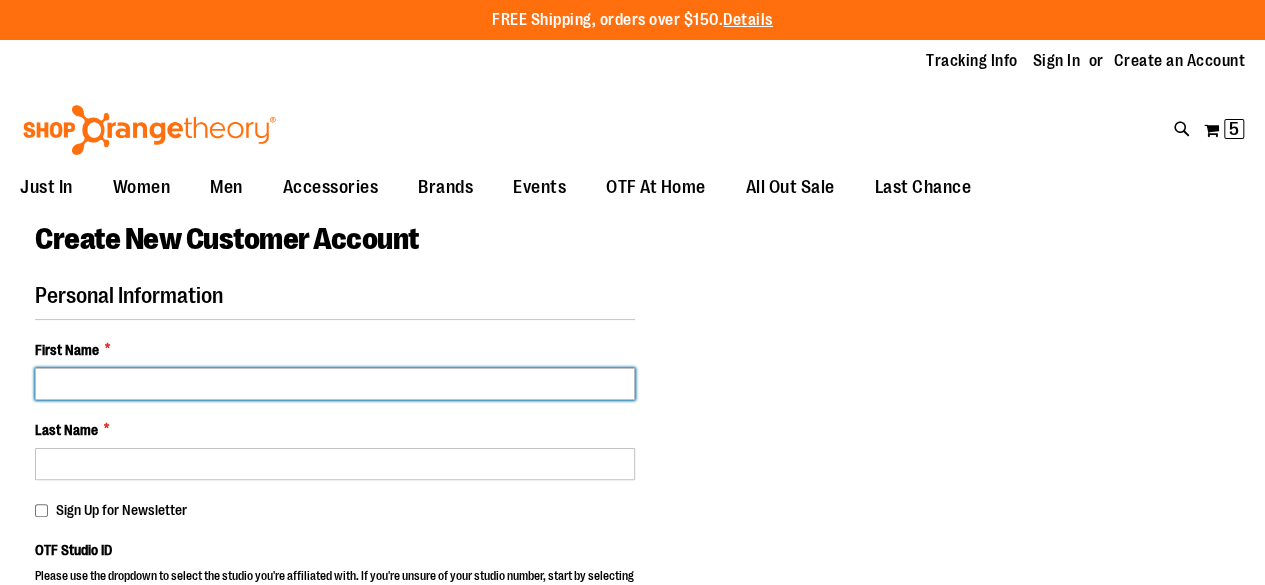 click on "First Name *" at bounding box center [335, 384] 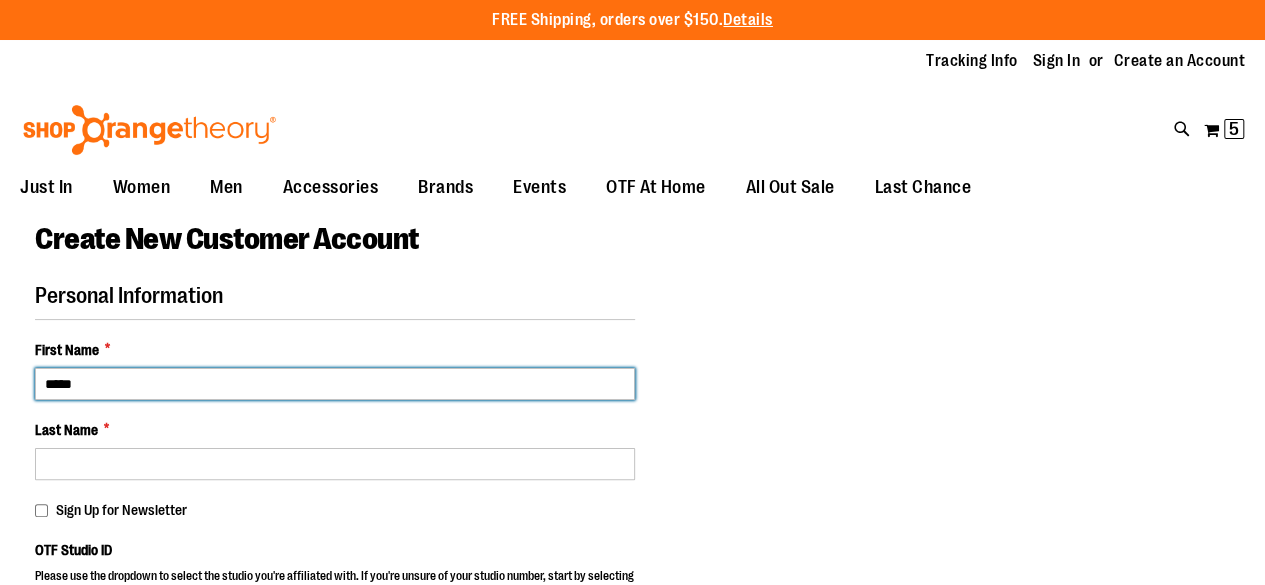 type on "*****" 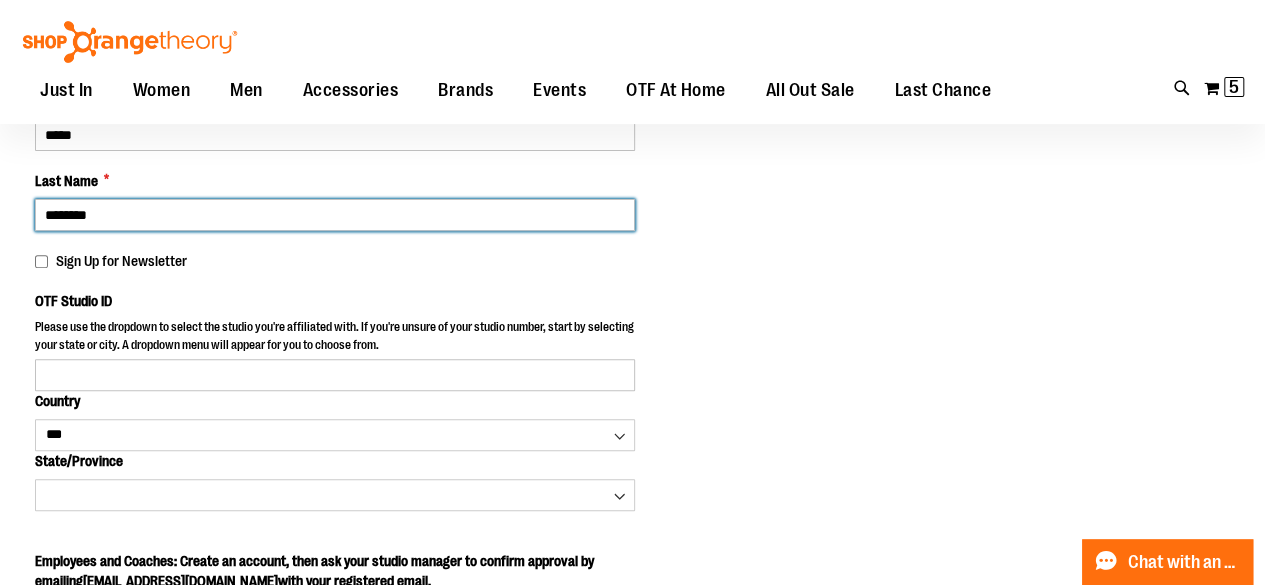 scroll, scrollTop: 299, scrollLeft: 0, axis: vertical 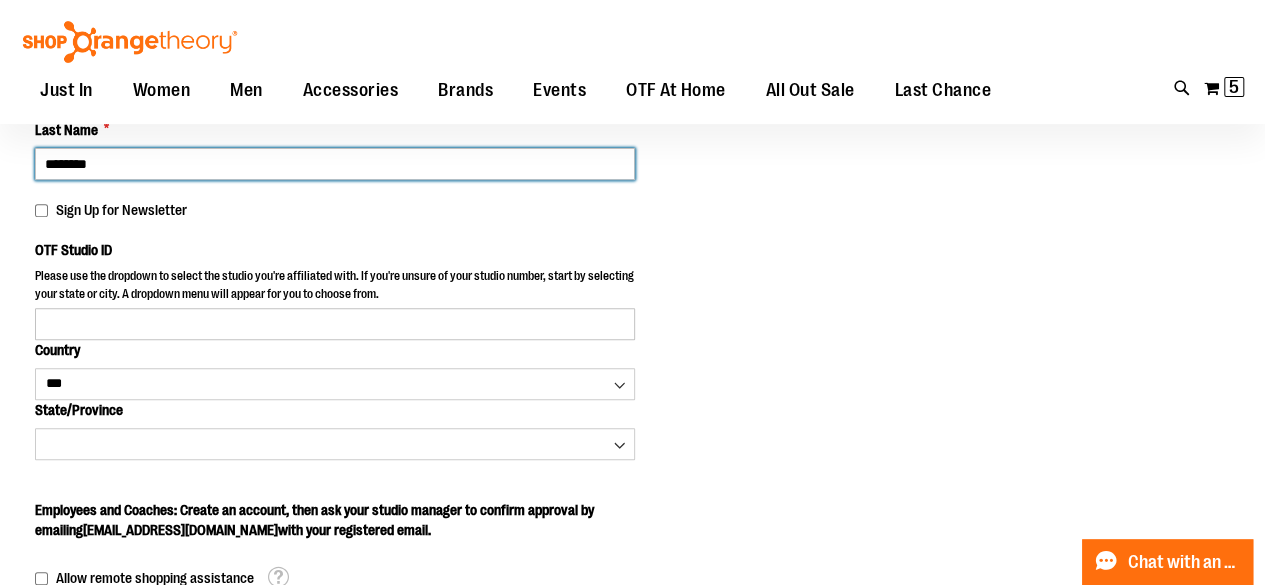 type on "********" 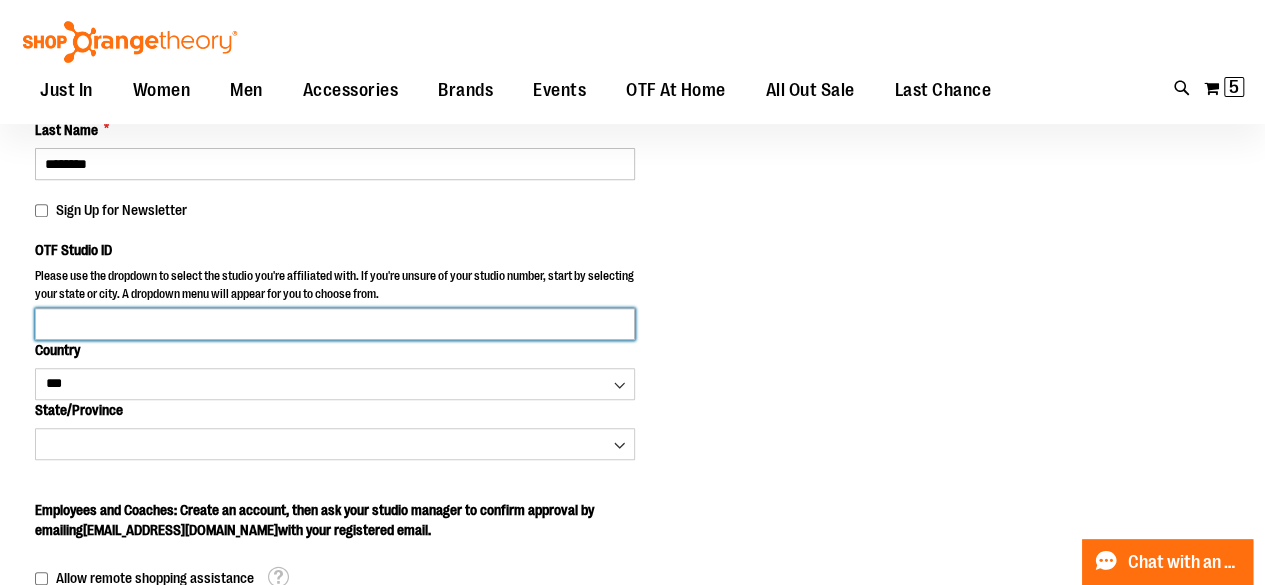 click on "OTF Studio ID" at bounding box center [335, 324] 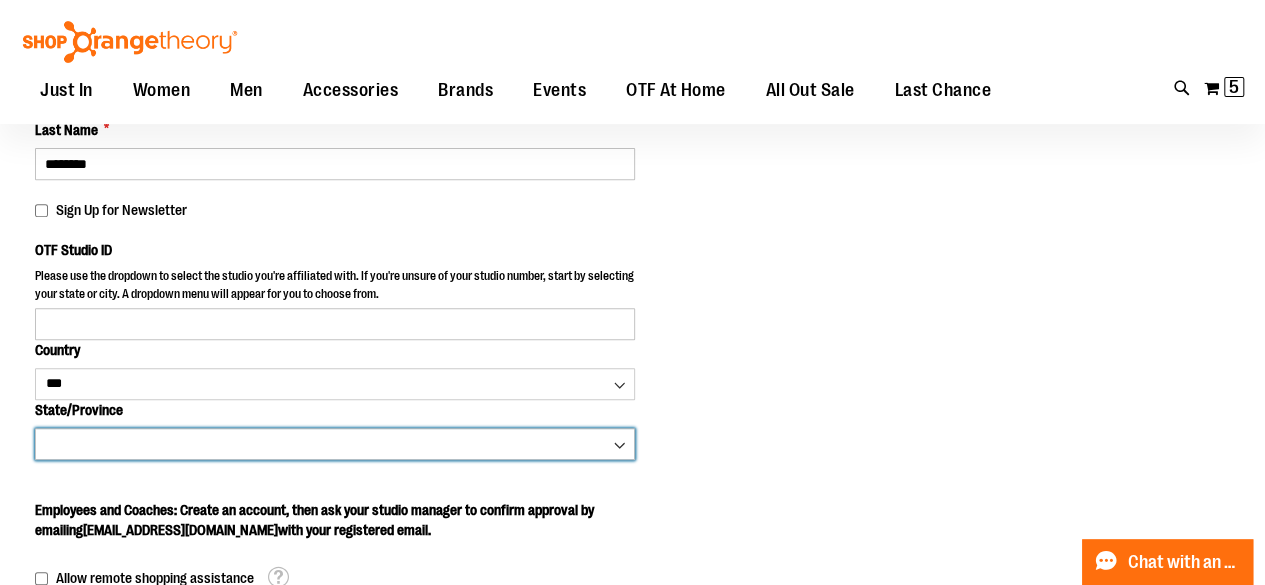click on "**********" at bounding box center [335, 444] 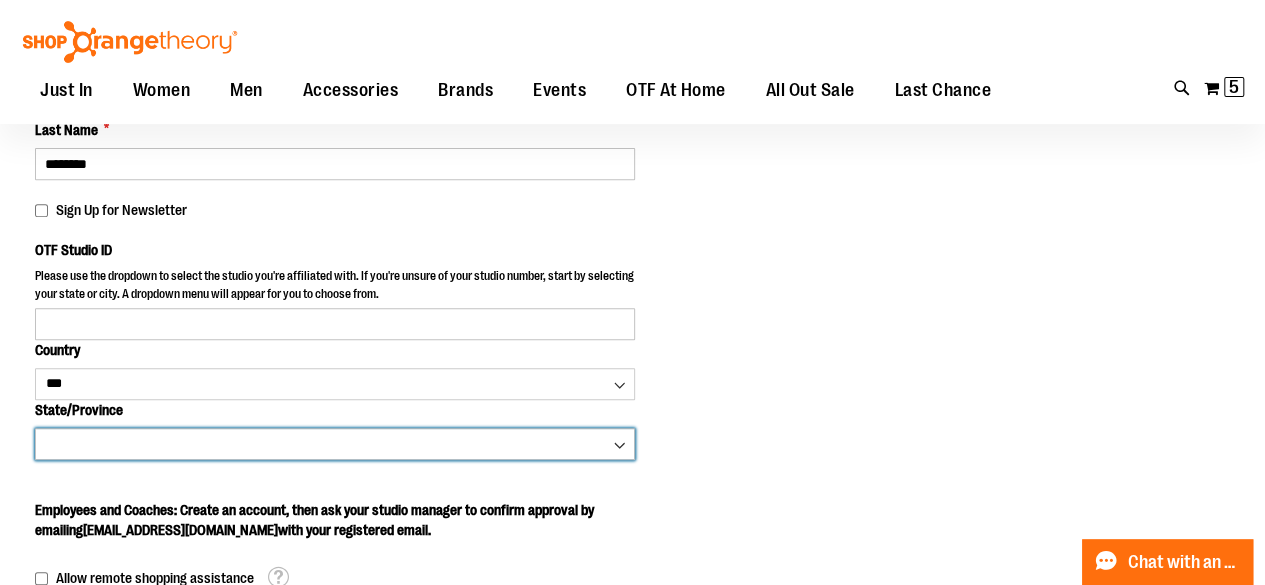 select on "**********" 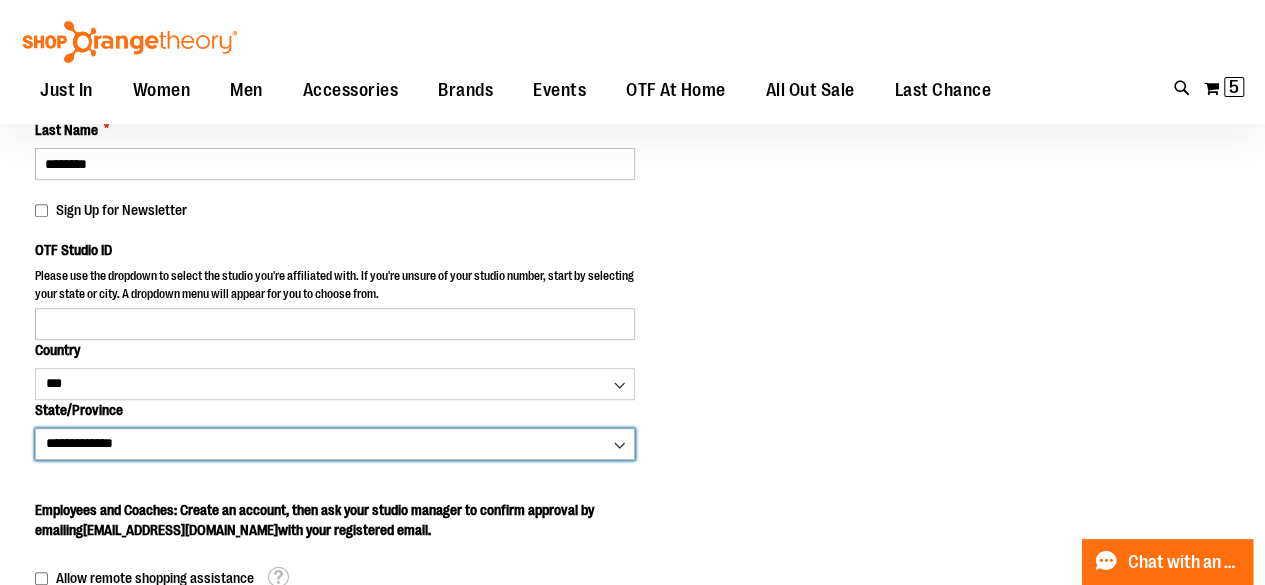 click on "**********" at bounding box center (335, 444) 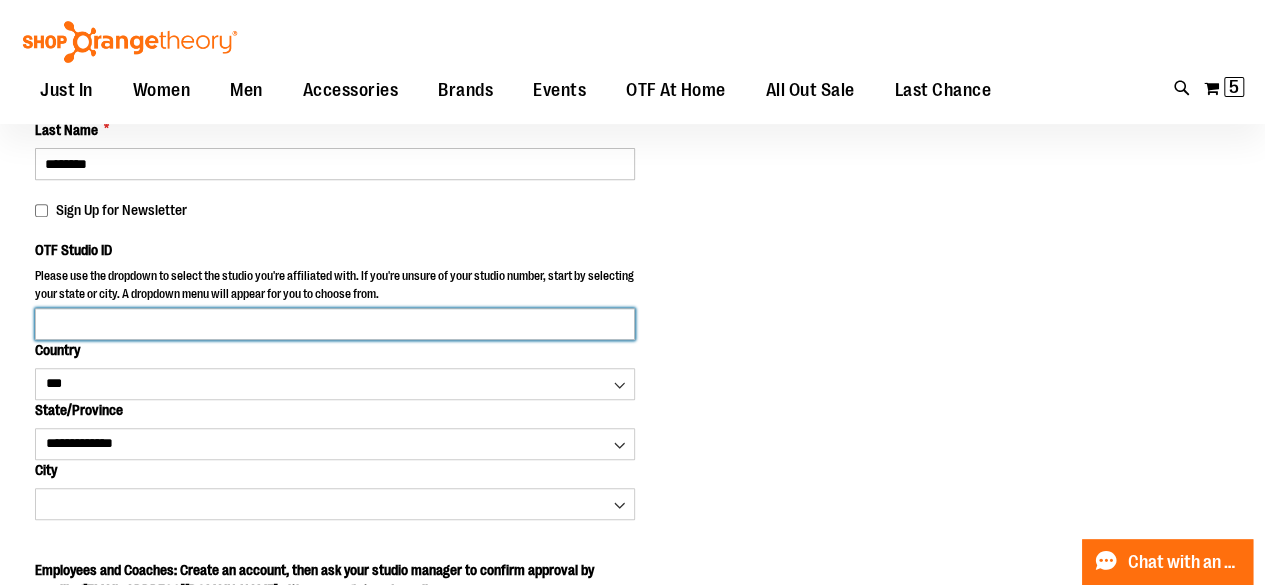 click on "OTF Studio ID" at bounding box center [335, 324] 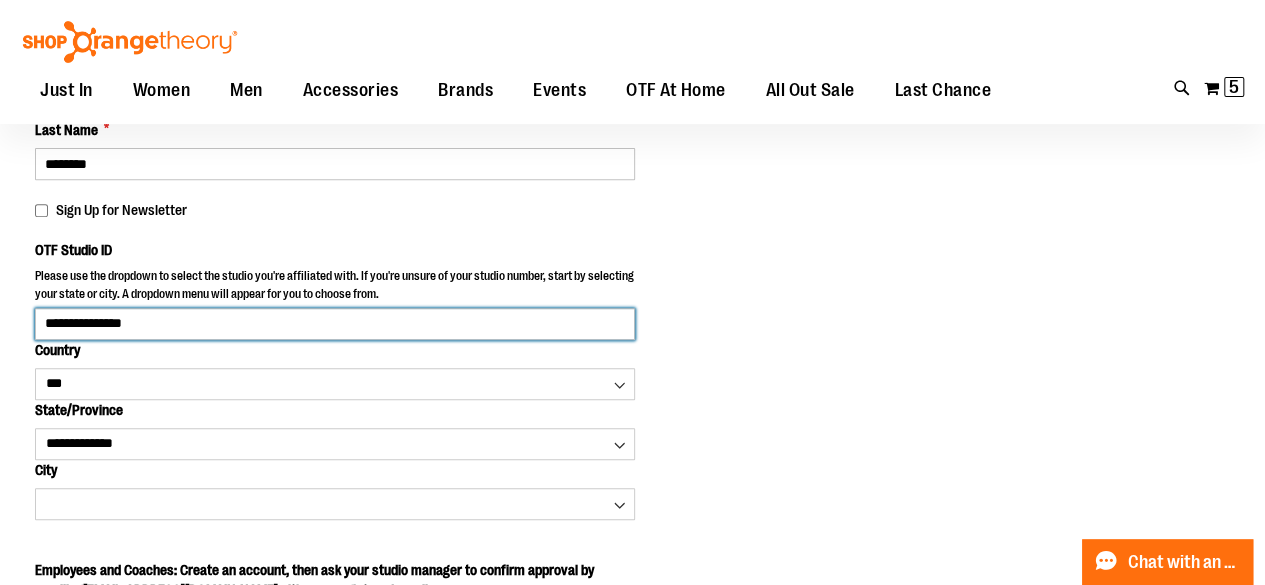 type on "**********" 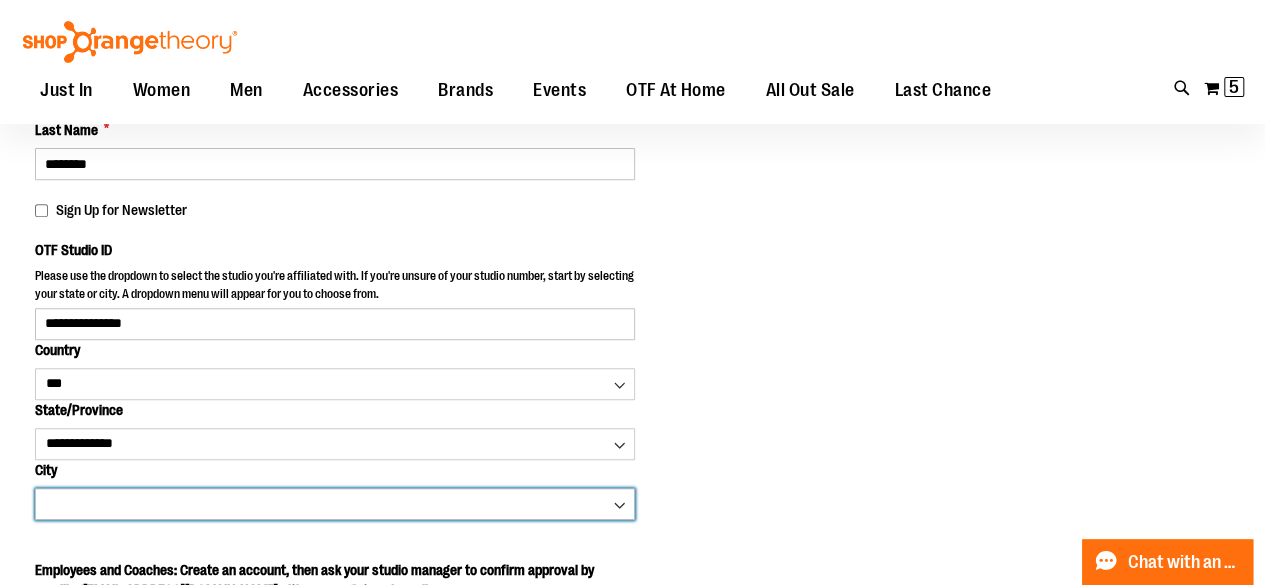 click on "Please wait...
Skip to Content
The store will not work correctly when cookies are disabled.
FREE Shipping, orders over $150.  Details
To order the Spring Dri Tri event bundle please email  [EMAIL_ADDRESS][DOMAIN_NAME] .
Tracking Info
Sign In
Return to Procurement
Create an Account
Toggle Nav
Search" at bounding box center [632, -7] 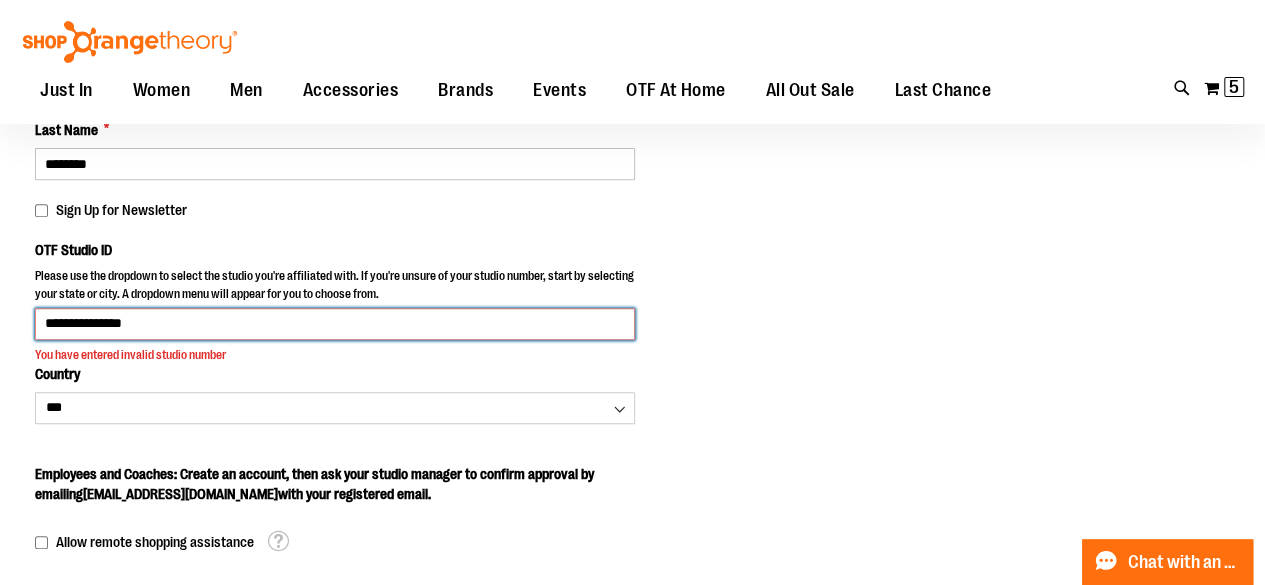 click on "**********" at bounding box center (632, 541) 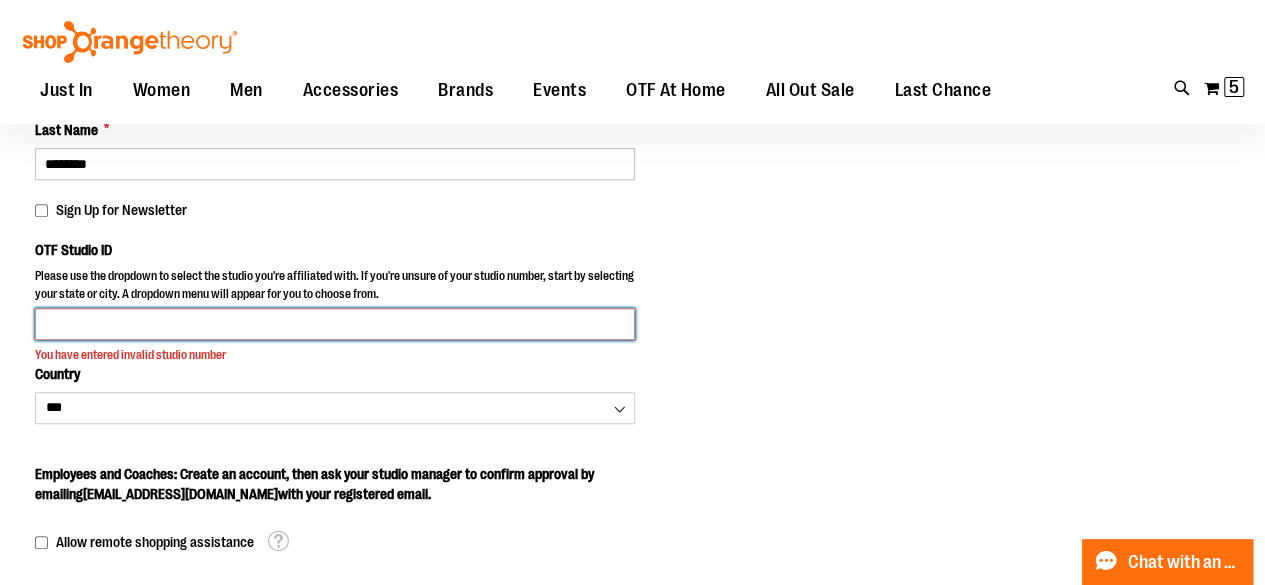 type 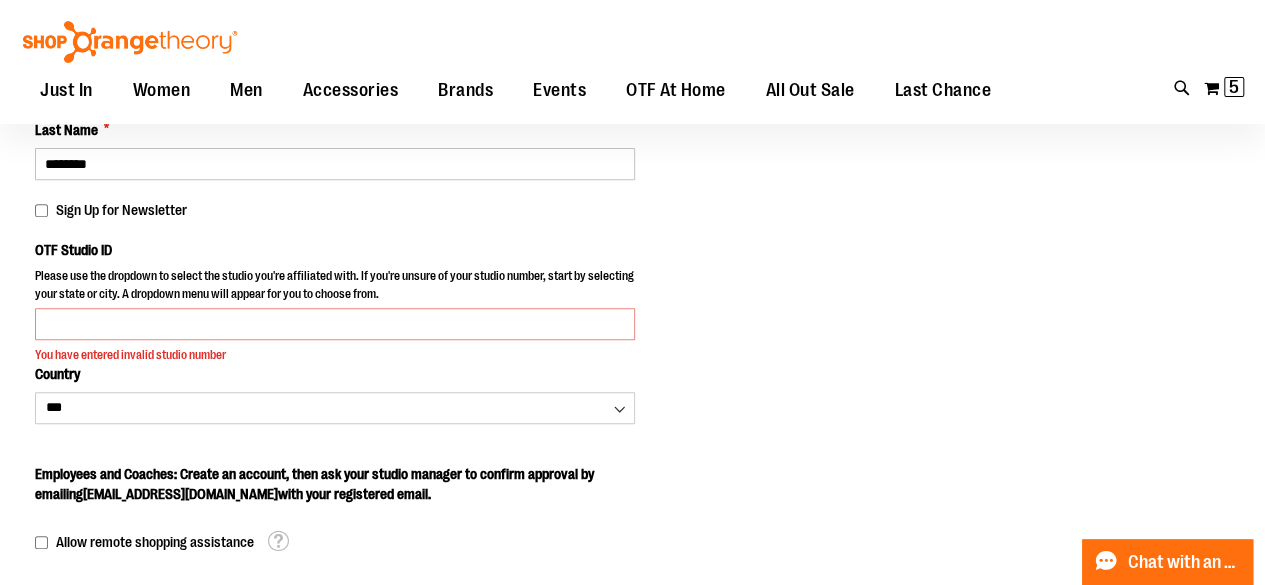 click on "Employees and Coaches: Create an account, then ask your studio manager to confirm approval by emailing  shoporangetheory.registration@bdainc.com  with your registered email." at bounding box center (335, 478) 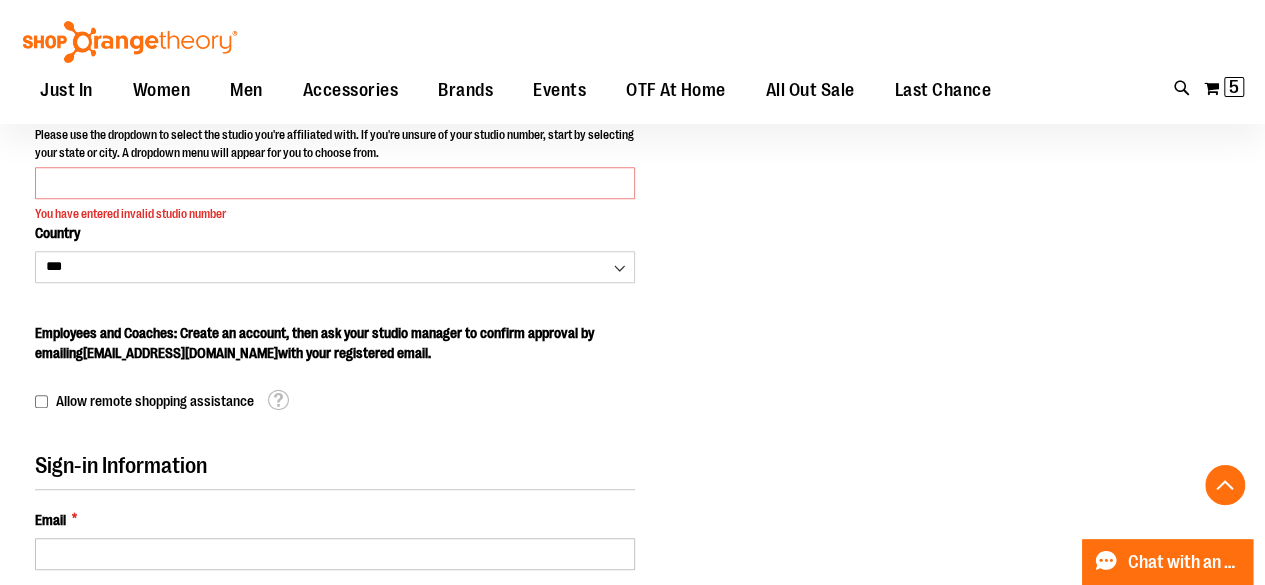 scroll, scrollTop: 399, scrollLeft: 0, axis: vertical 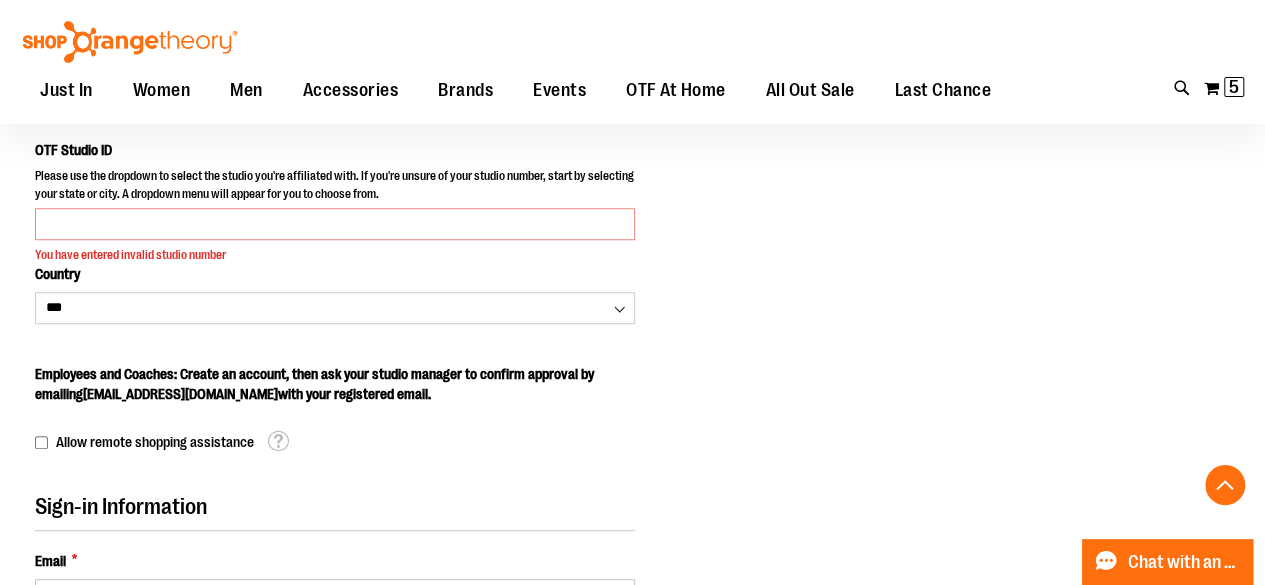 click on "OTF Studio ID
Please use the dropdown to select the studio you're affiliated with. If you're unsure of your studio number, start by selecting your state or city. A dropdown menu will appear for you to choose from.
You have entered invalid studio number
Country
***
***
*******
***
***
***
**
***
***
***
***
***
***
***
***
***
***
***
***" at bounding box center [335, 231] 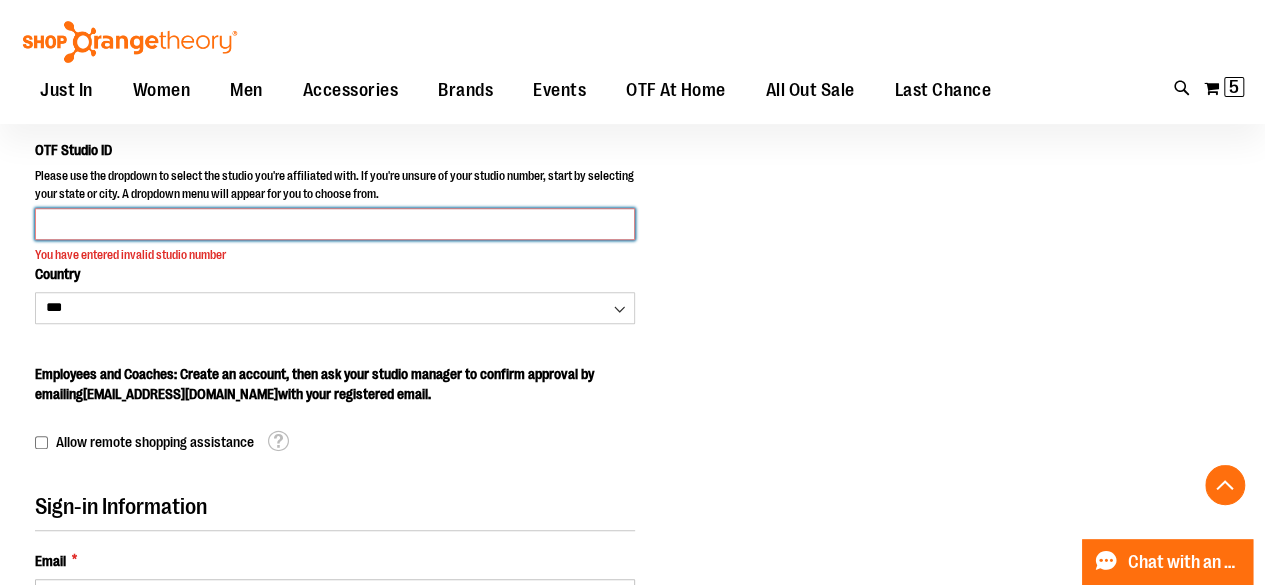 click on "OTF Studio ID" at bounding box center (335, 224) 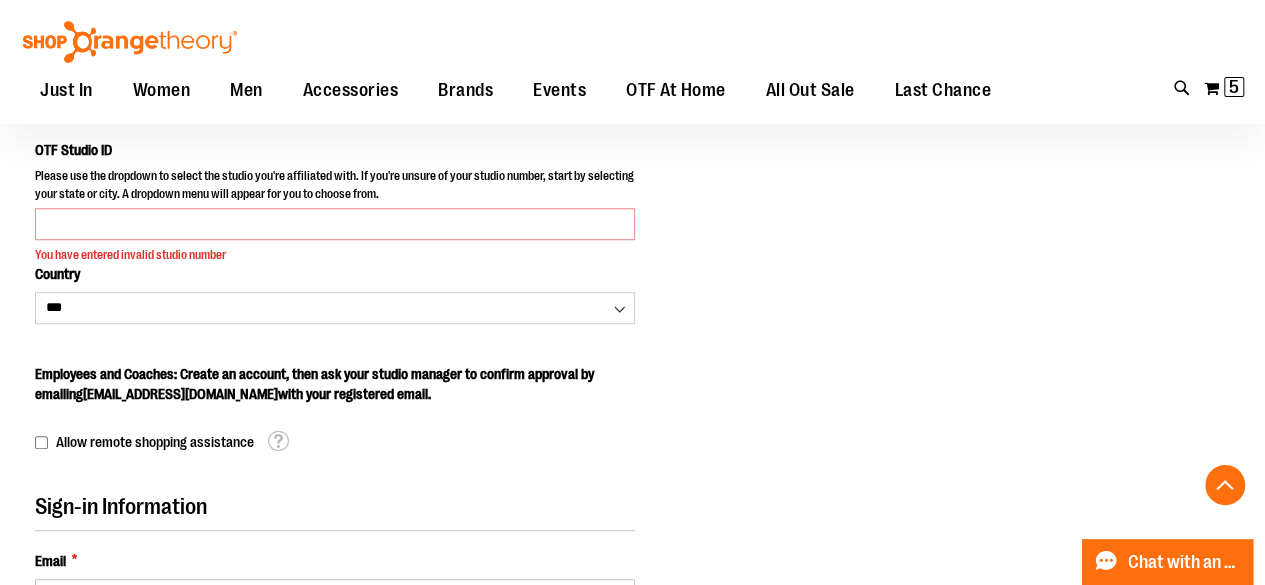 click on "Personal Information
First Name *
*****
Last Name *
********
Sign Up for Newsletter
OTF Studio ID
You have entered invalid studio number
Country
***" at bounding box center [632, 472] 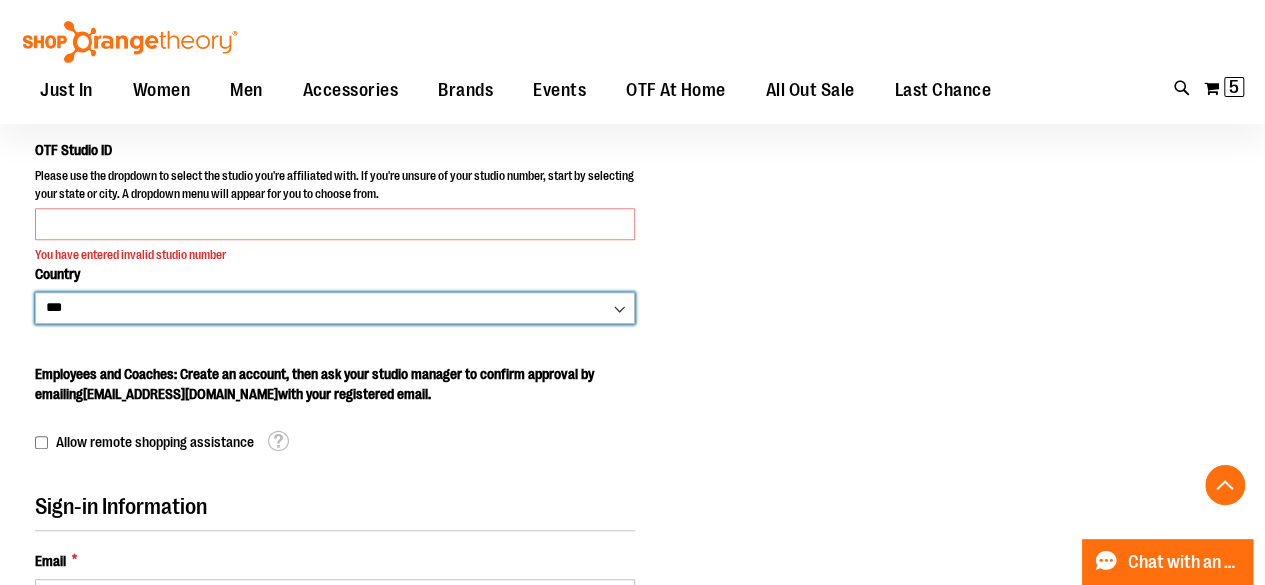 click on "***
***
*******
***
***
***
**
***
***
***
***
***
***
***
***
***
***
***
***
**
***
***
***
***" at bounding box center (335, 308) 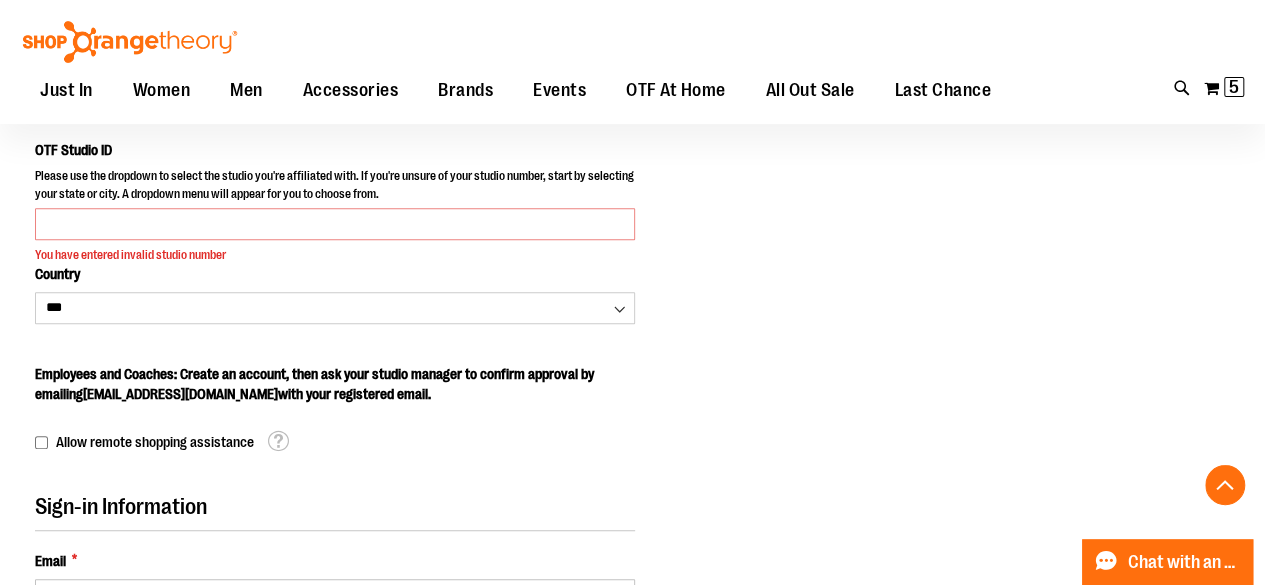 click on "Employees and Coaches: Create an account, then ask your studio manager to confirm approval by emailing  shoporangetheory.registration@bdainc.com  with your registered email." at bounding box center (314, 384) 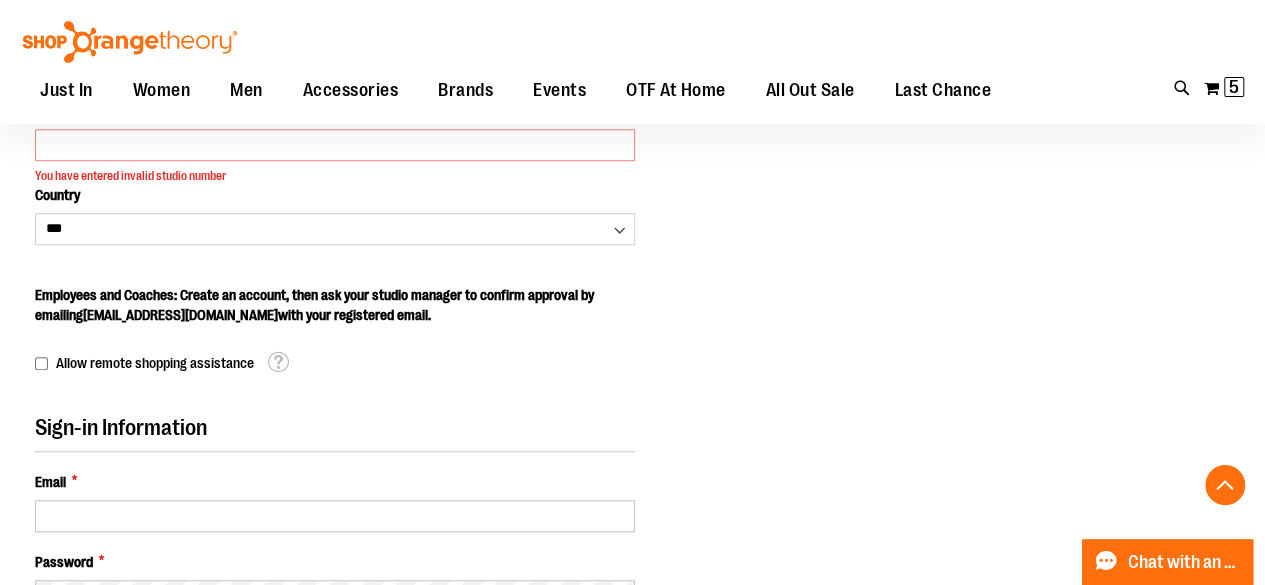 scroll, scrollTop: 599, scrollLeft: 0, axis: vertical 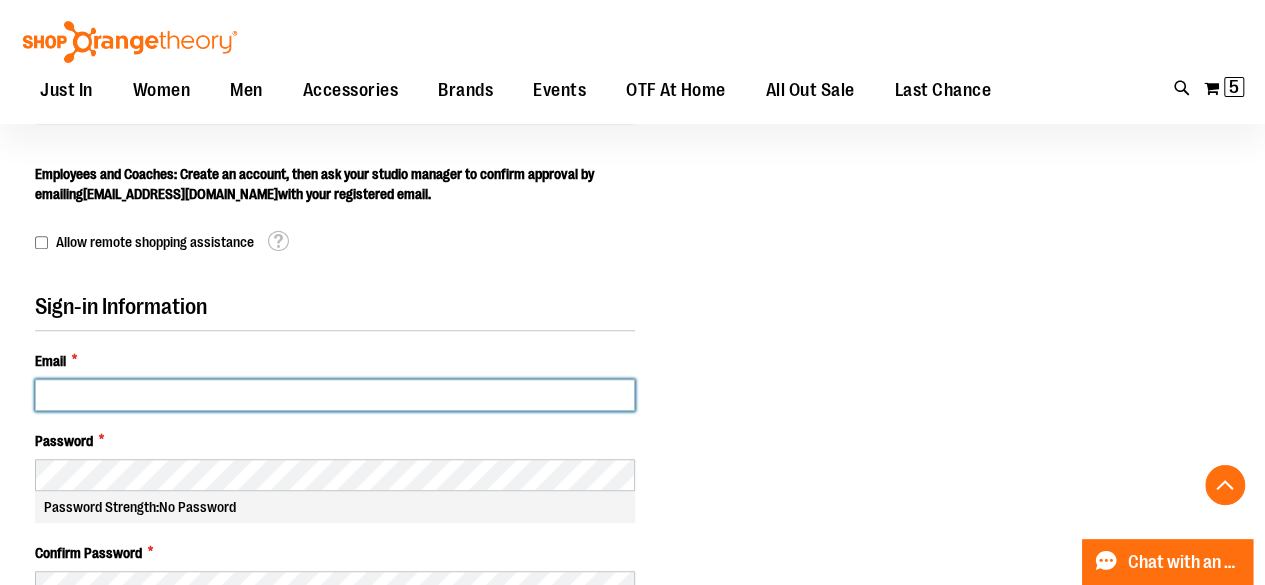 click on "Email
*" at bounding box center [335, 395] 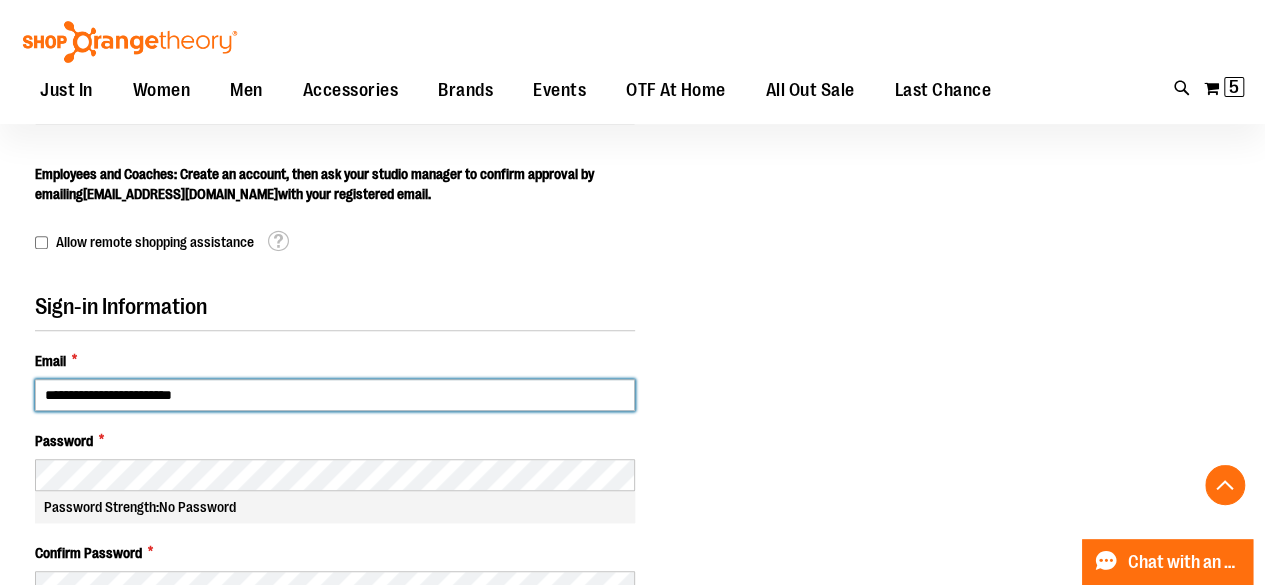 type on "**********" 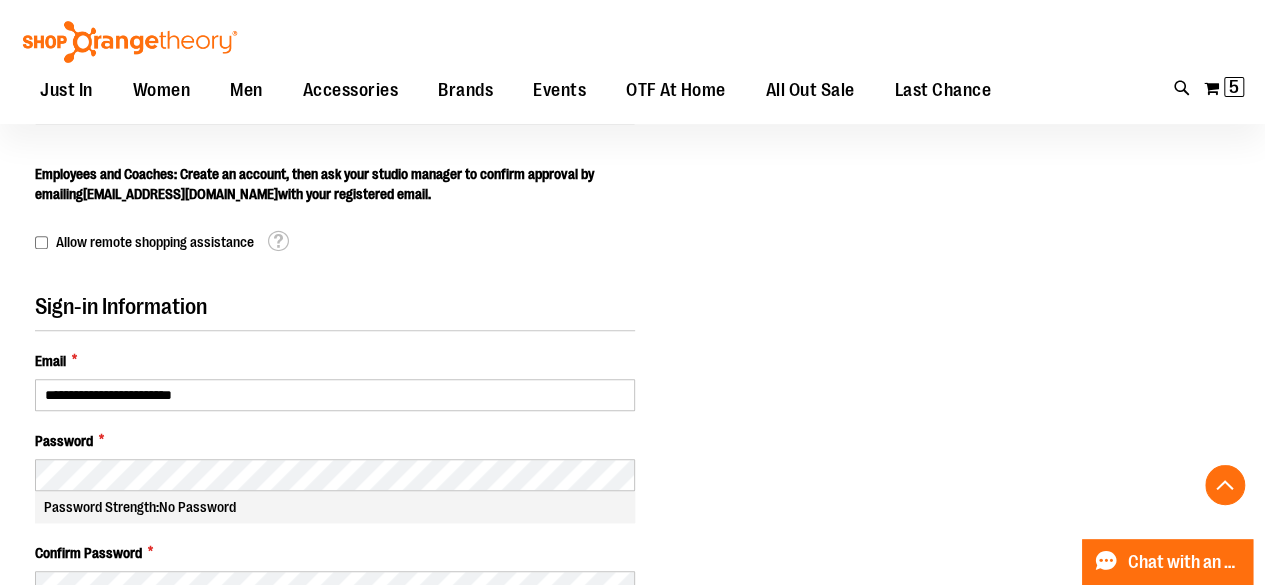 click on "Password Strength:
No Password" at bounding box center [335, 507] 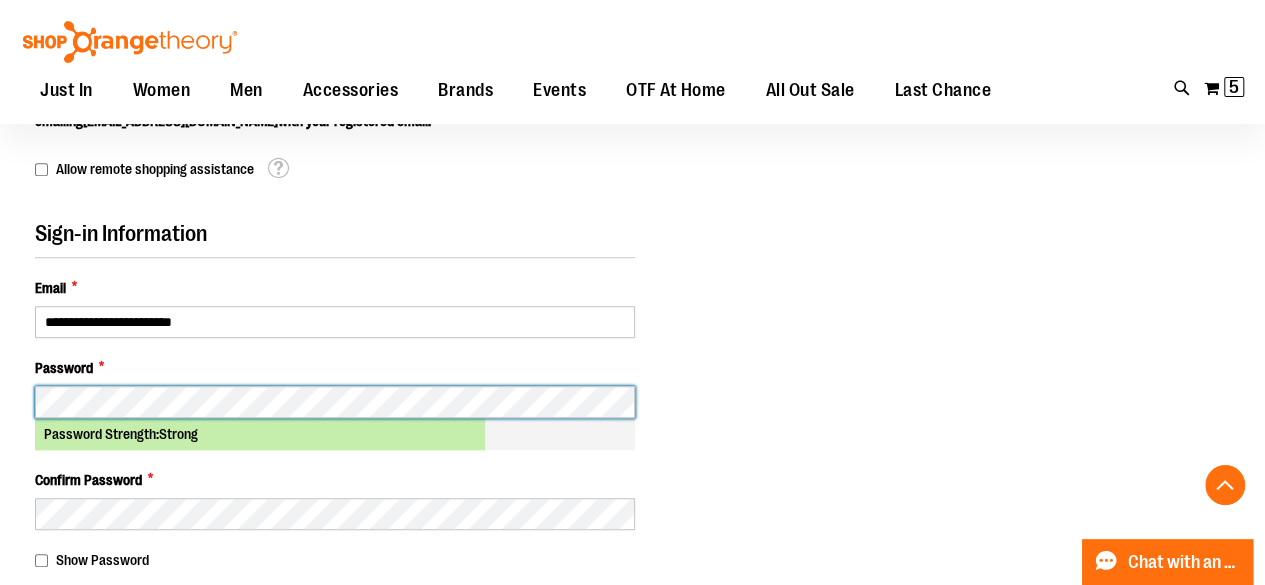 scroll, scrollTop: 699, scrollLeft: 0, axis: vertical 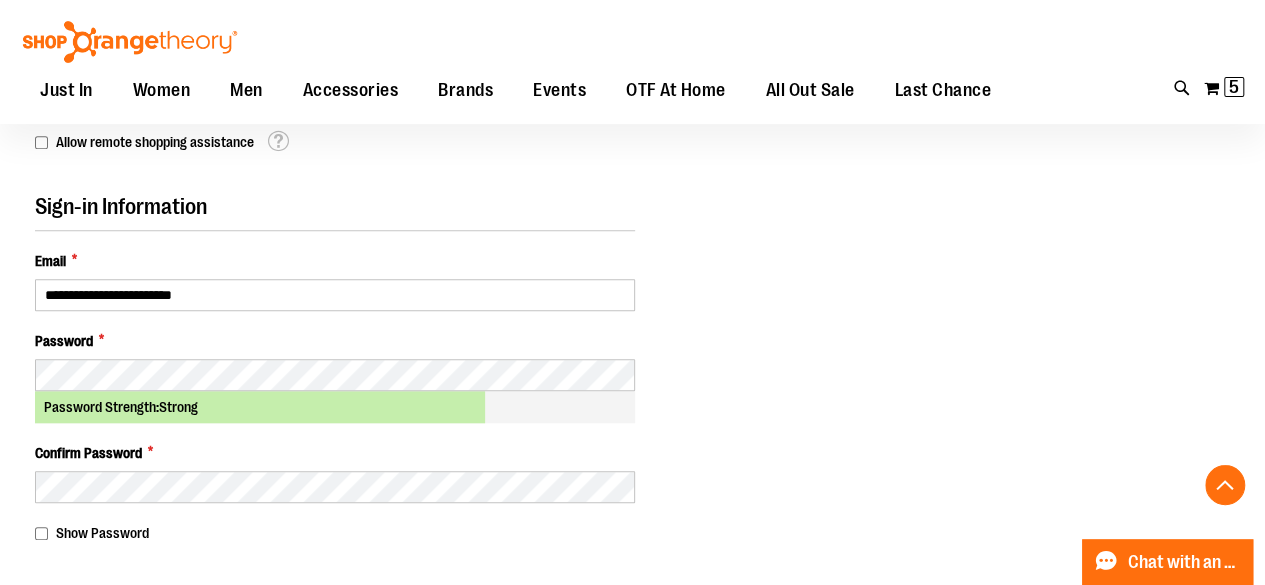click on "Password
*
Password Strength:
Strong" at bounding box center [335, 377] 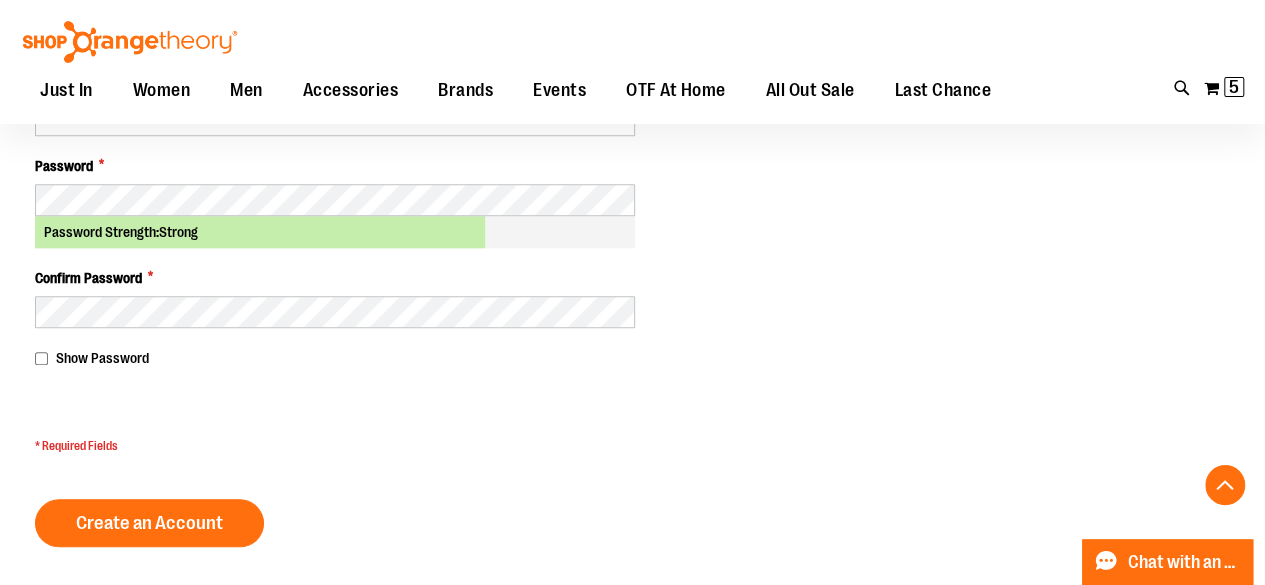 scroll, scrollTop: 899, scrollLeft: 0, axis: vertical 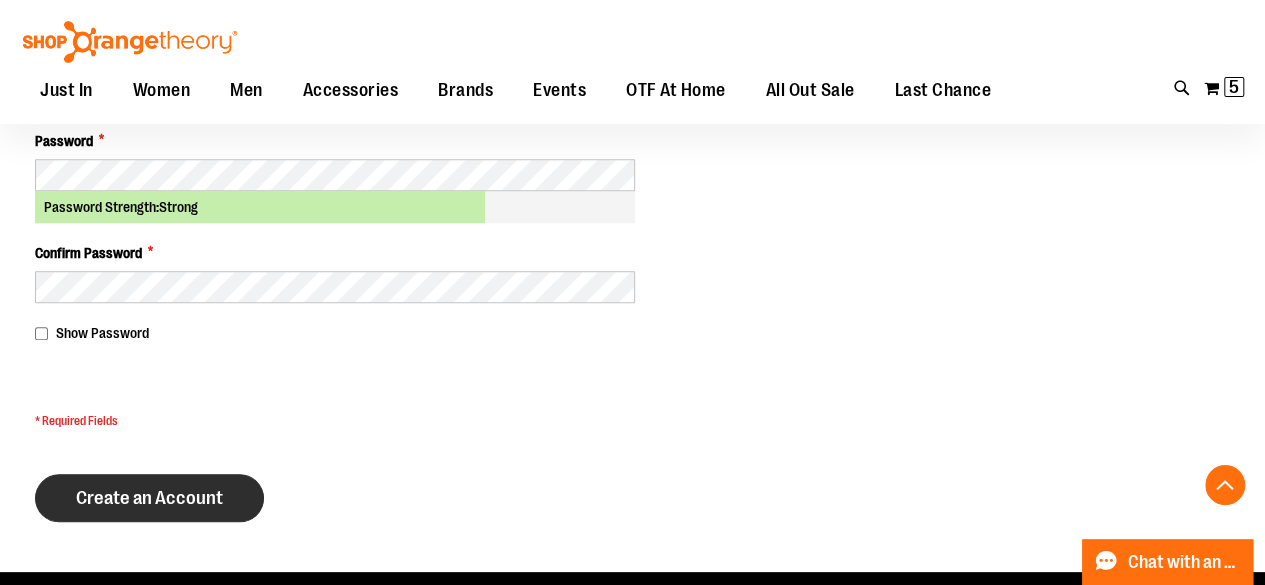 click on "Create an Account" at bounding box center (149, 498) 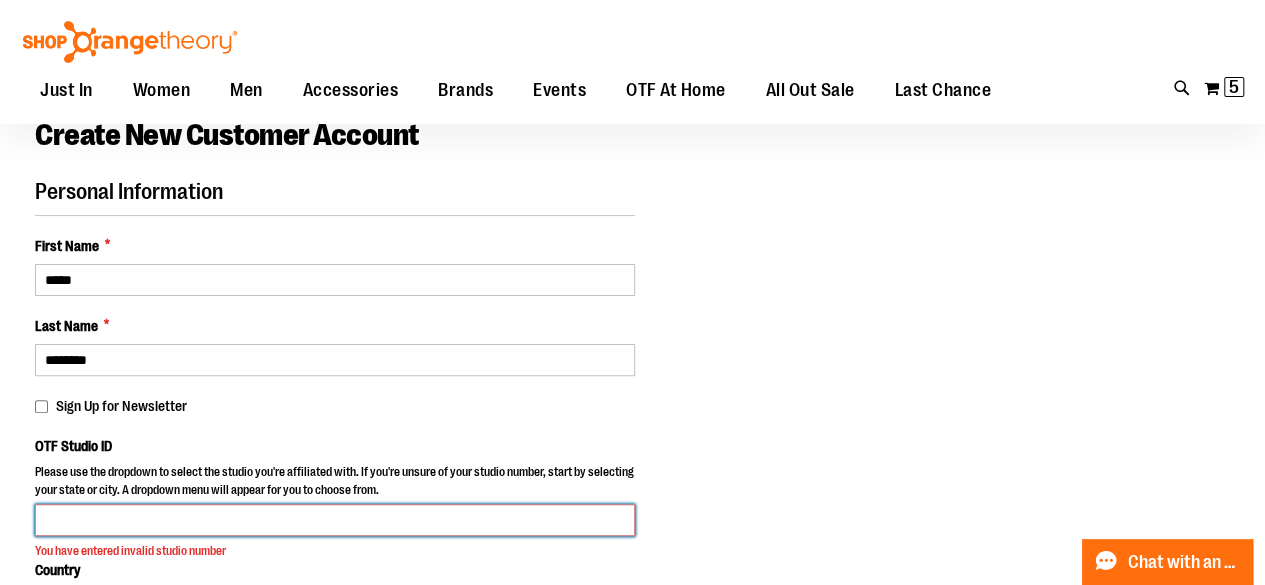 scroll, scrollTop: 214, scrollLeft: 0, axis: vertical 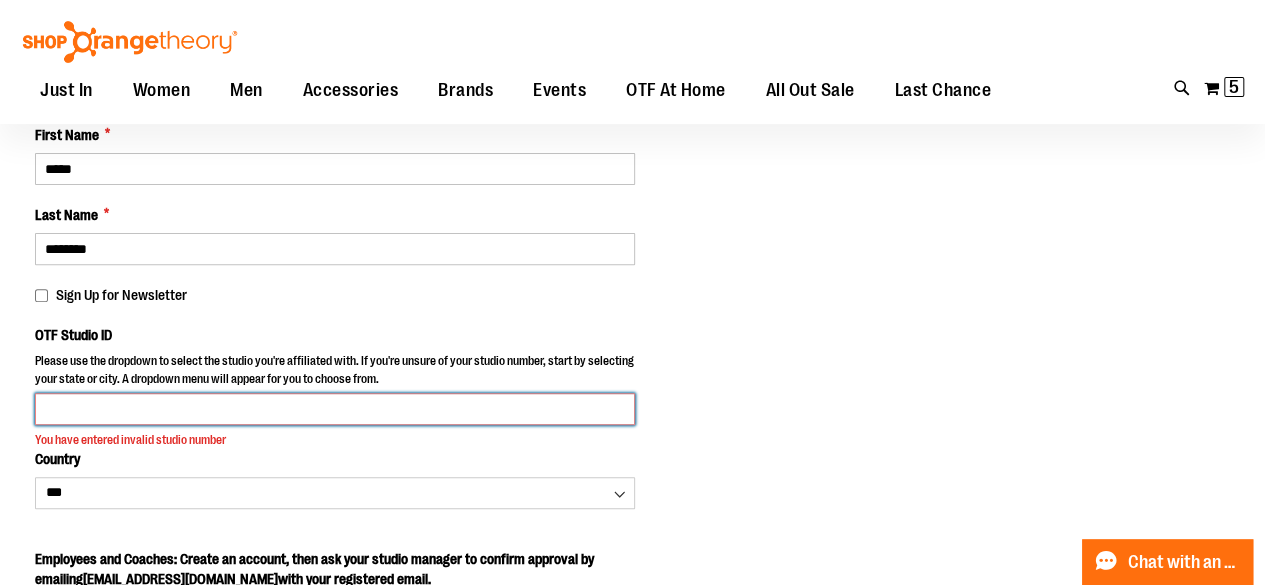click on "OTF Studio ID" at bounding box center (335, 409) 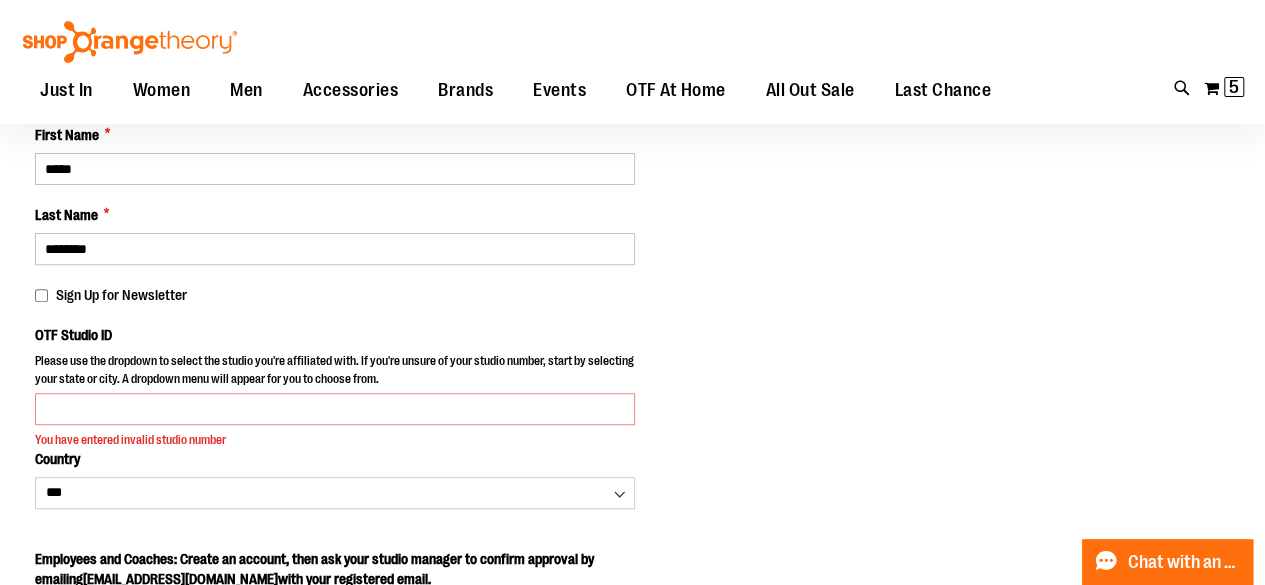 click on "You have entered invalid studio number" at bounding box center (335, 440) 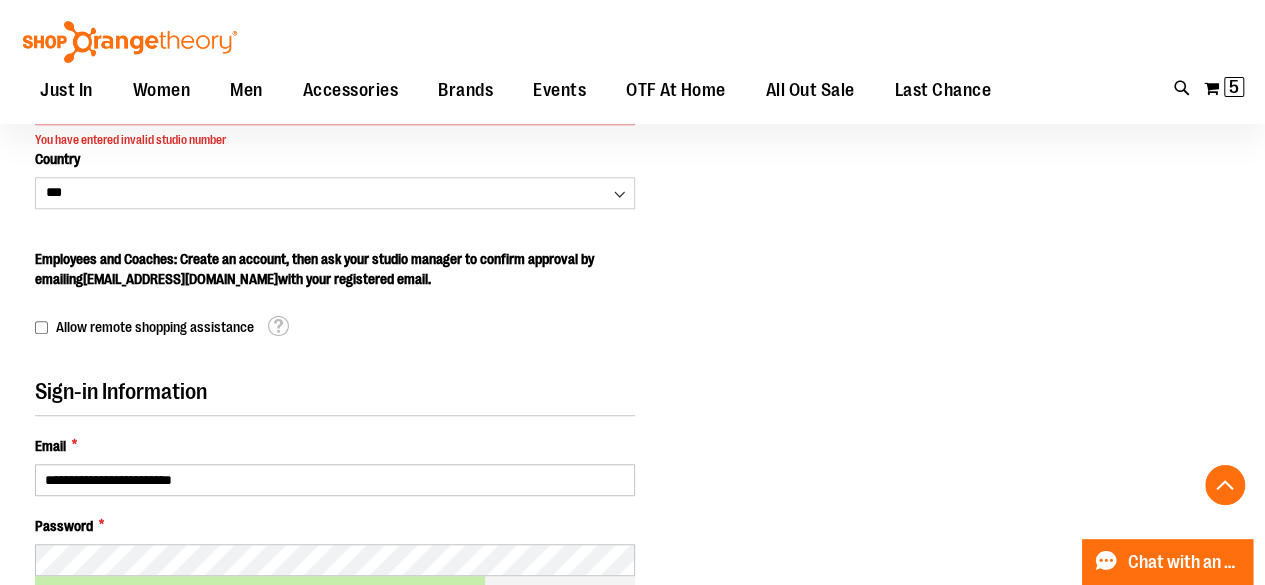 scroll, scrollTop: 314, scrollLeft: 0, axis: vertical 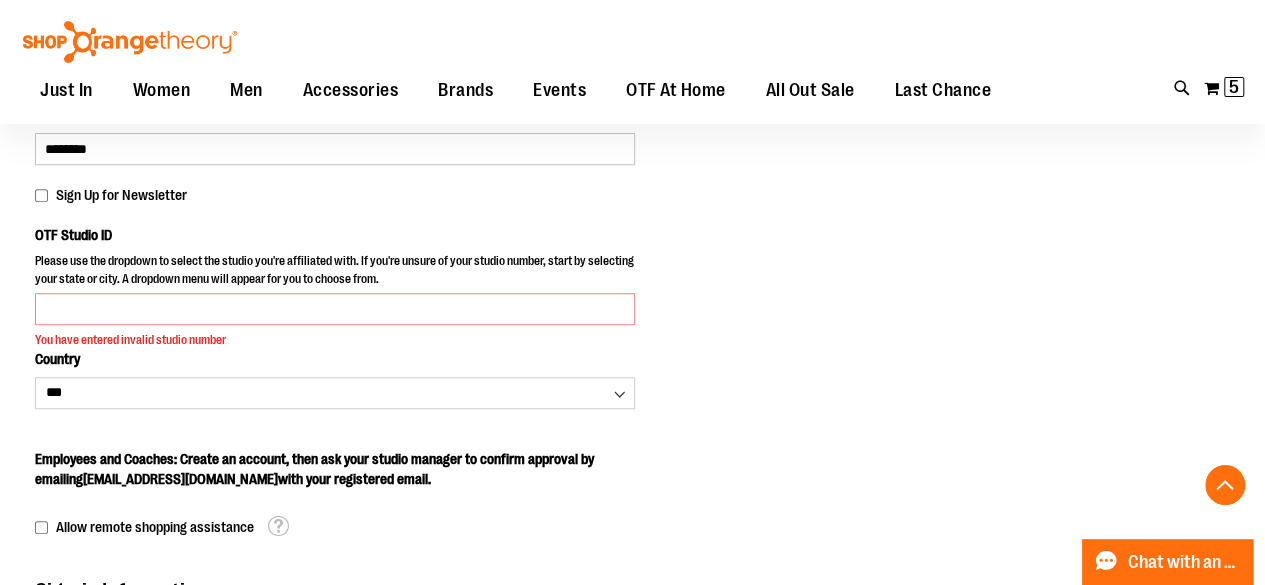 click on "You have entered invalid studio number" at bounding box center [335, 340] 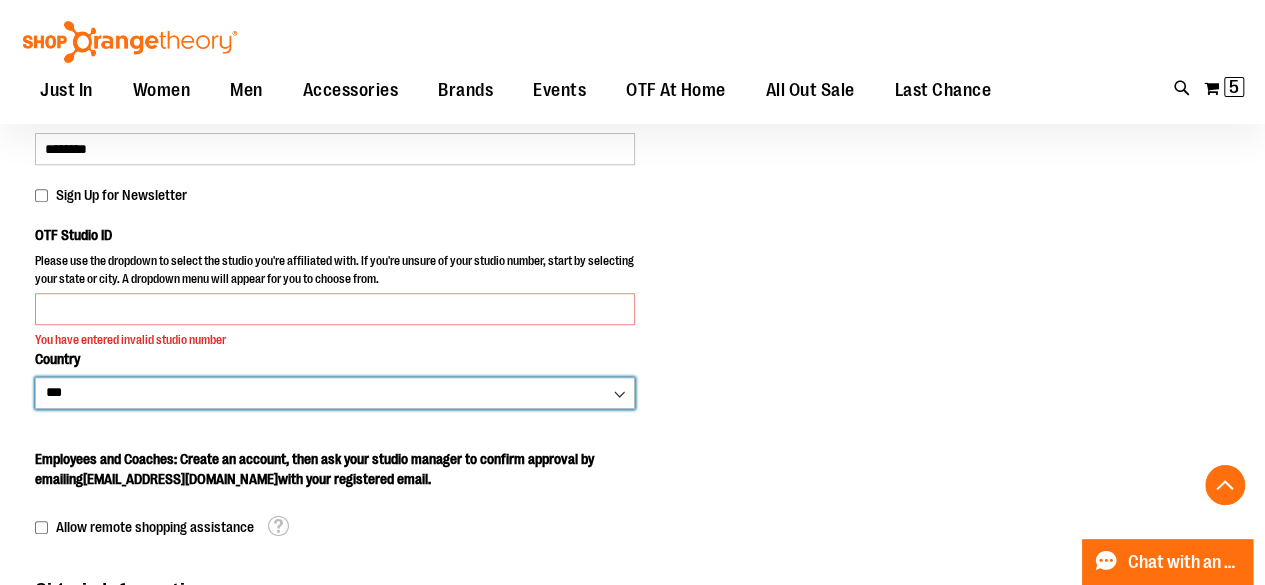 click on "***
***
*******
***
***
***
**
***
***
***
***
***
***
***
***
***
***
***
***
**
***
***
***
***" at bounding box center (335, 393) 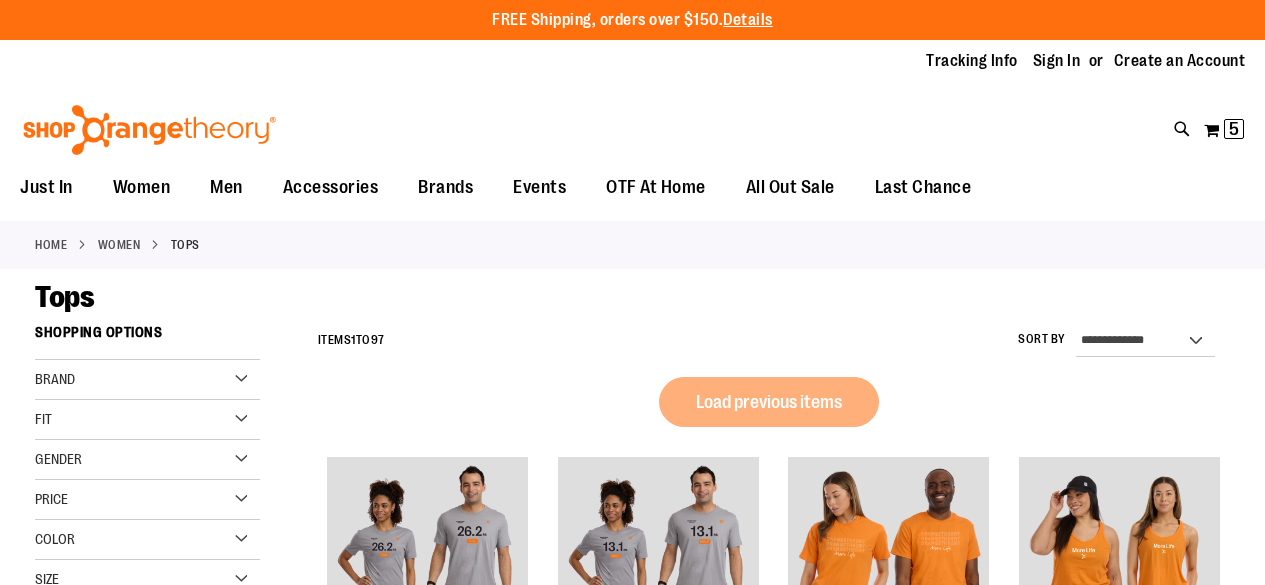 scroll, scrollTop: 0, scrollLeft: 0, axis: both 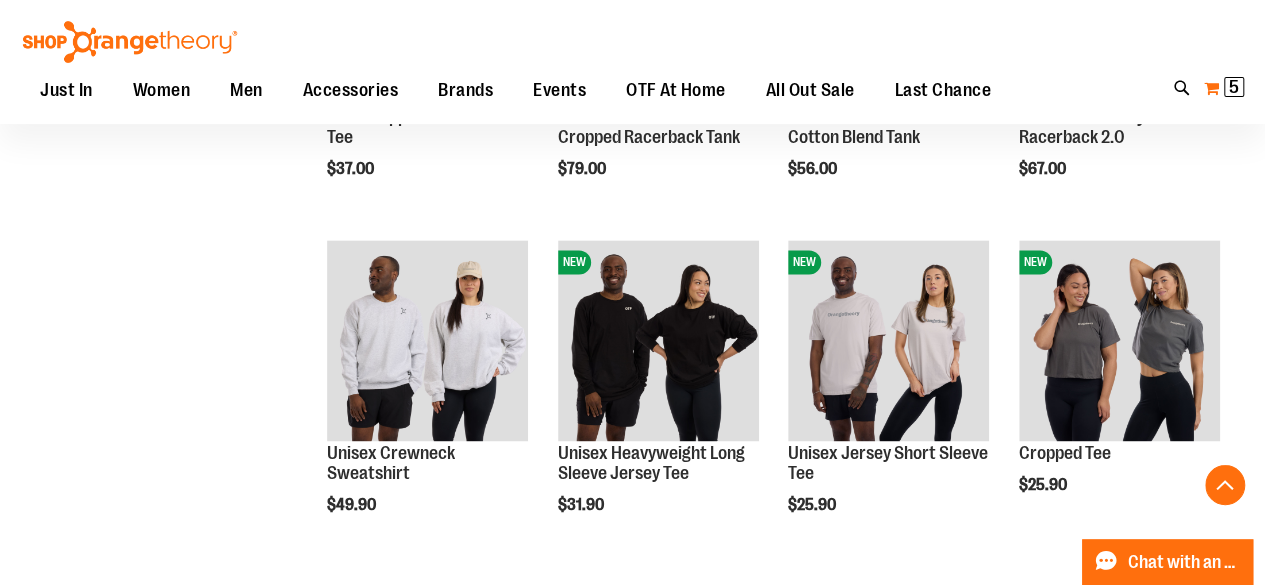 click on "5" at bounding box center (1234, 87) 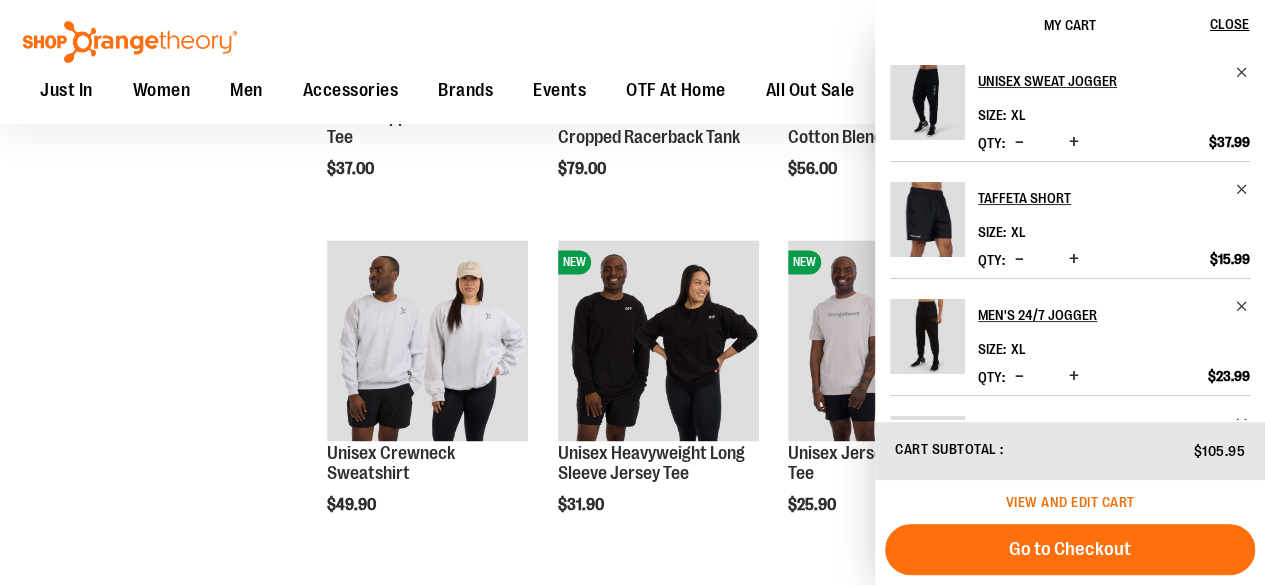 click on "View and edit cart" at bounding box center (1070, 502) 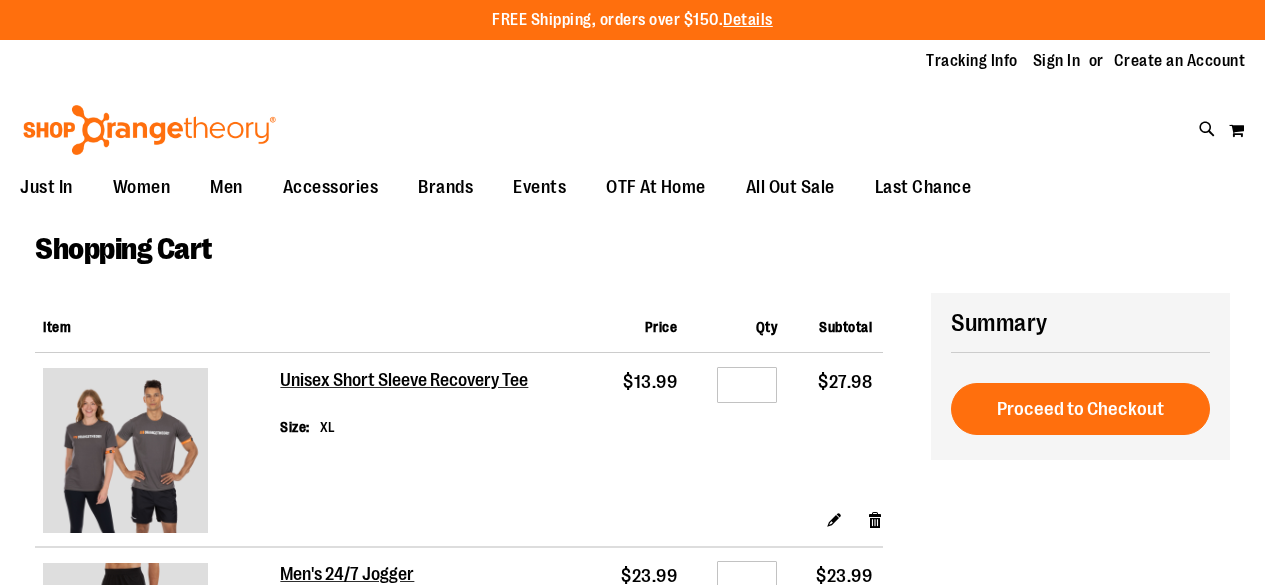 scroll, scrollTop: 0, scrollLeft: 0, axis: both 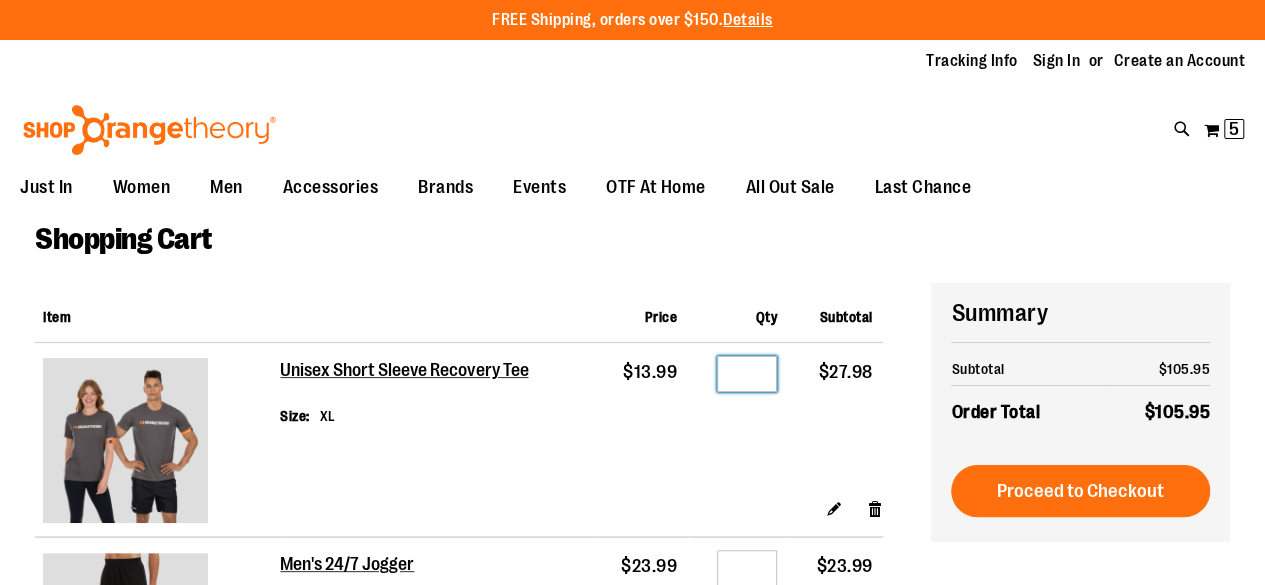 click on "*" at bounding box center (747, 374) 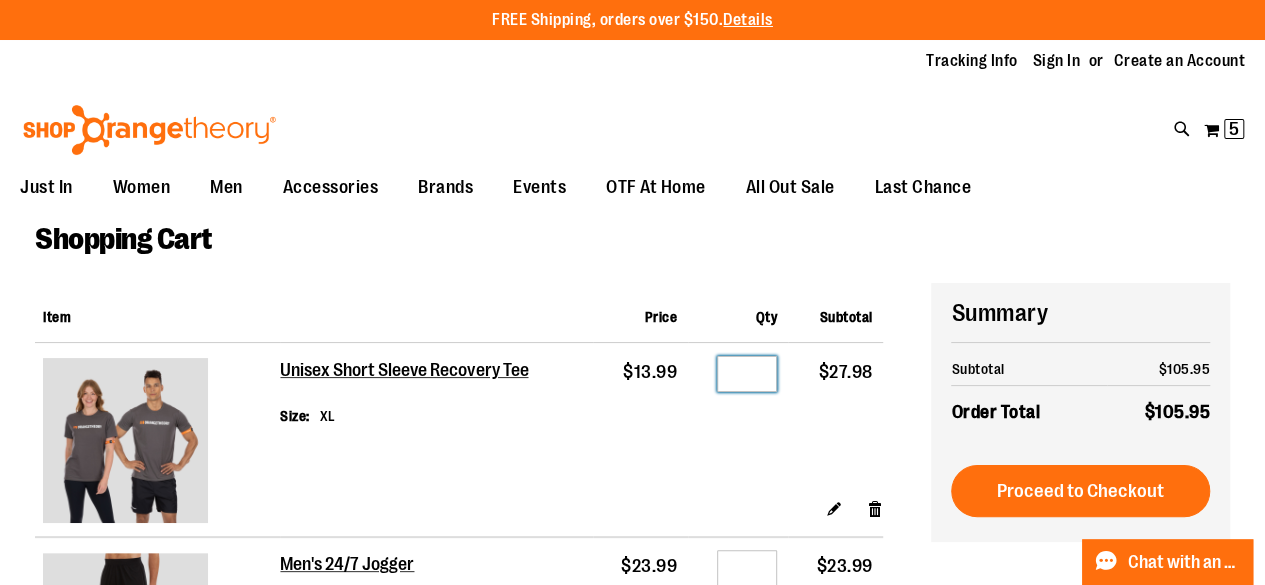type on "*" 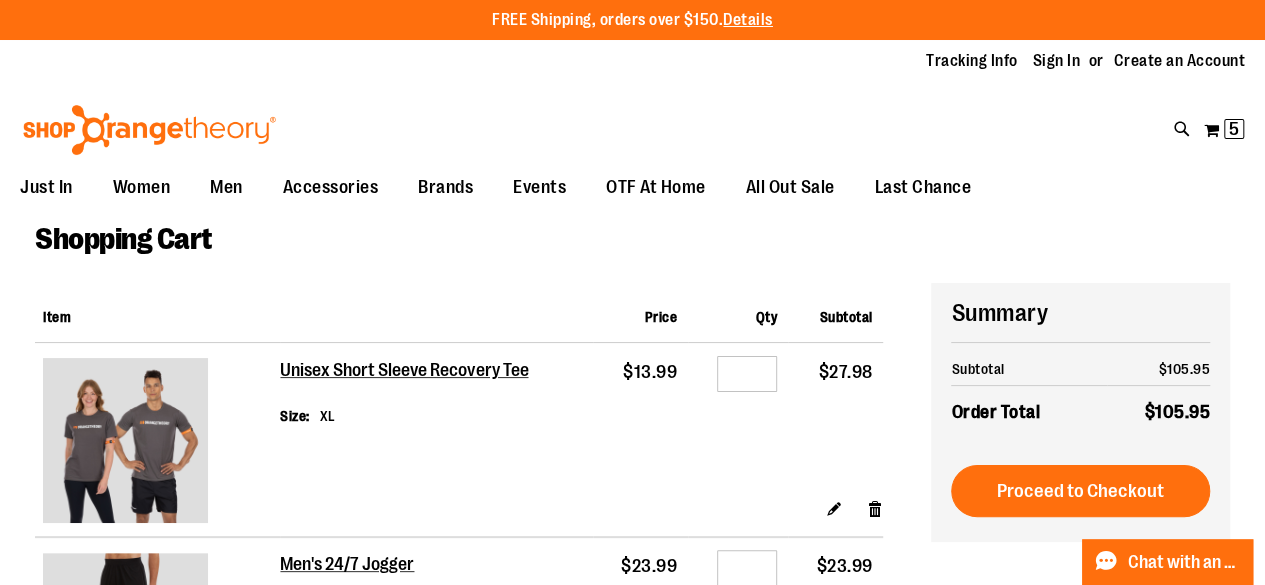 click on "Shopping Cart" at bounding box center (632, 252) 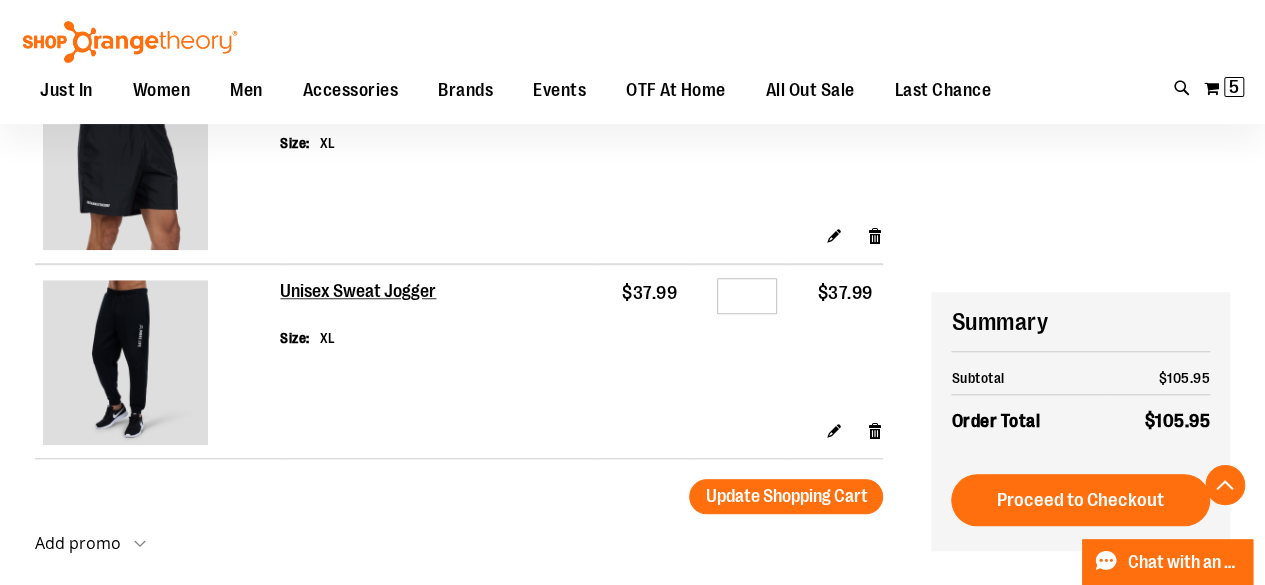scroll, scrollTop: 899, scrollLeft: 0, axis: vertical 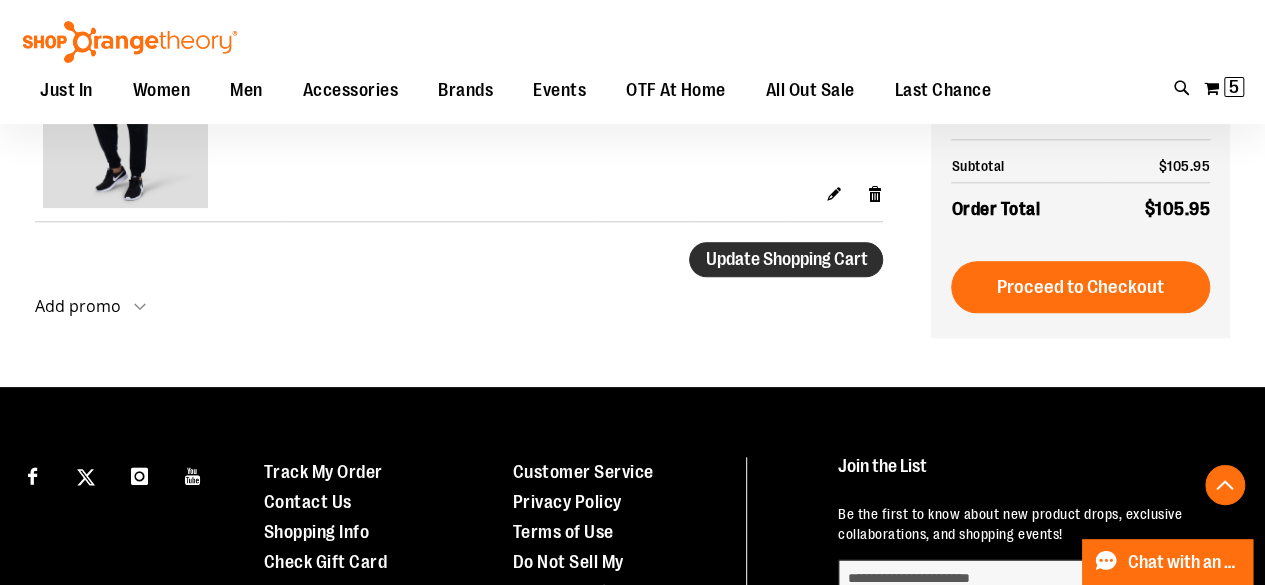 click on "Update Shopping Cart" at bounding box center [786, 259] 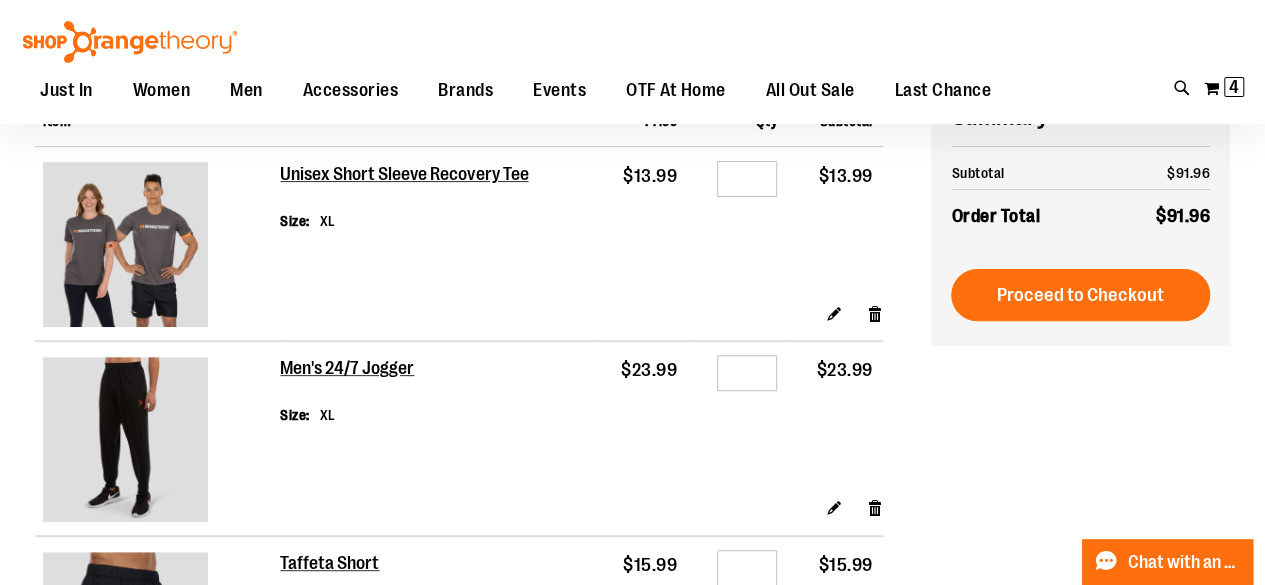 scroll, scrollTop: 199, scrollLeft: 0, axis: vertical 